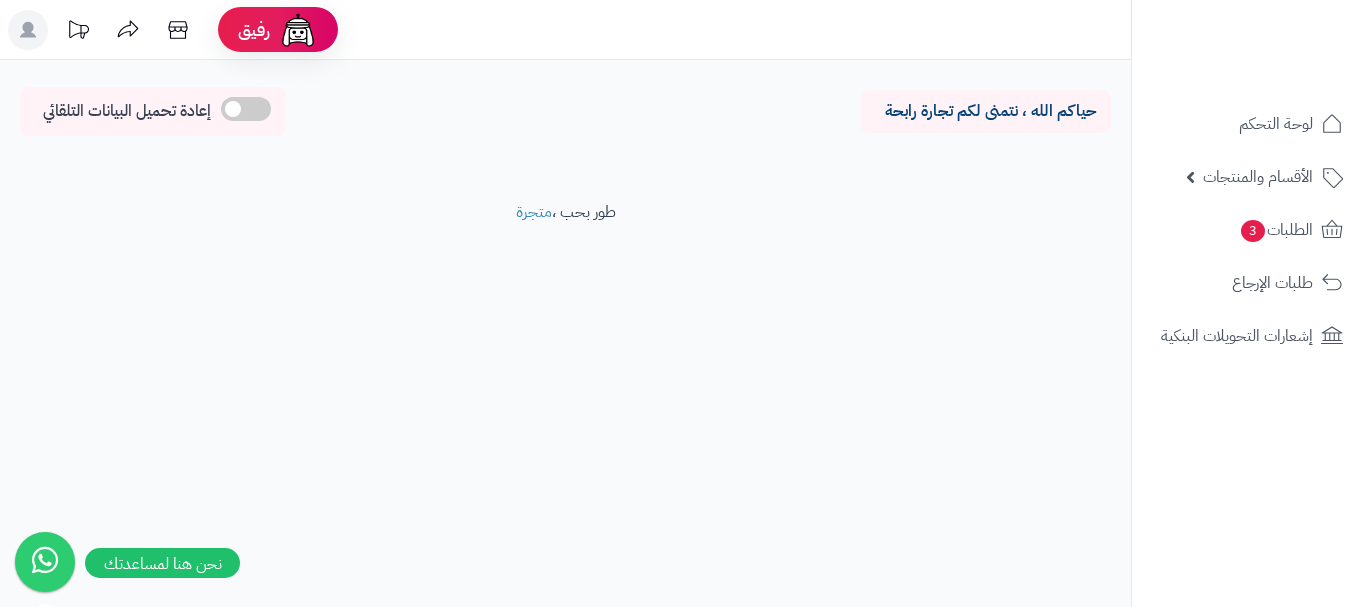 scroll, scrollTop: 0, scrollLeft: 0, axis: both 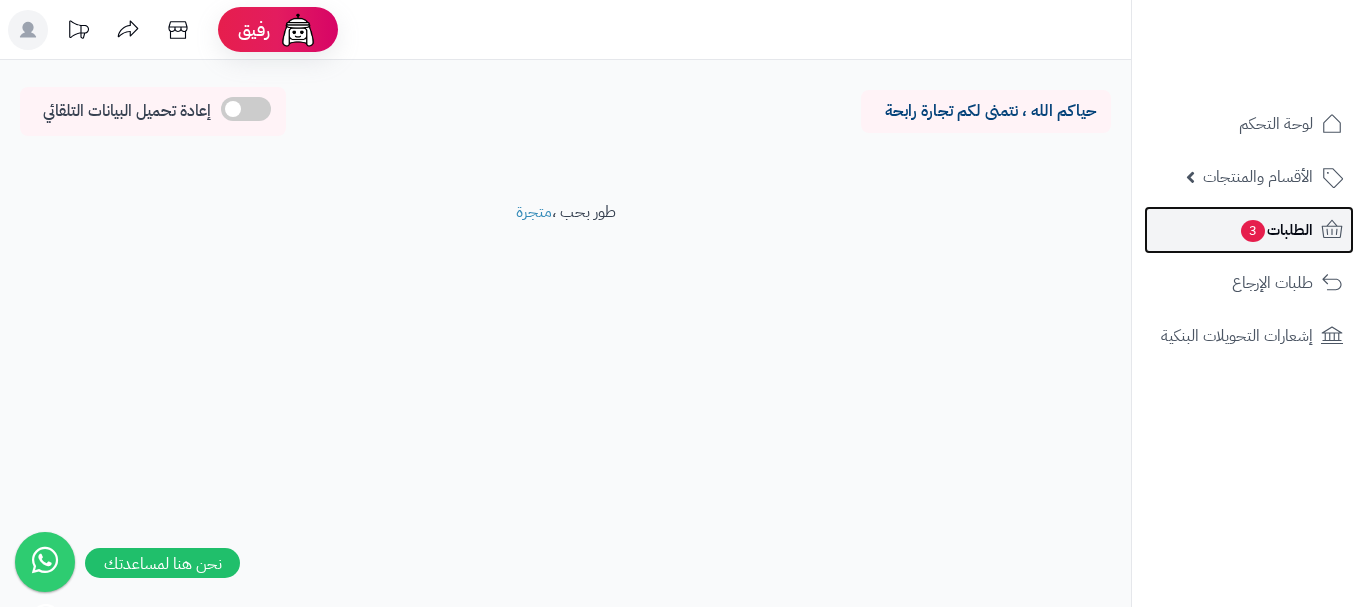 click on "3" at bounding box center [1253, 231] 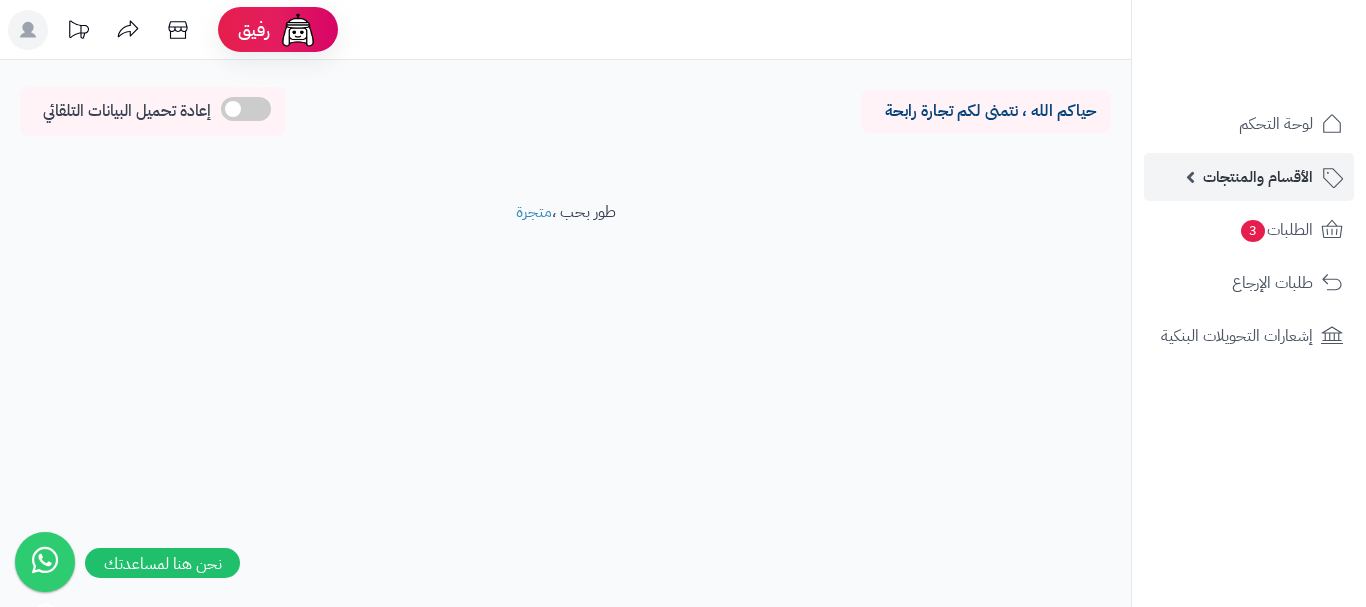 click on "الأقسام والمنتجات" at bounding box center (1258, 177) 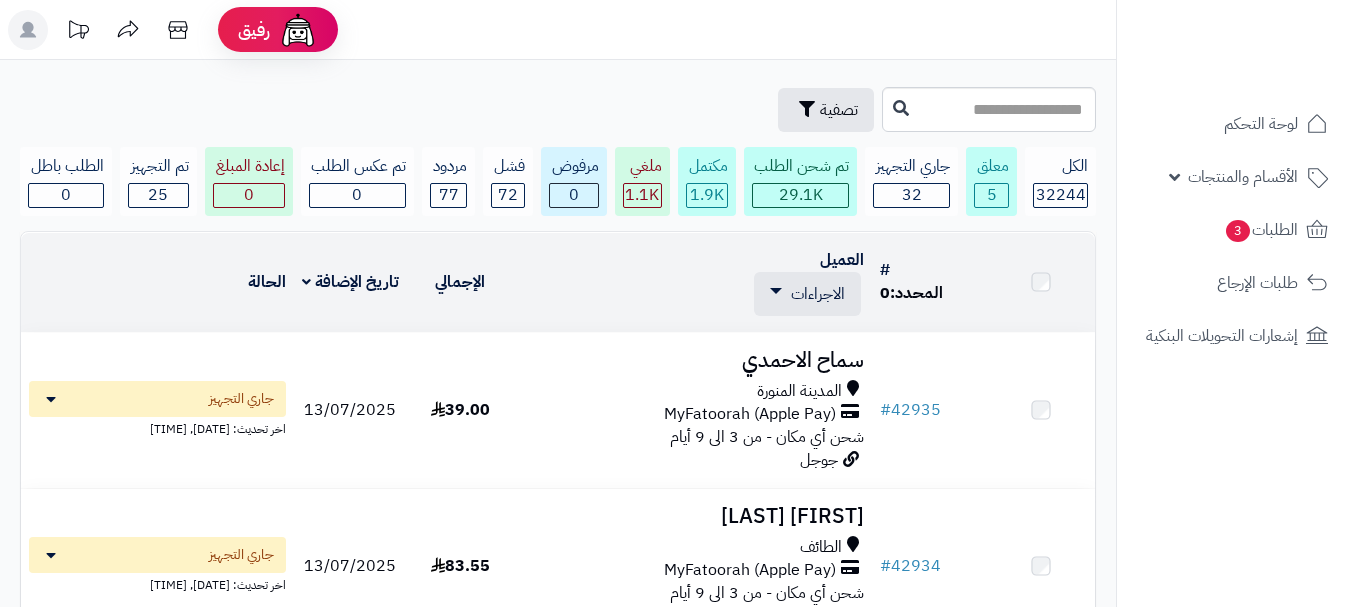 scroll, scrollTop: 0, scrollLeft: 0, axis: both 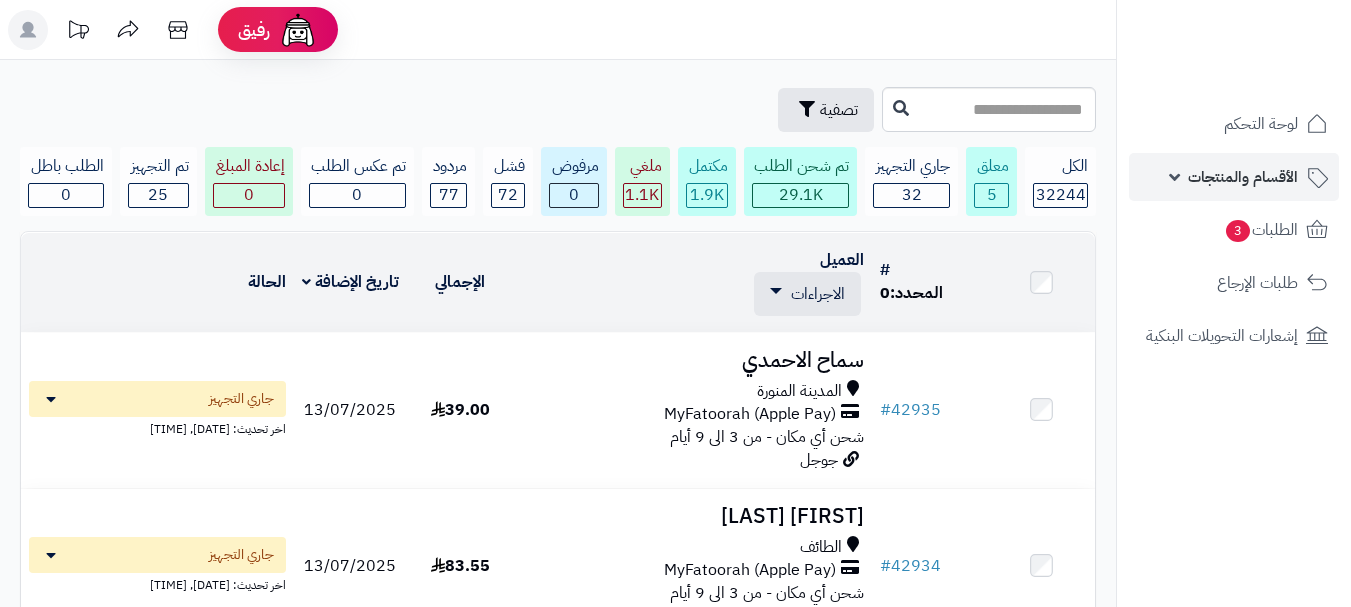 click on "الأقسام والمنتجات" at bounding box center [1234, 177] 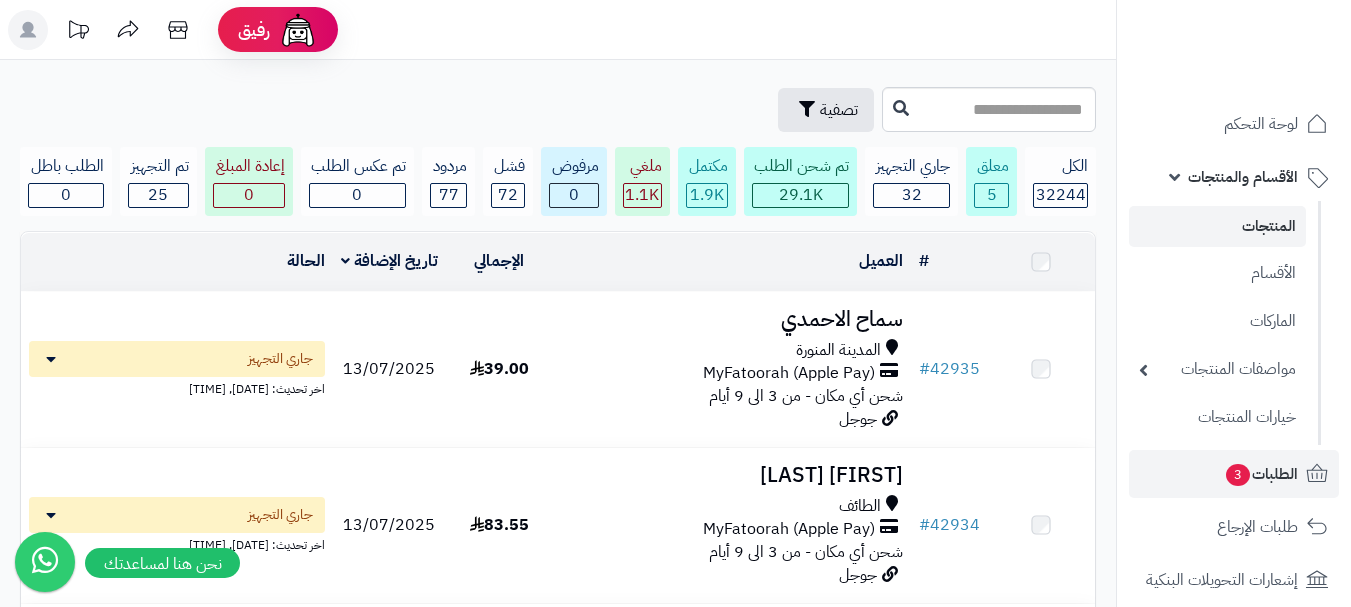 scroll, scrollTop: 0, scrollLeft: 0, axis: both 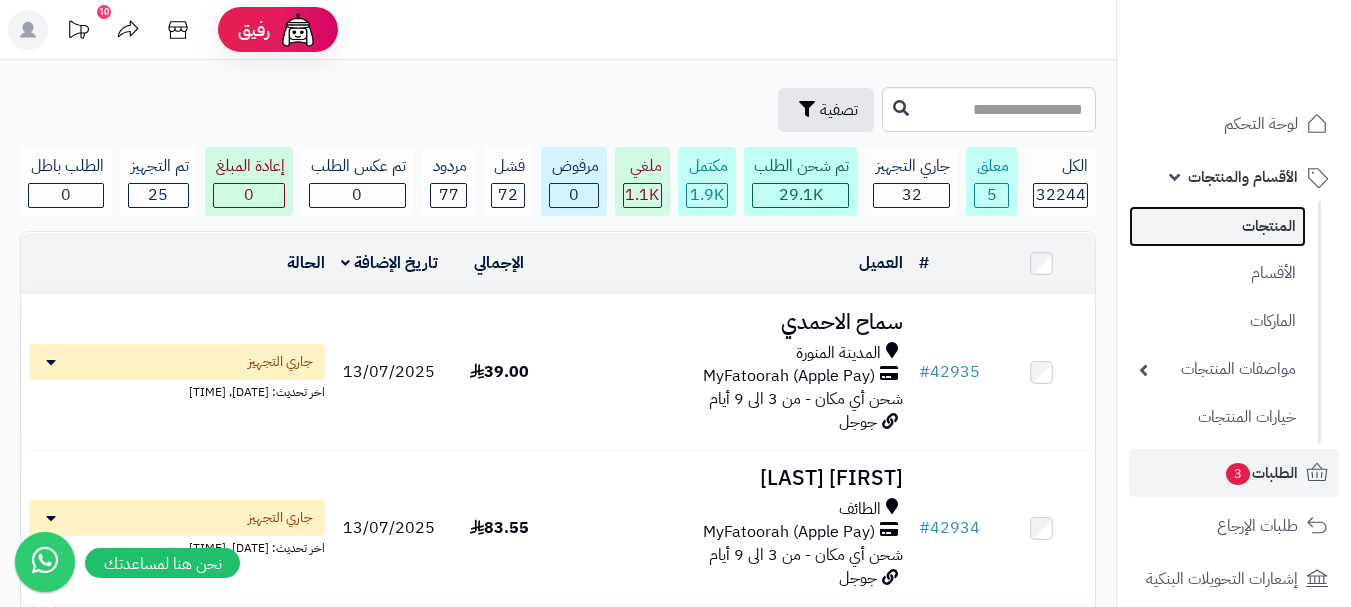 click on "المنتجات" at bounding box center [1217, 226] 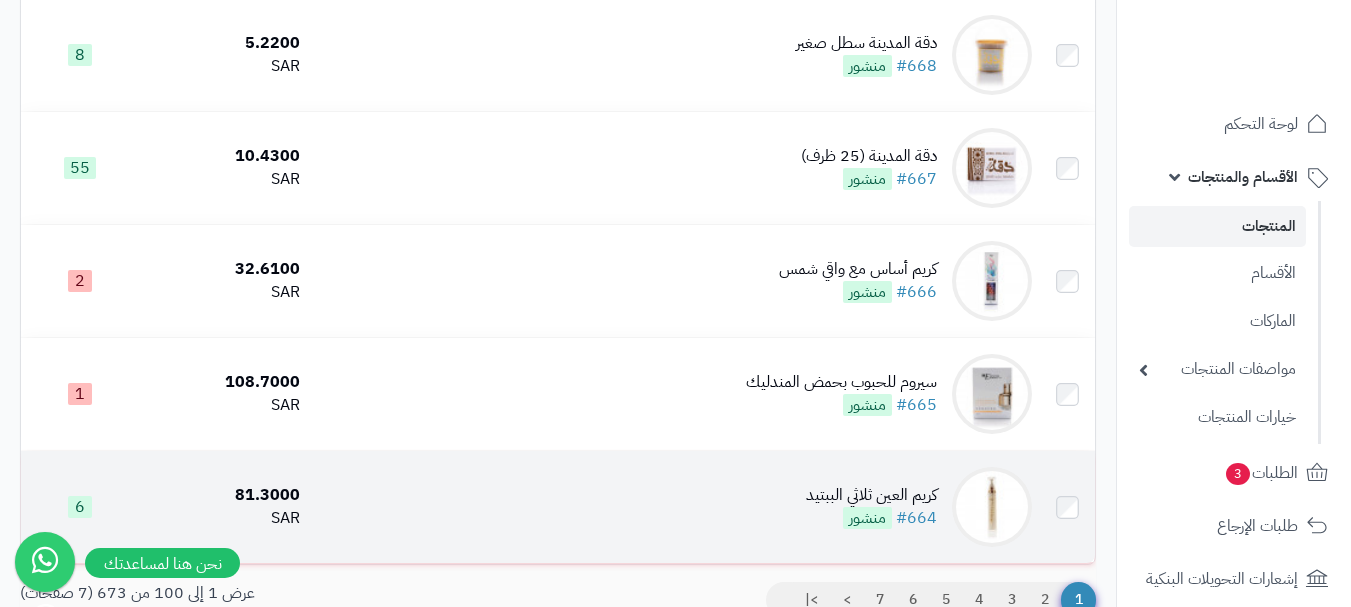 scroll, scrollTop: 11186, scrollLeft: 0, axis: vertical 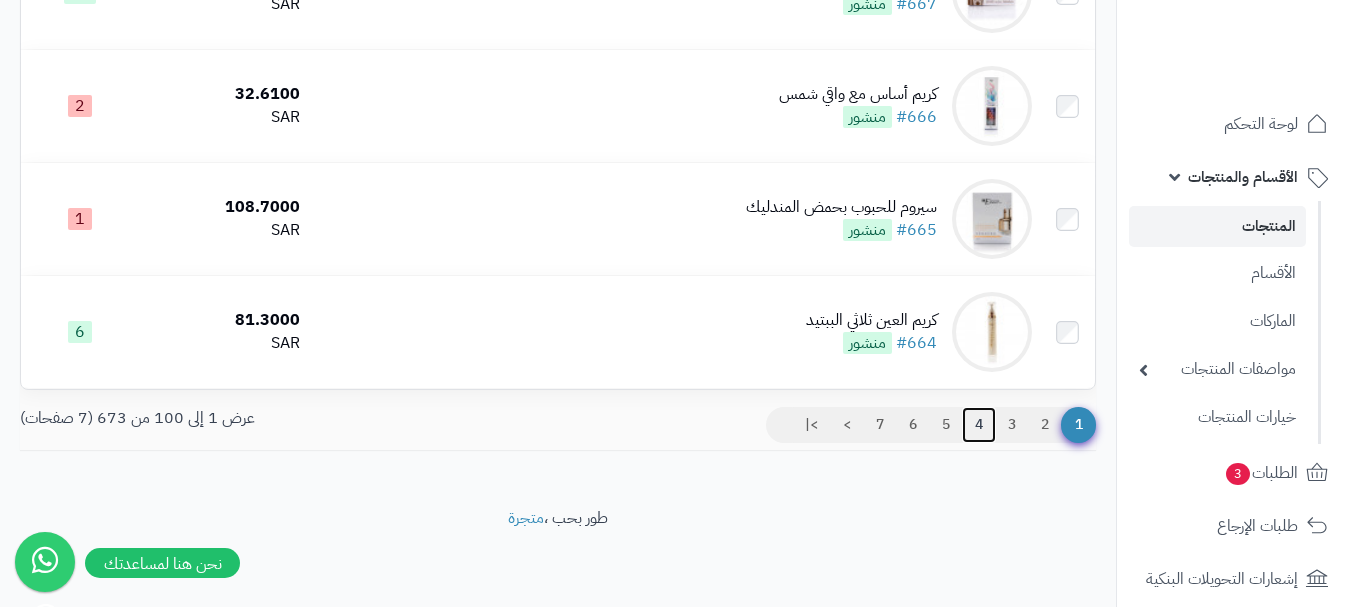 click on "4" at bounding box center [979, 425] 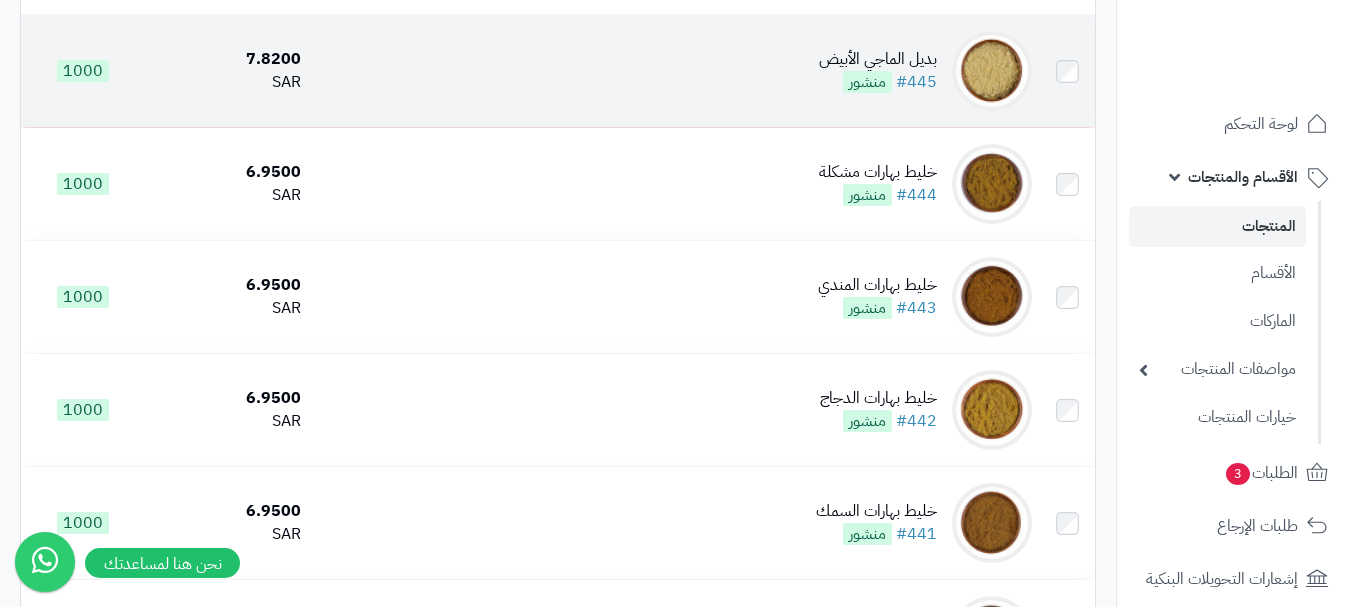 scroll, scrollTop: 1500, scrollLeft: 0, axis: vertical 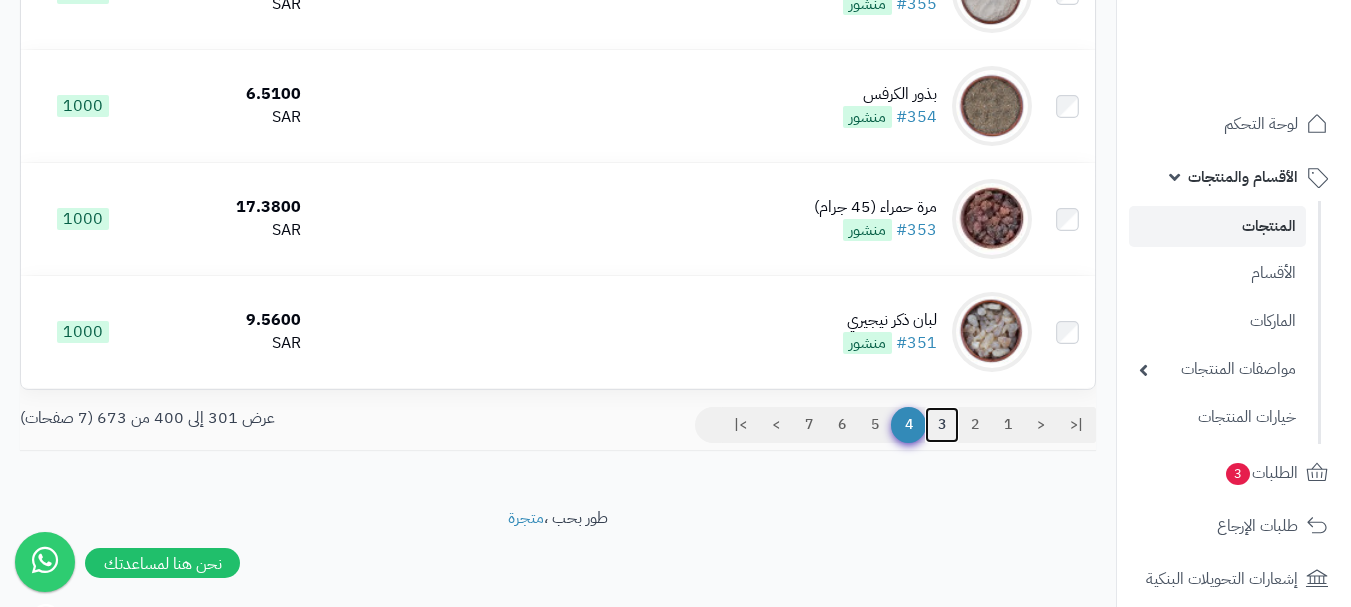 click on "3" at bounding box center (942, 425) 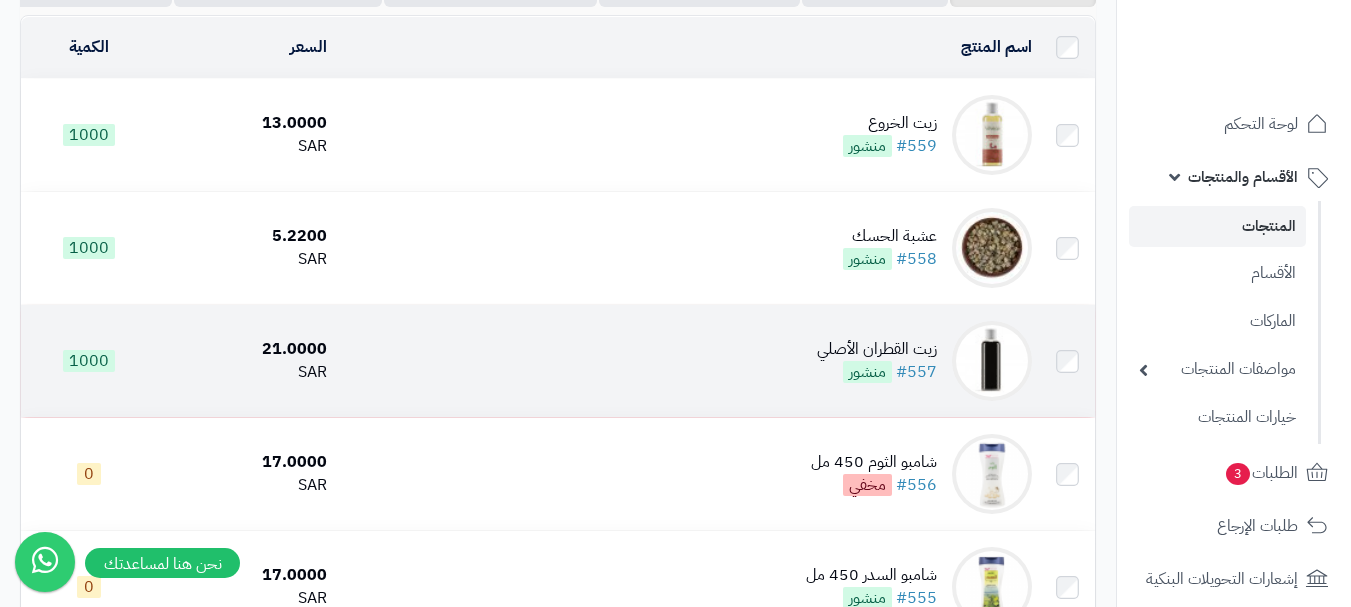 scroll, scrollTop: 200, scrollLeft: 0, axis: vertical 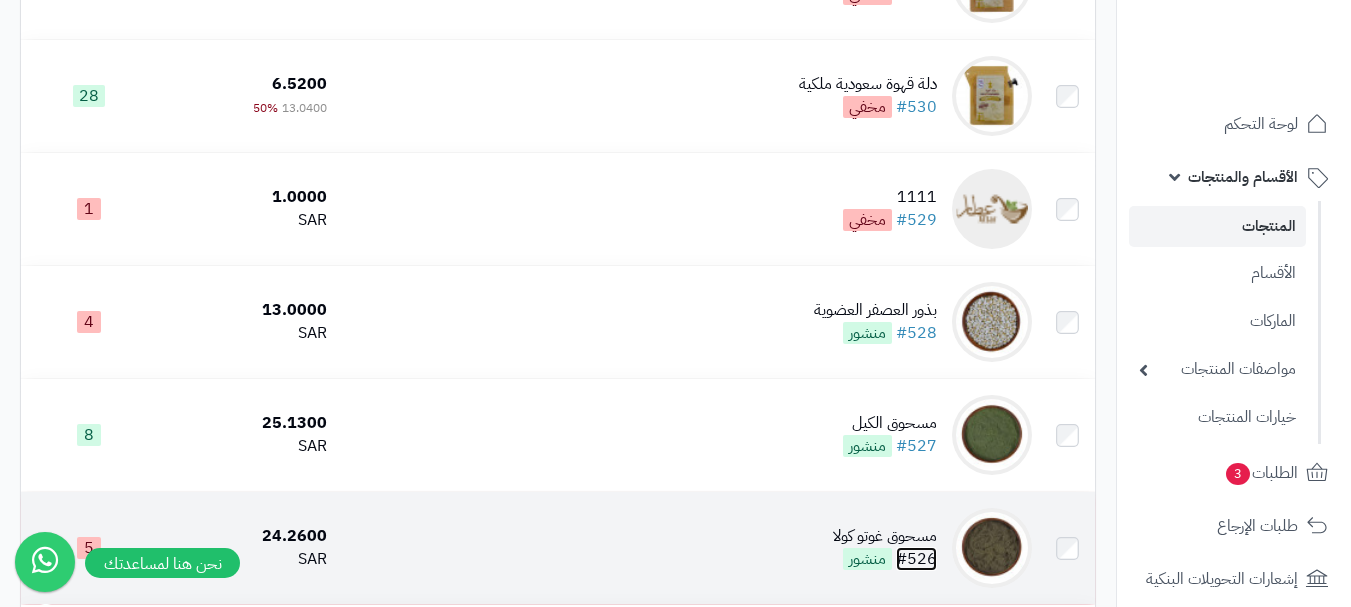 drag, startPoint x: 916, startPoint y: 558, endPoint x: 926, endPoint y: 566, distance: 12.806249 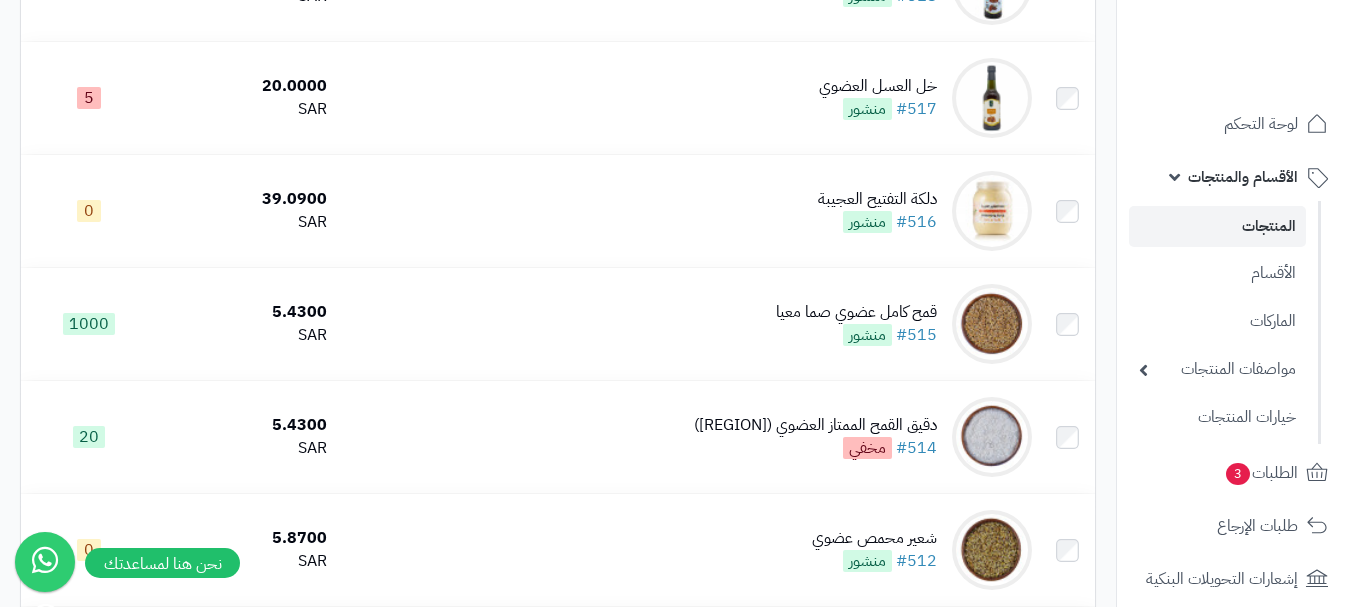 scroll, scrollTop: 5100, scrollLeft: 0, axis: vertical 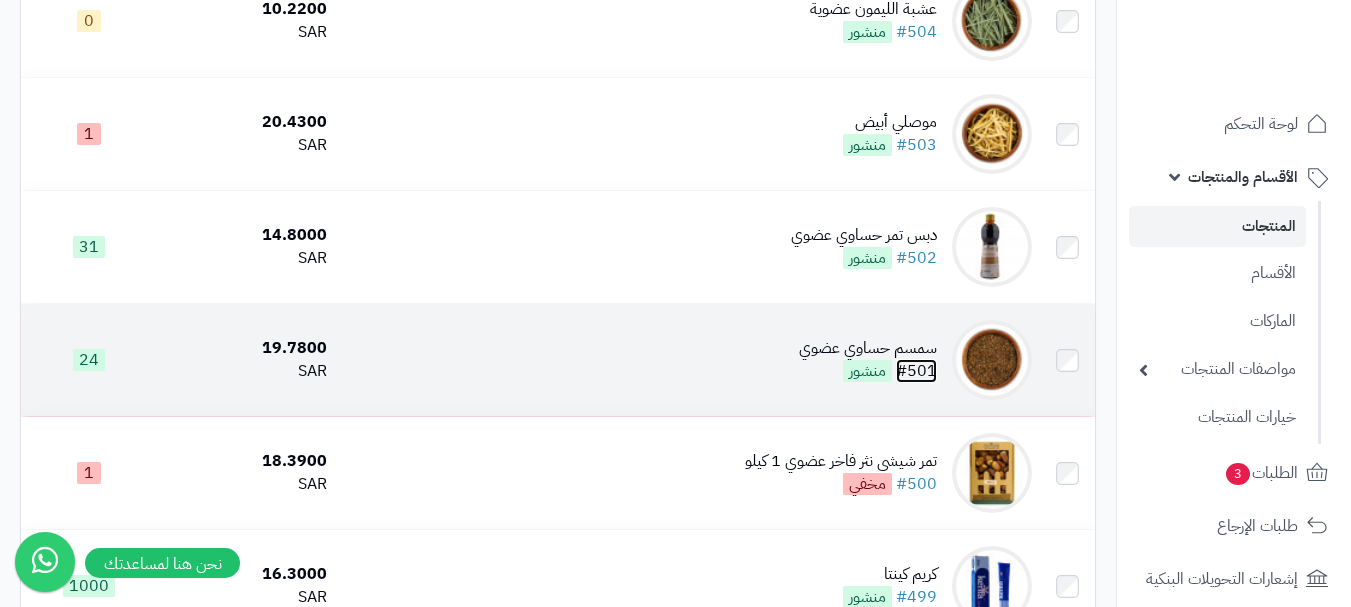 drag, startPoint x: 873, startPoint y: 381, endPoint x: 924, endPoint y: 375, distance: 51.351727 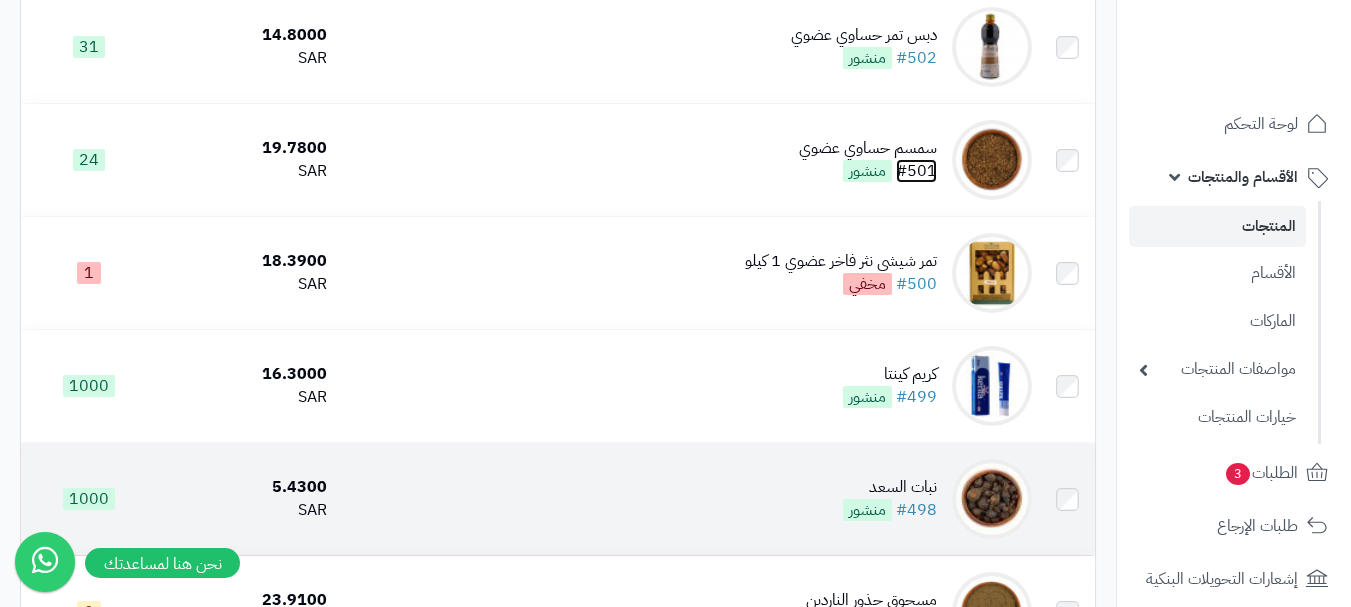 scroll, scrollTop: 6700, scrollLeft: 0, axis: vertical 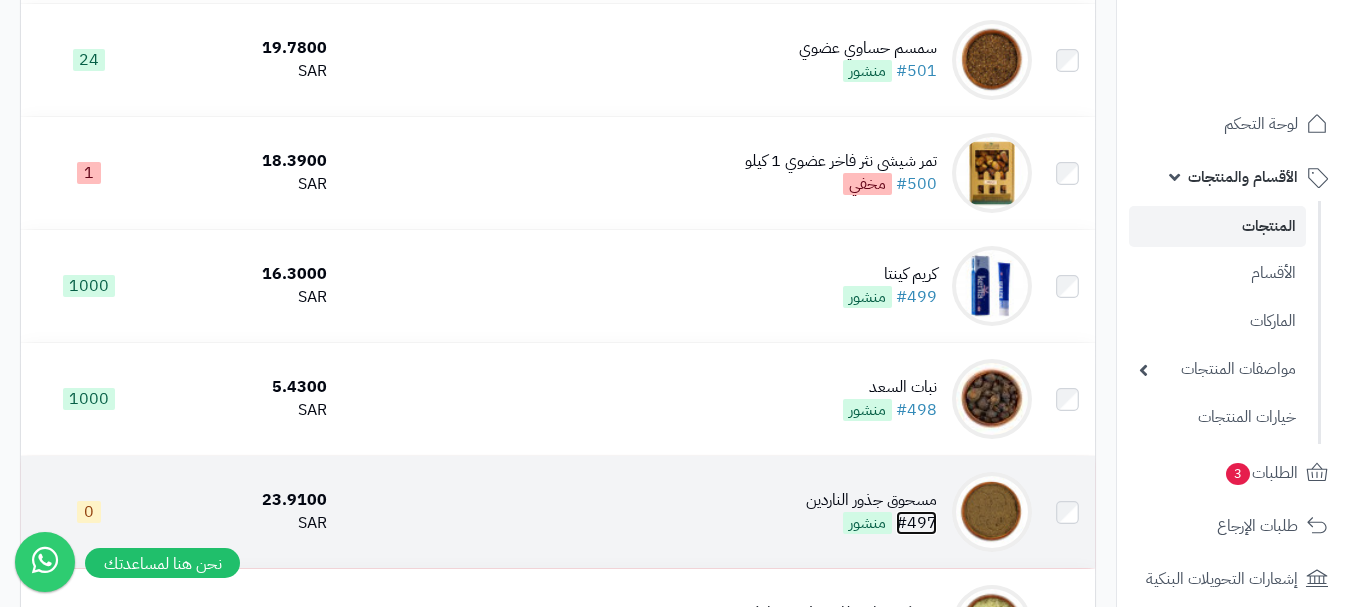 drag, startPoint x: 919, startPoint y: 521, endPoint x: 923, endPoint y: 533, distance: 12.649111 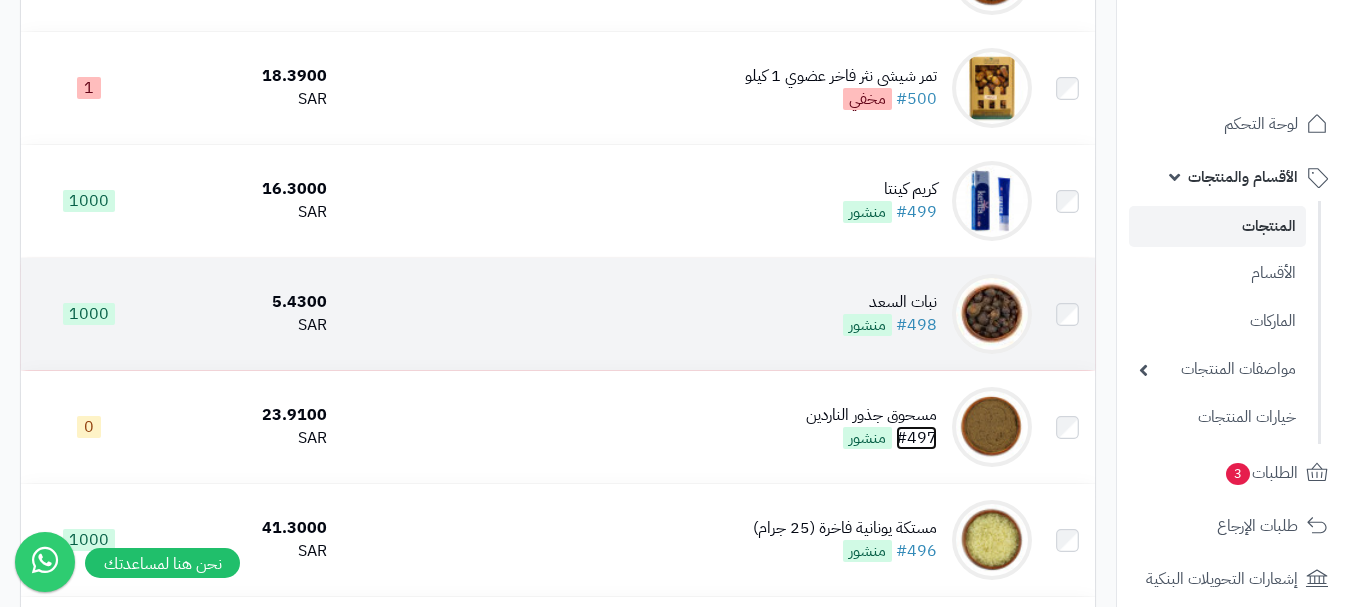 scroll, scrollTop: 6900, scrollLeft: 0, axis: vertical 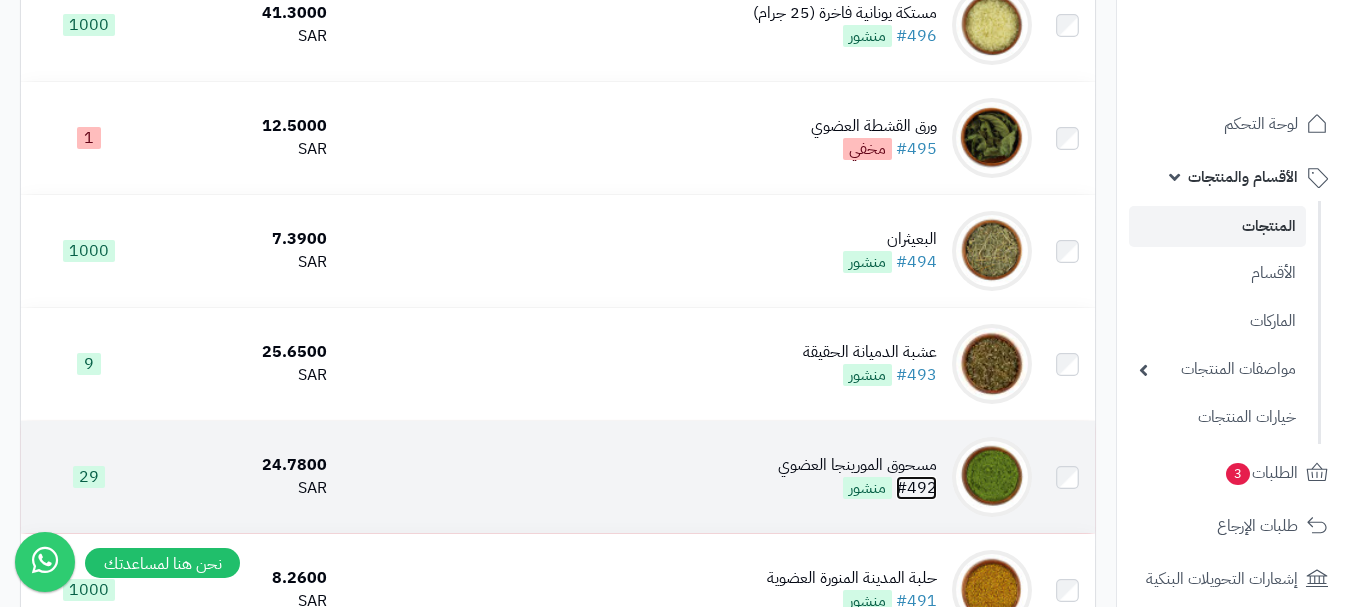 drag, startPoint x: 918, startPoint y: 487, endPoint x: 916, endPoint y: 499, distance: 12.165525 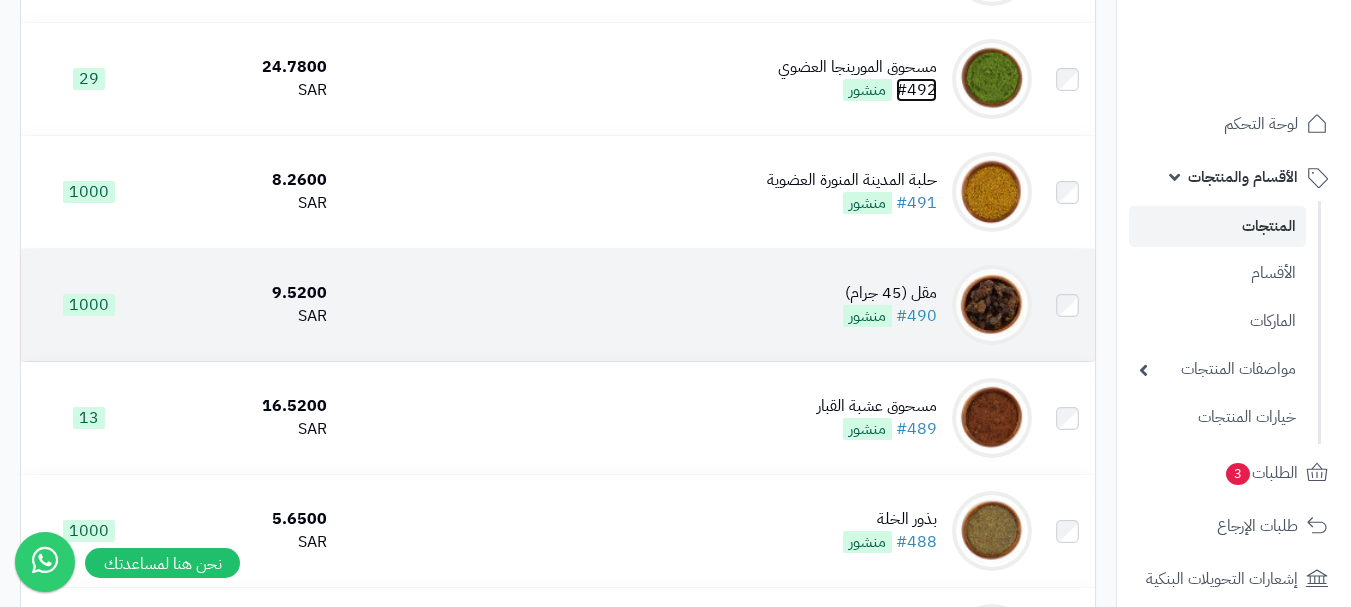 scroll, scrollTop: 7700, scrollLeft: 0, axis: vertical 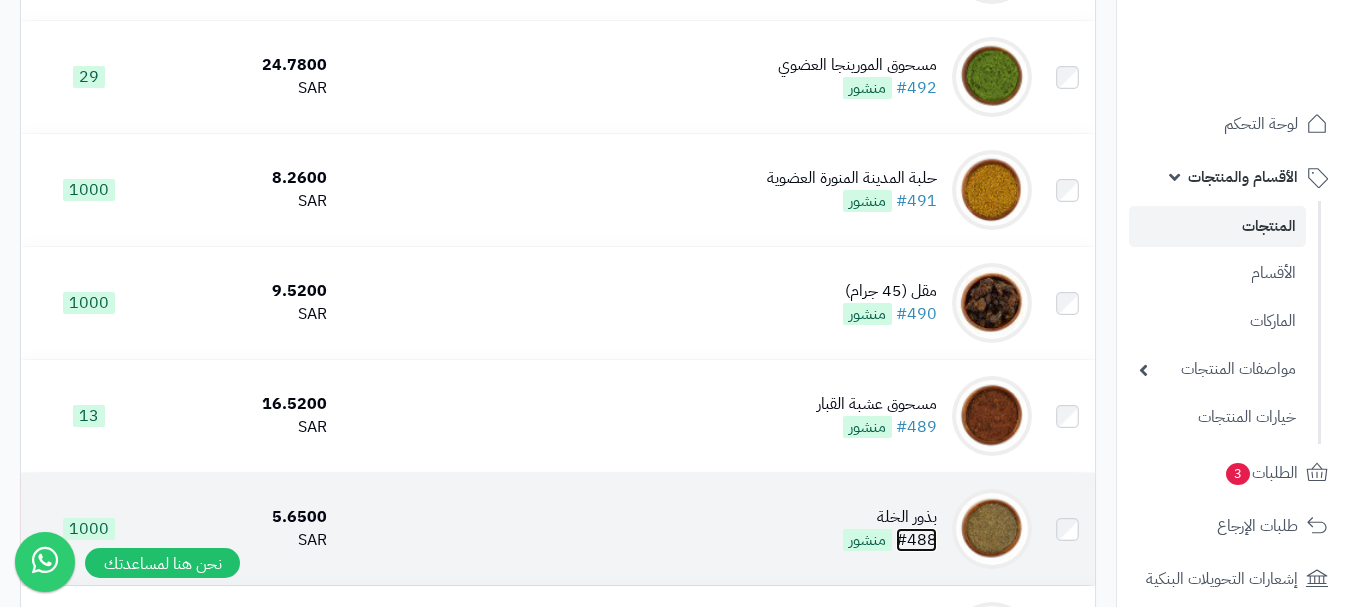 drag, startPoint x: 914, startPoint y: 539, endPoint x: 929, endPoint y: 550, distance: 18.601076 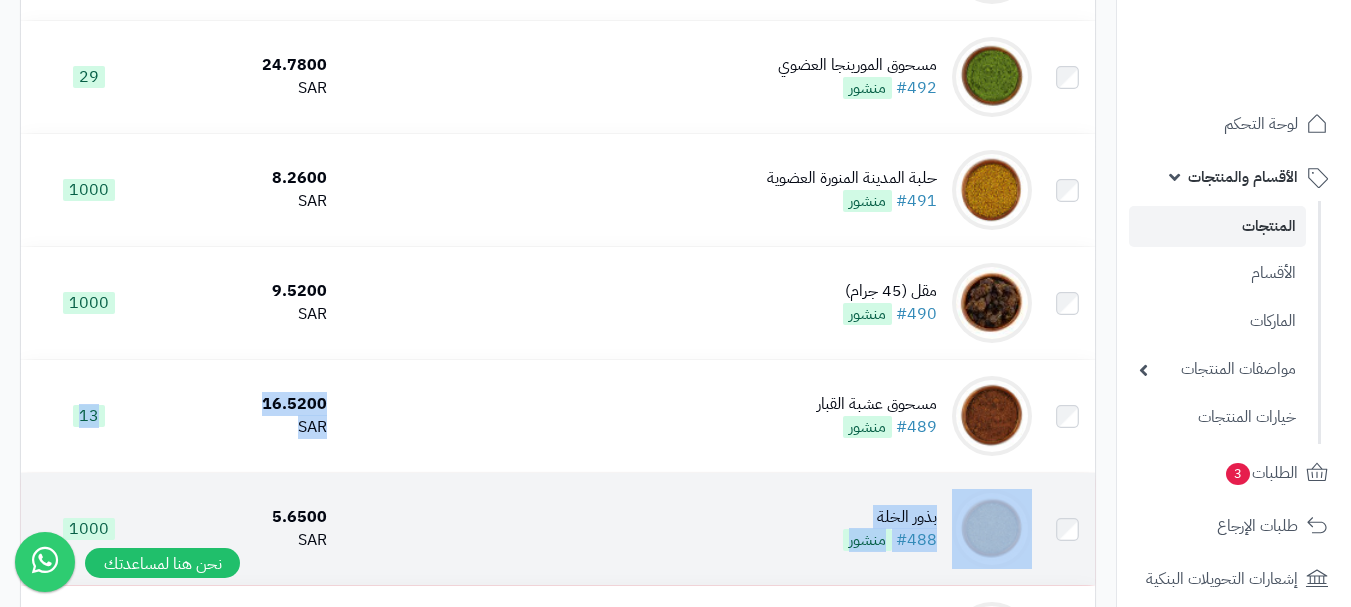 drag, startPoint x: 936, startPoint y: 555, endPoint x: 626, endPoint y: 545, distance: 310.16125 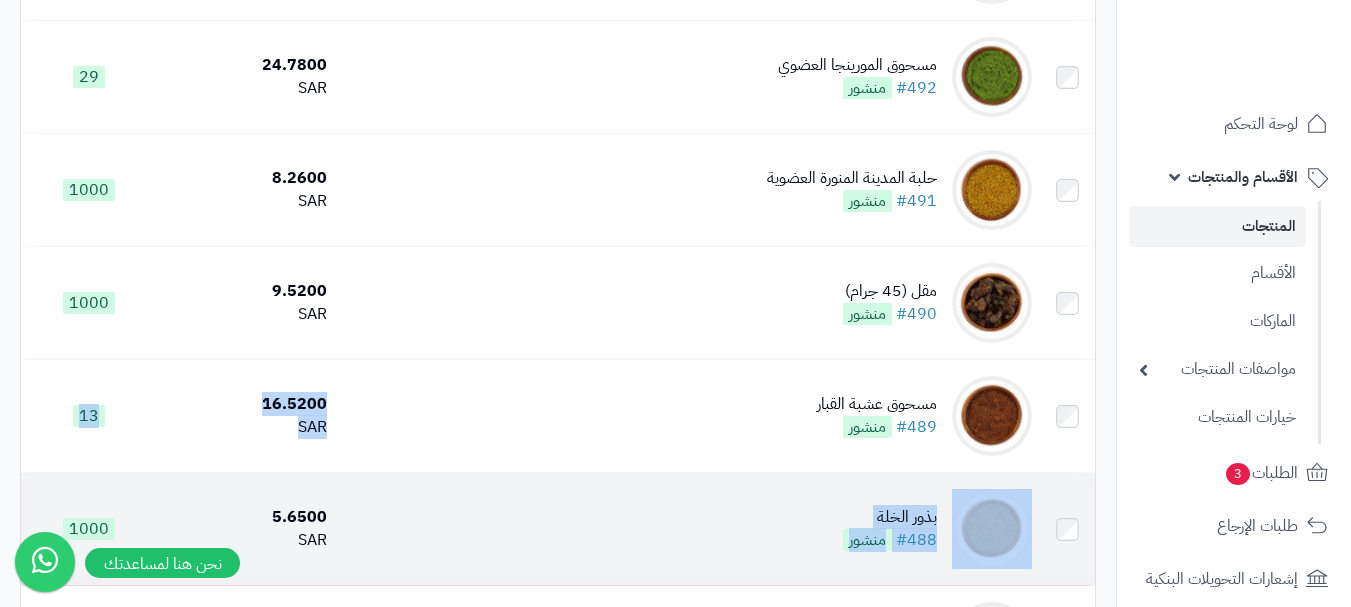 click on "زيت الخروع
#559
منشور
13.0000 SAR                          1000
عشبة الحسك
#558
منشور
5.2200 SAR                          1000
زيت القطران الأصلي
#557
منشور
21.0000 SAR                          1000
شامبو الثوم 450 مل
#556
مخفي
17.0000 SAR                          0
شامبو السدر 450 مل
#555
منشور
17.0000 SAR                          0
شامبو الخلطة العجيبة 450 مل
#554
منشور
17.0000 SAR                          0
شامبو المحلب 450 مل
#553
منشور
17.0000 SAR                          21
شامبو اكليل الجبل 450 مل
#552
منشور
17.0000 SAR                          2
سنبلة
#551
منشور SAR" at bounding box center [558, -1788] 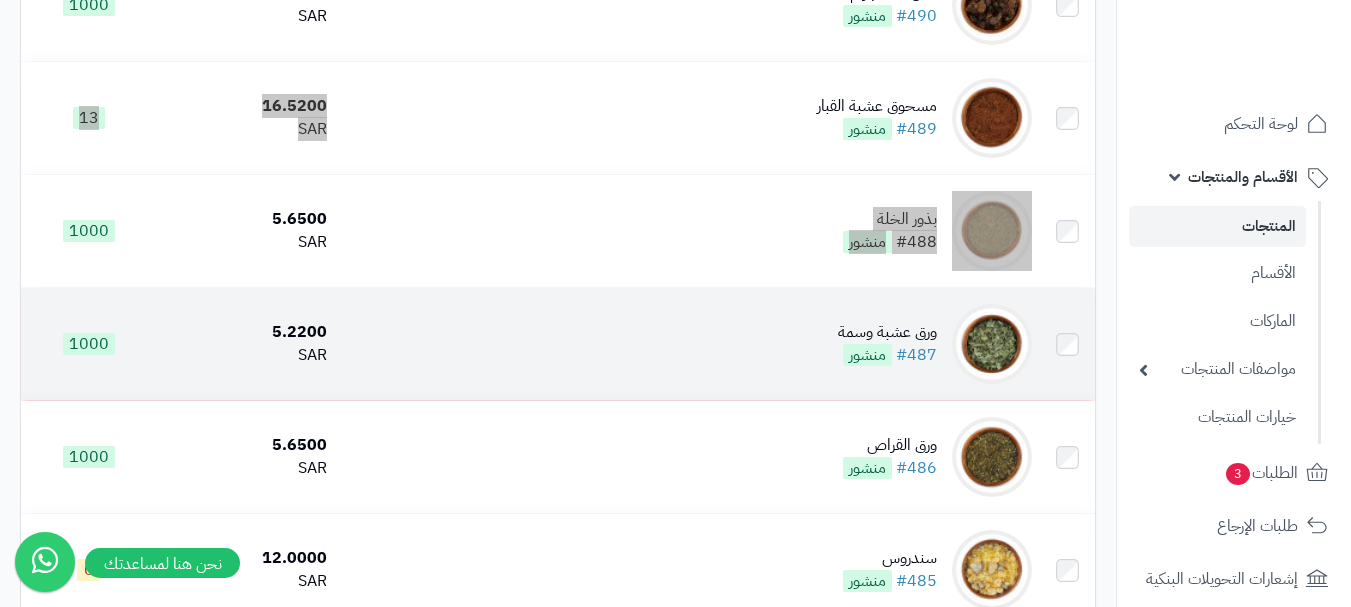 scroll, scrollTop: 8000, scrollLeft: 0, axis: vertical 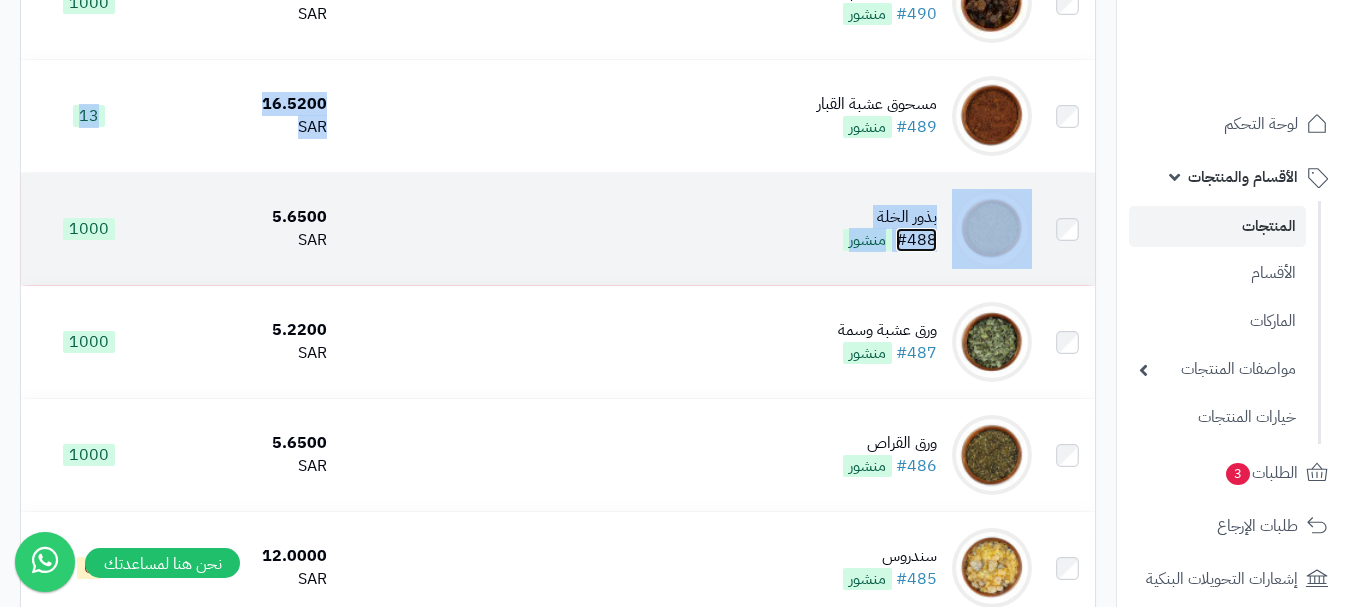 click on "#488" at bounding box center [916, 240] 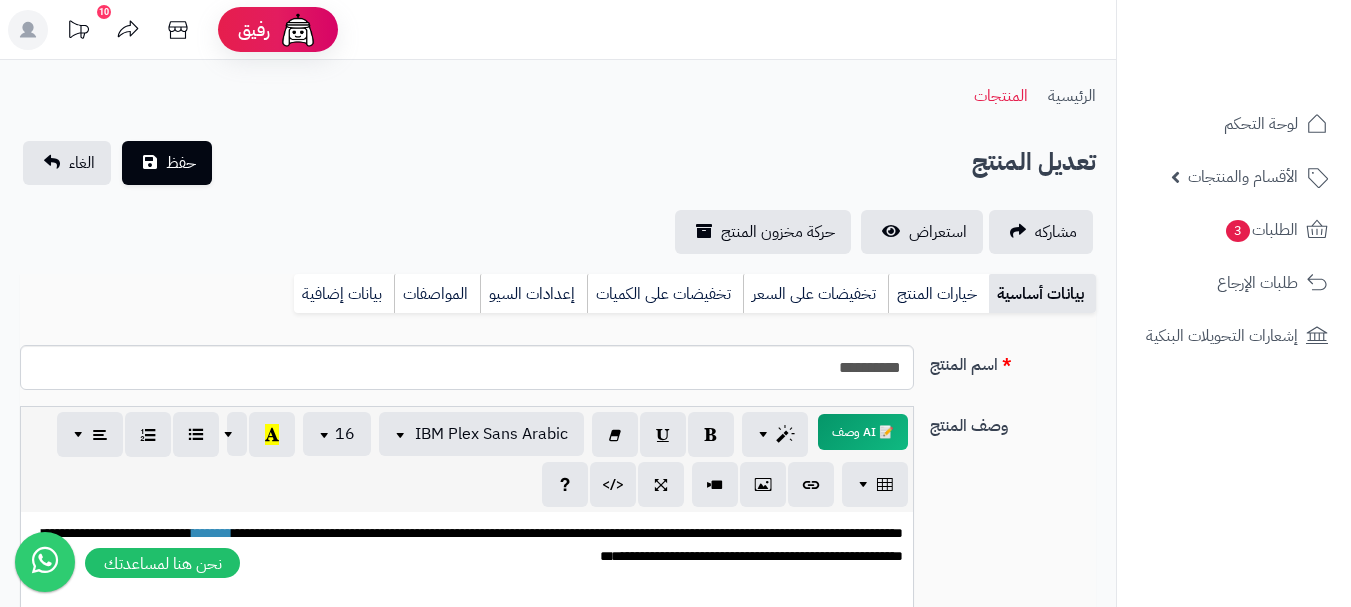 scroll, scrollTop: 0, scrollLeft: 0, axis: both 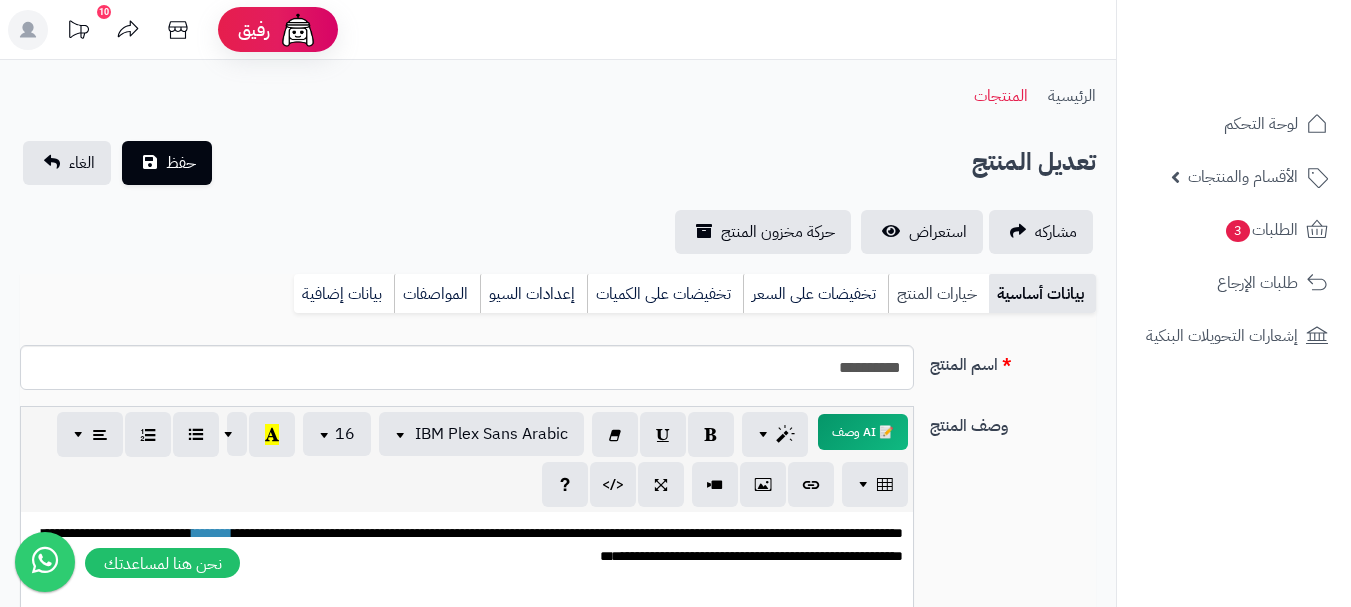 click on "خيارات المنتج" at bounding box center (938, 294) 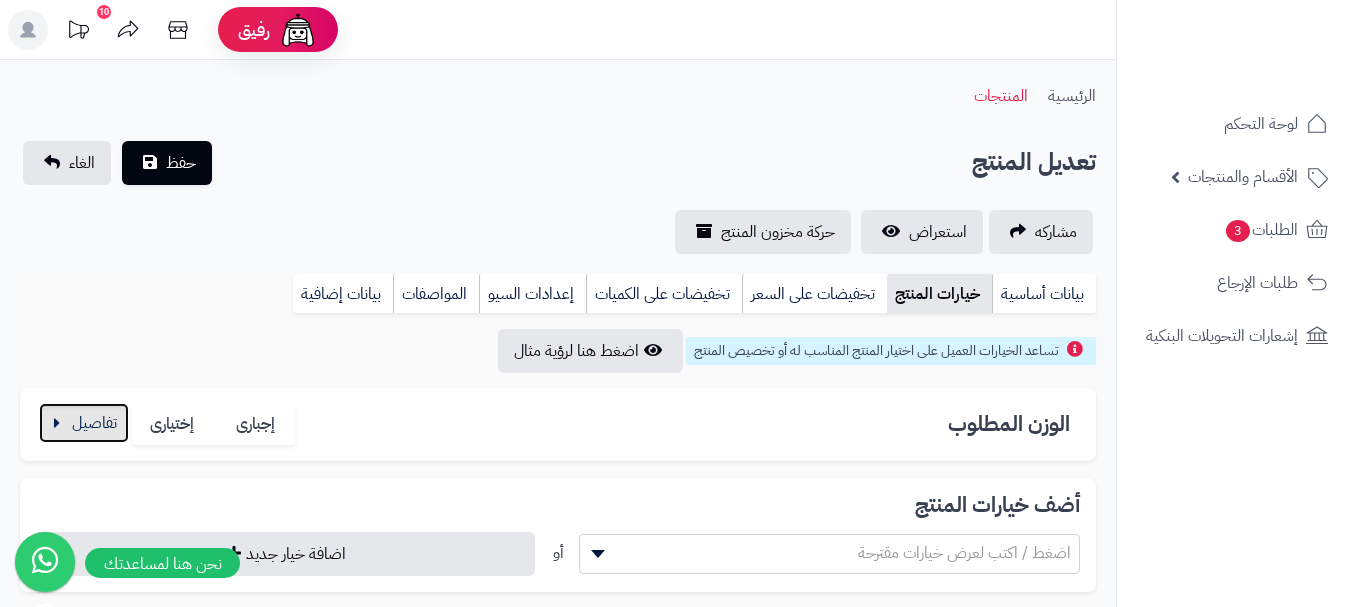 click at bounding box center [84, 423] 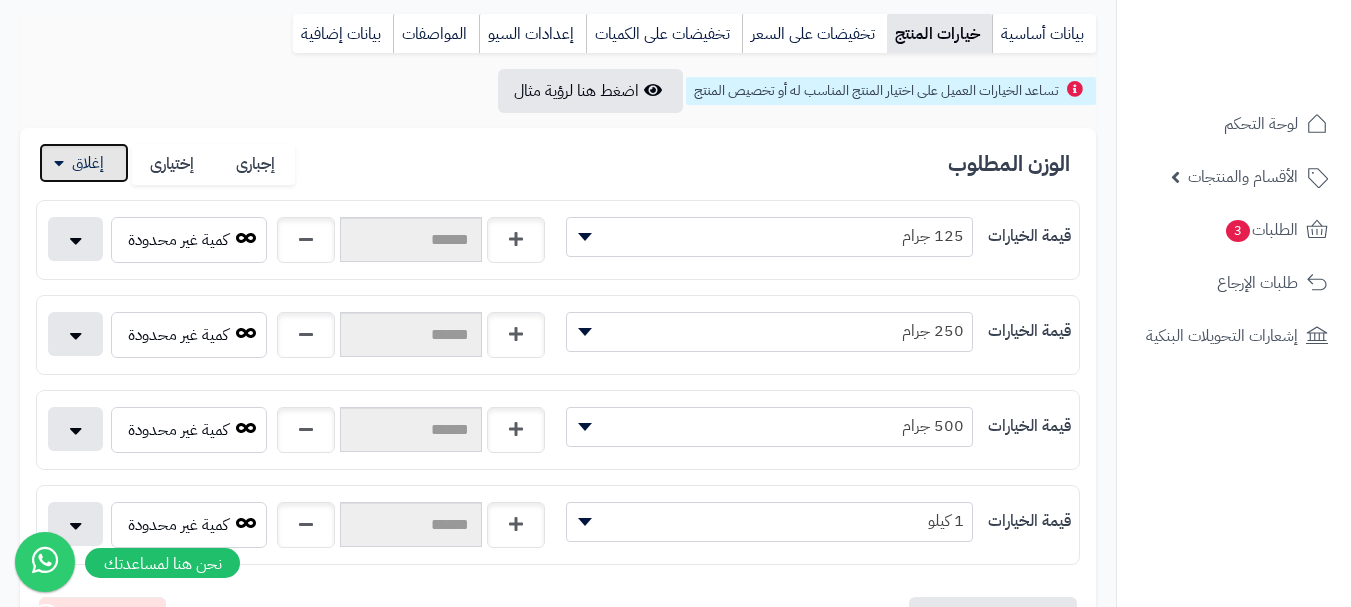 scroll, scrollTop: 500, scrollLeft: 0, axis: vertical 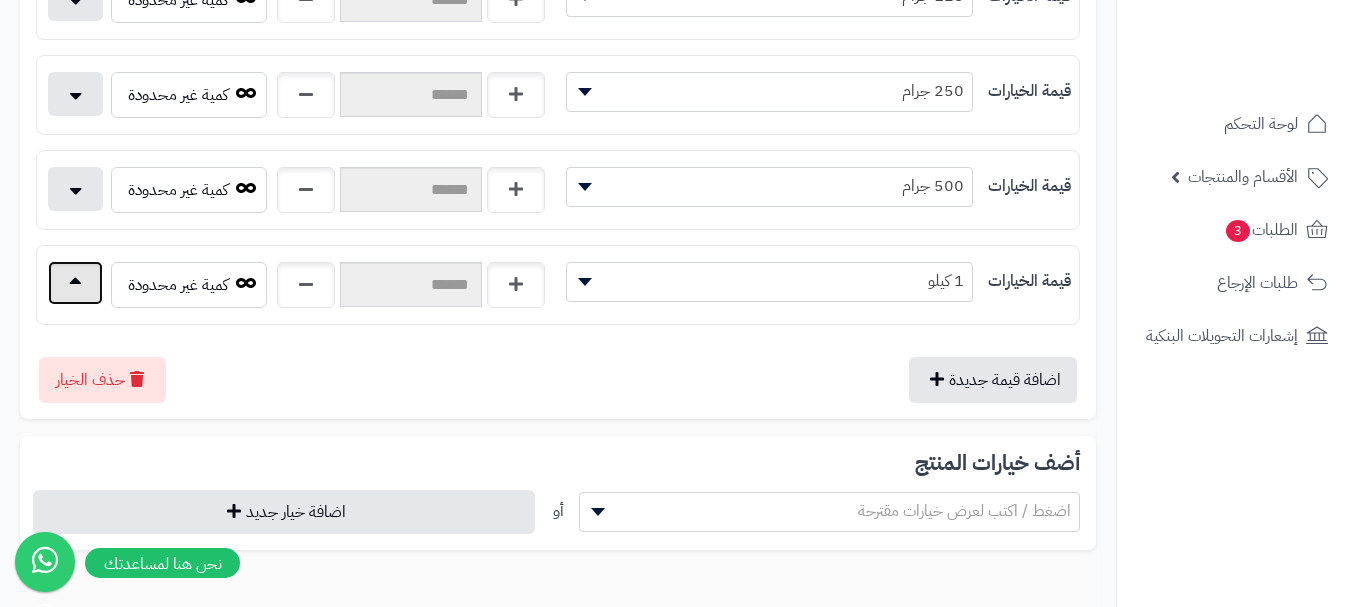 click at bounding box center [75, 283] 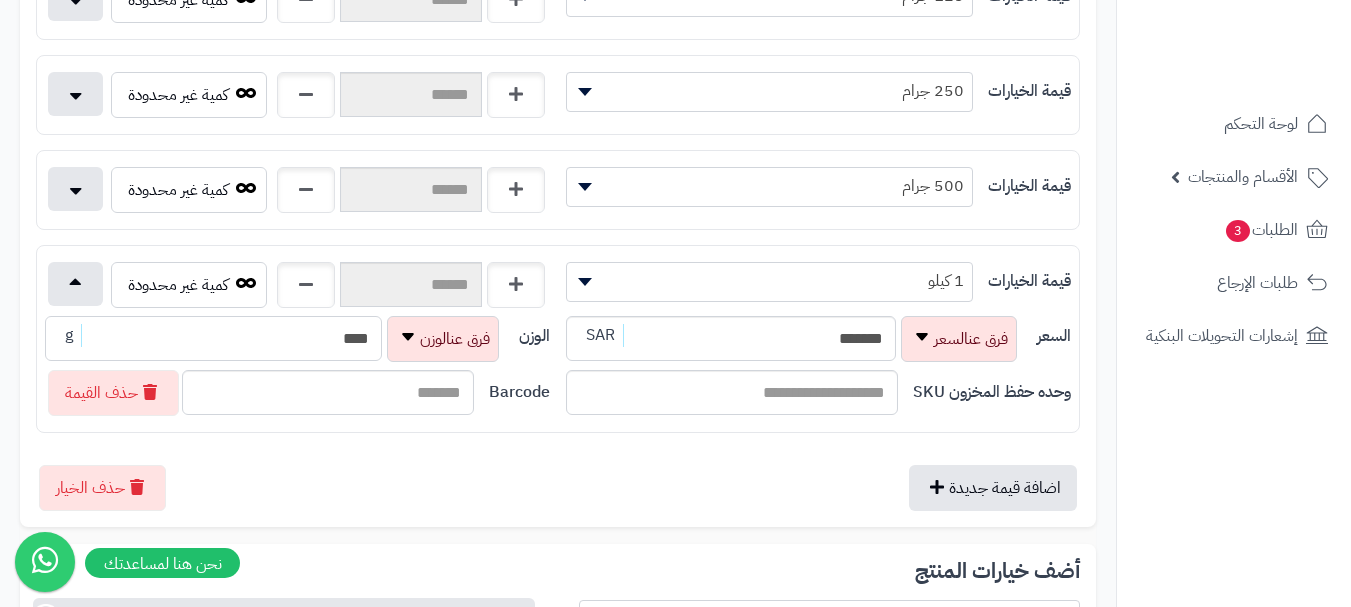 click on "****" at bounding box center [213, 338] 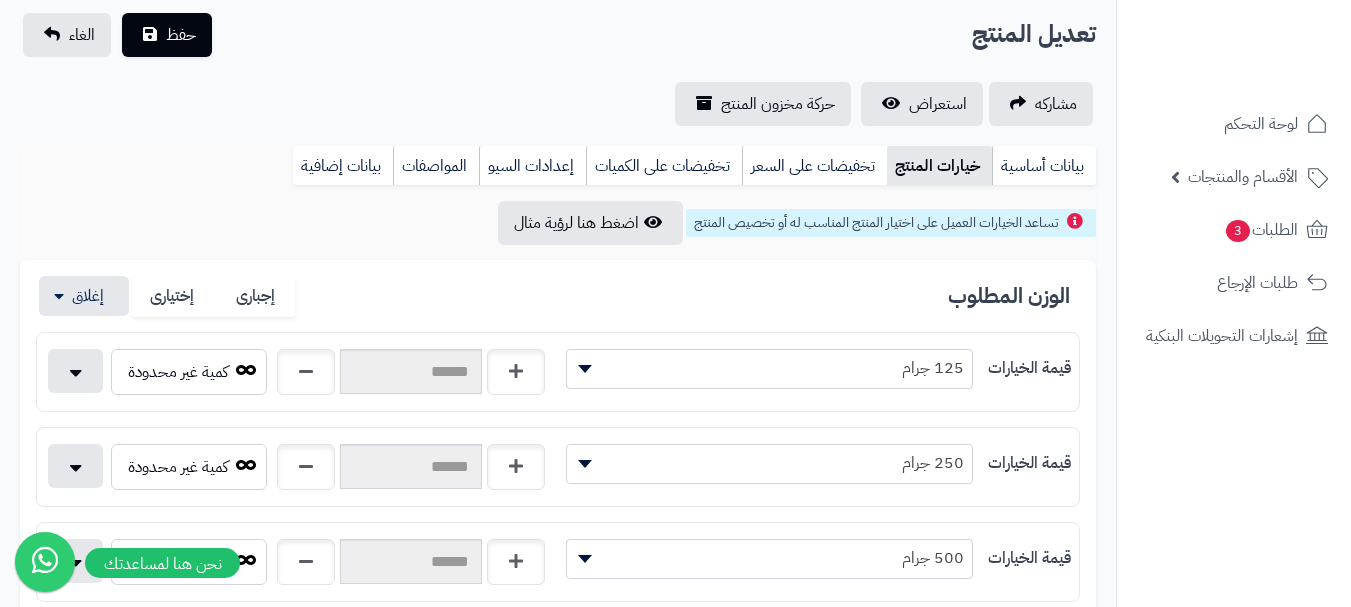 scroll, scrollTop: 100, scrollLeft: 0, axis: vertical 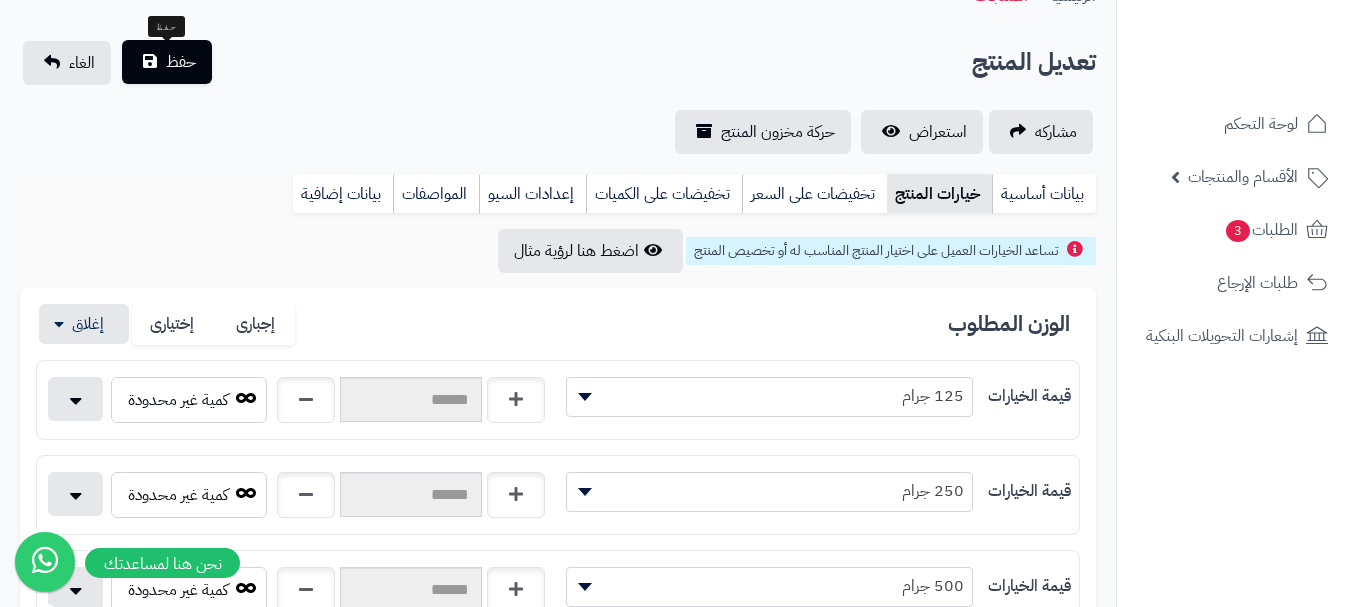 type on "****" 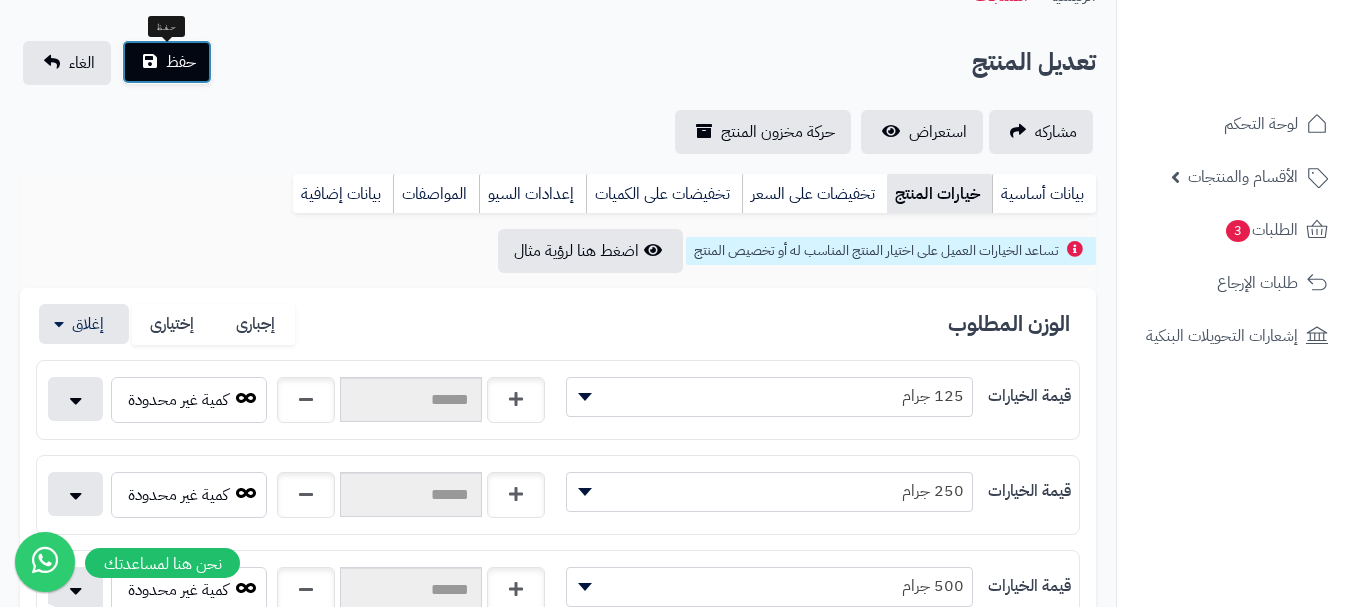 click on "حفظ" at bounding box center [167, 62] 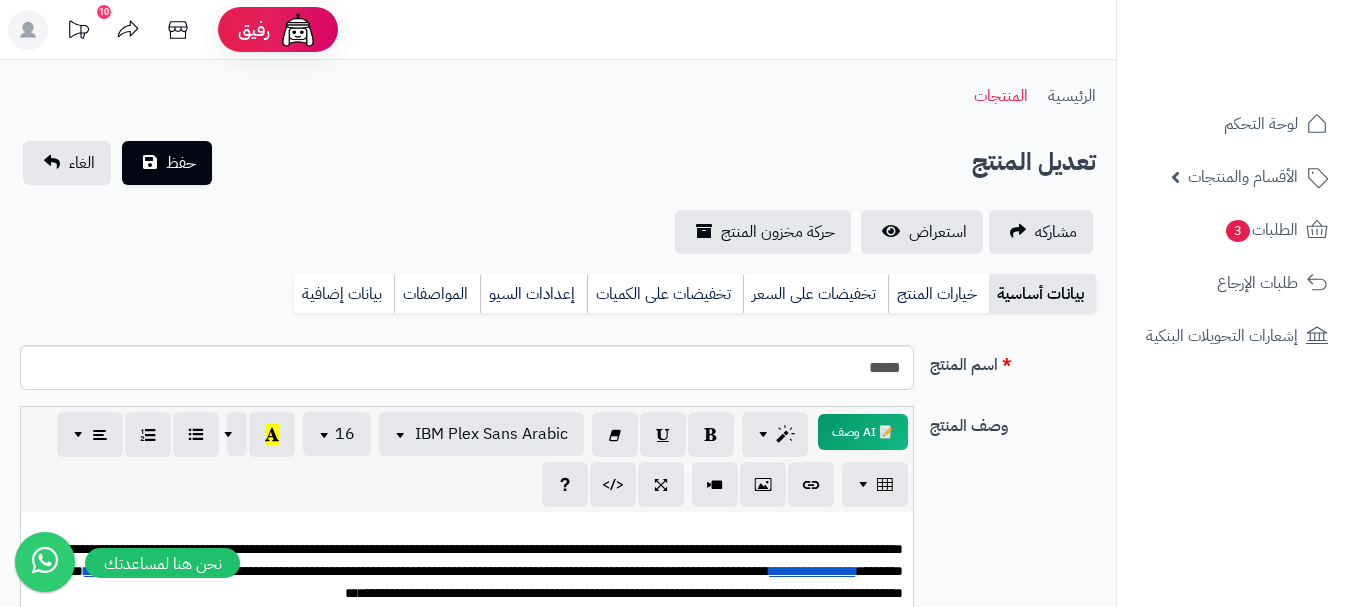 scroll, scrollTop: 0, scrollLeft: 0, axis: both 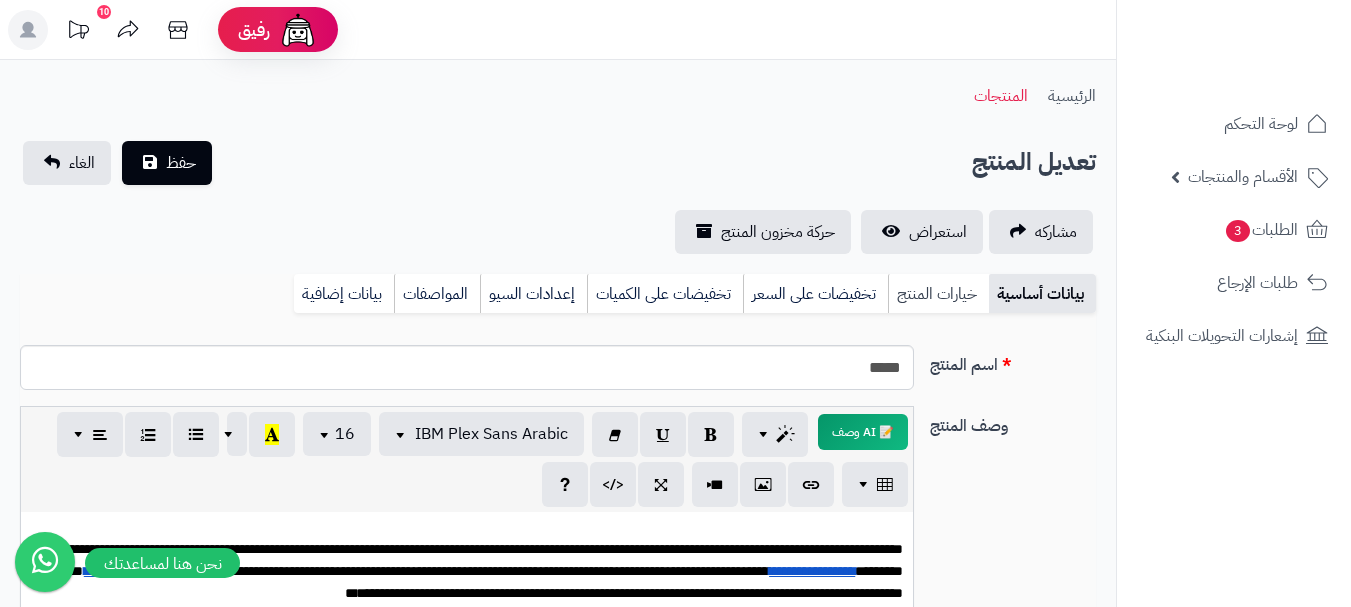 click on "خيارات المنتج" at bounding box center [938, 294] 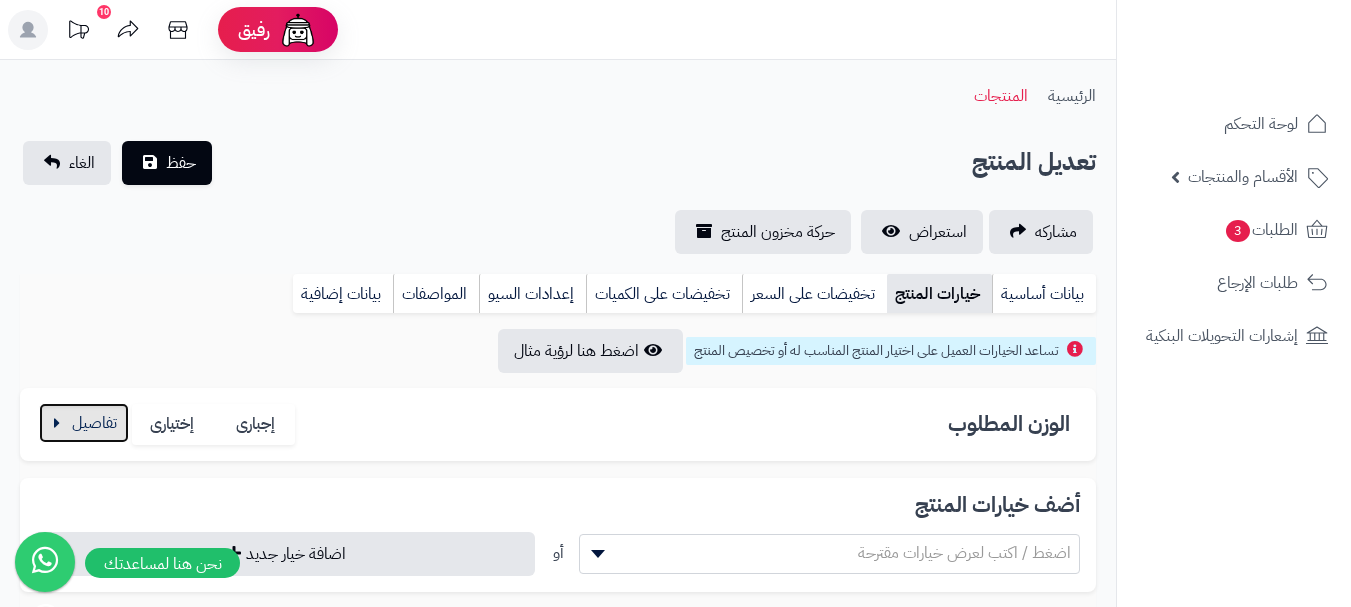 click at bounding box center (84, 423) 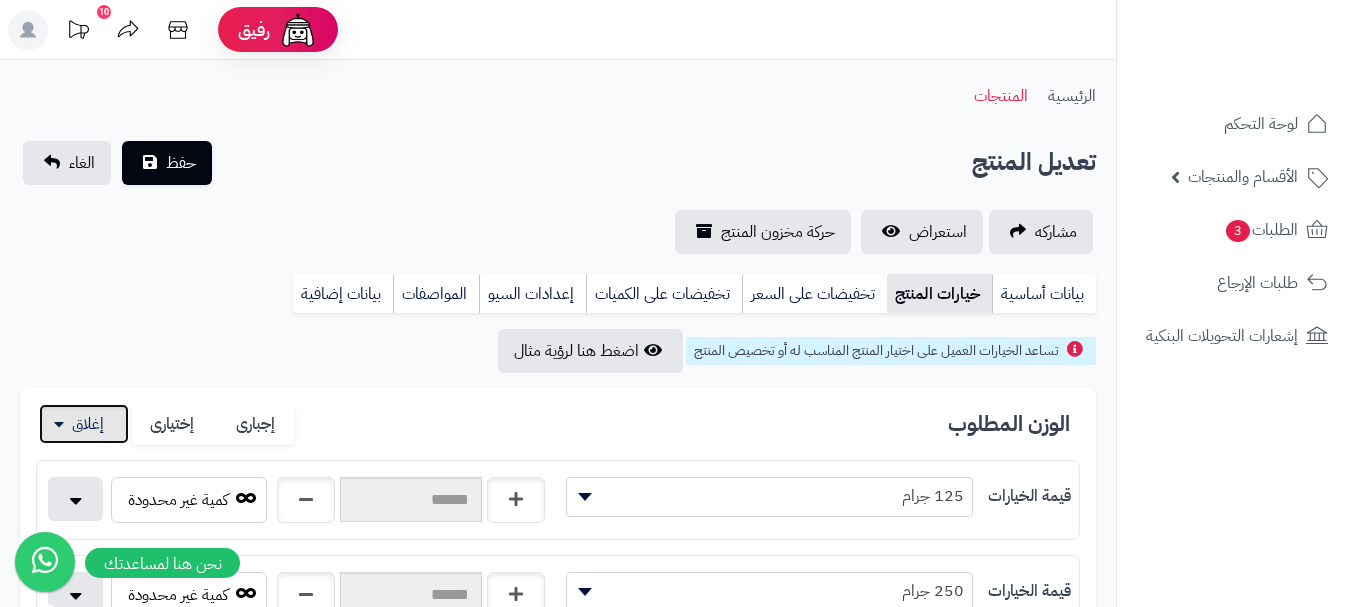 scroll, scrollTop: 400, scrollLeft: 0, axis: vertical 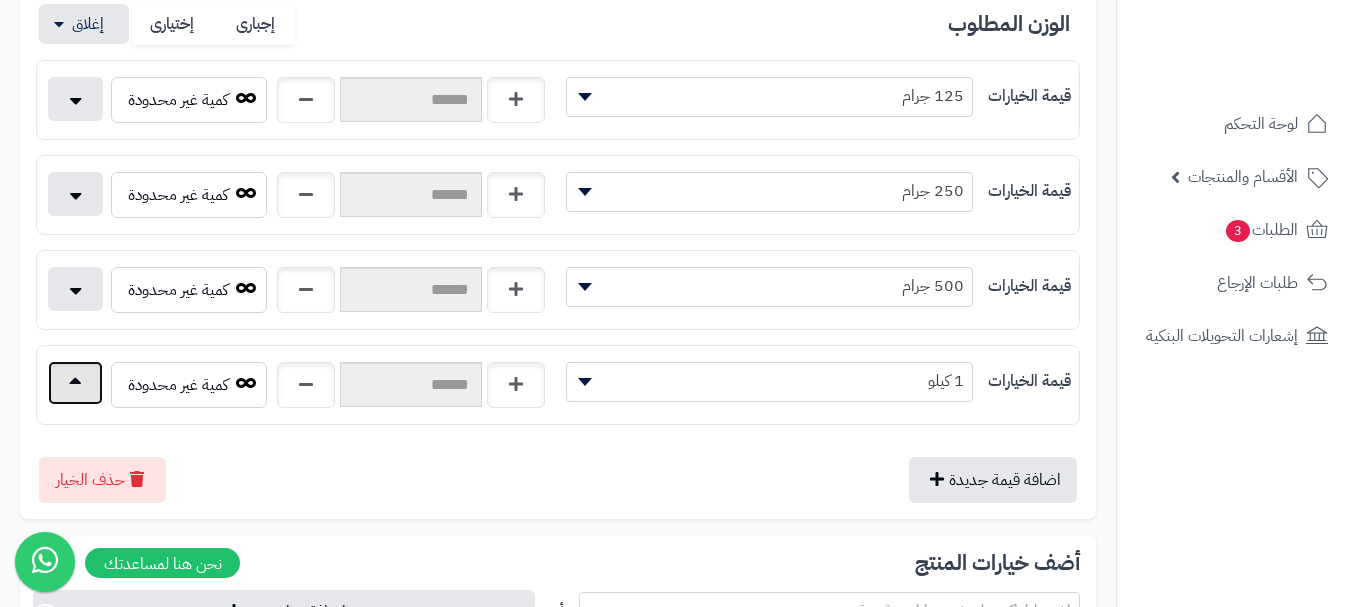click at bounding box center [75, 383] 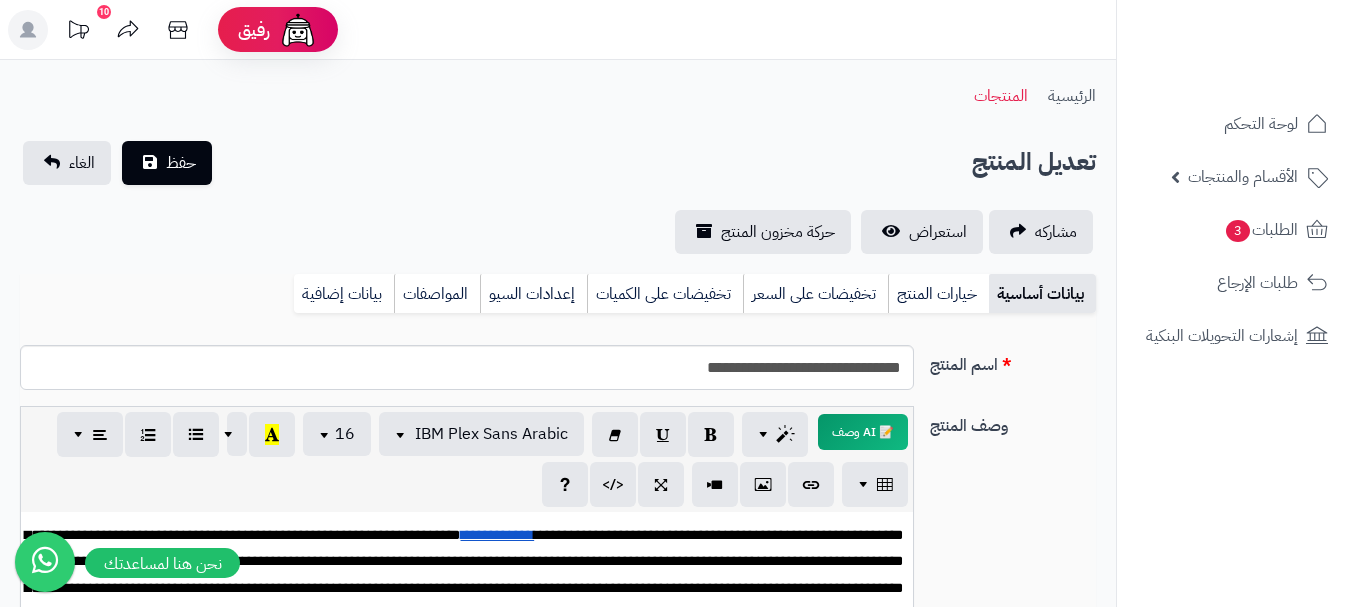 scroll, scrollTop: 0, scrollLeft: 0, axis: both 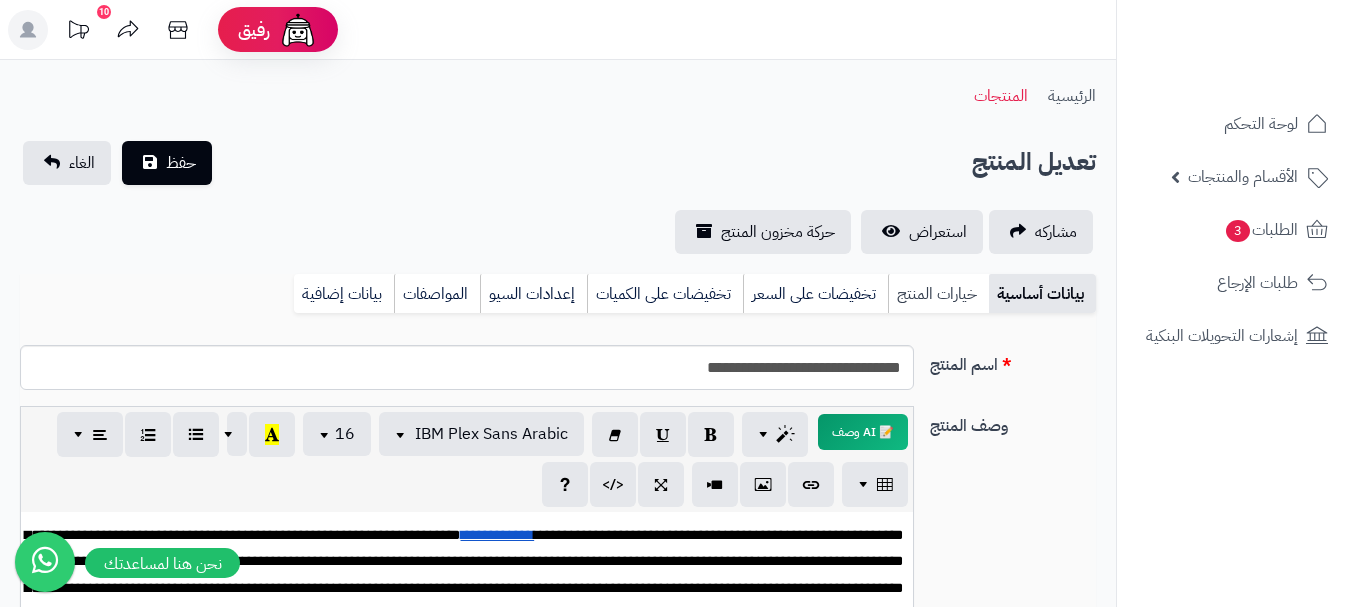 click on "خيارات المنتج" at bounding box center (938, 294) 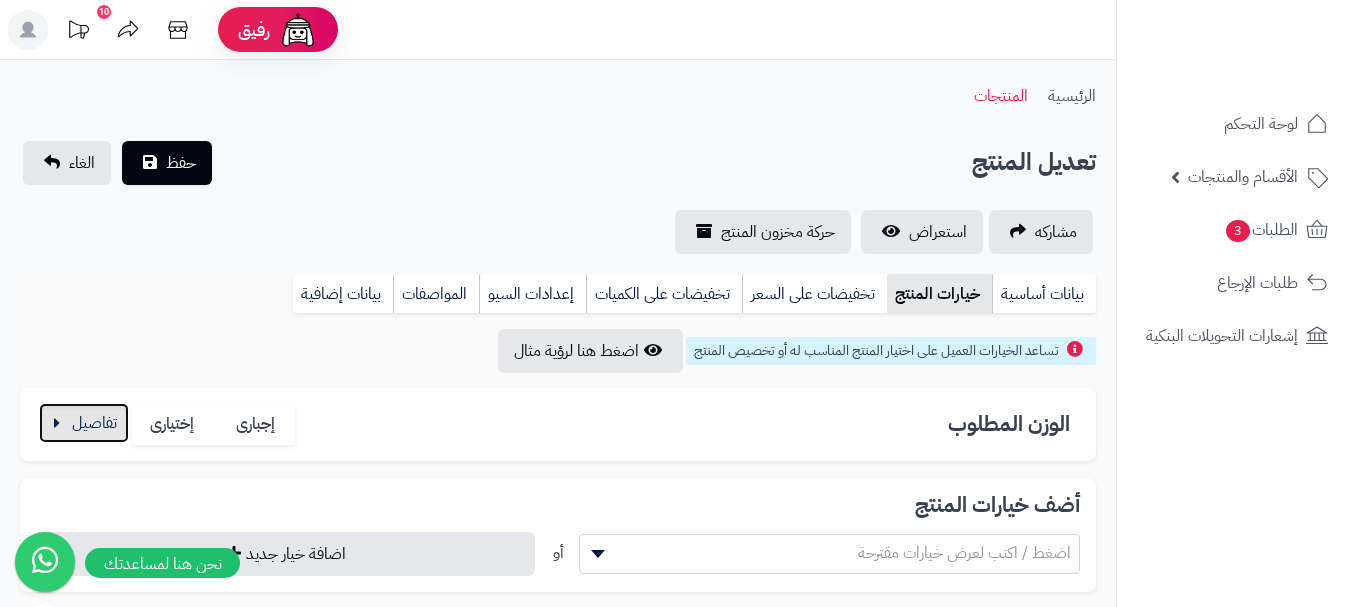 click at bounding box center (84, 423) 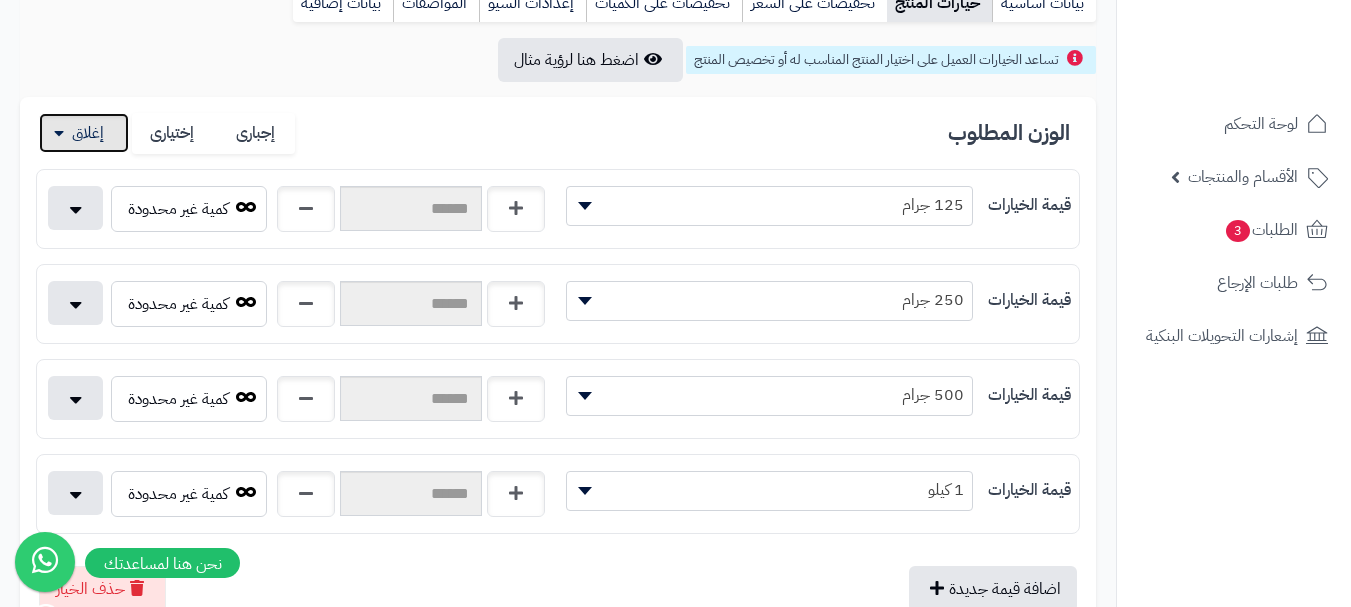 scroll, scrollTop: 600, scrollLeft: 0, axis: vertical 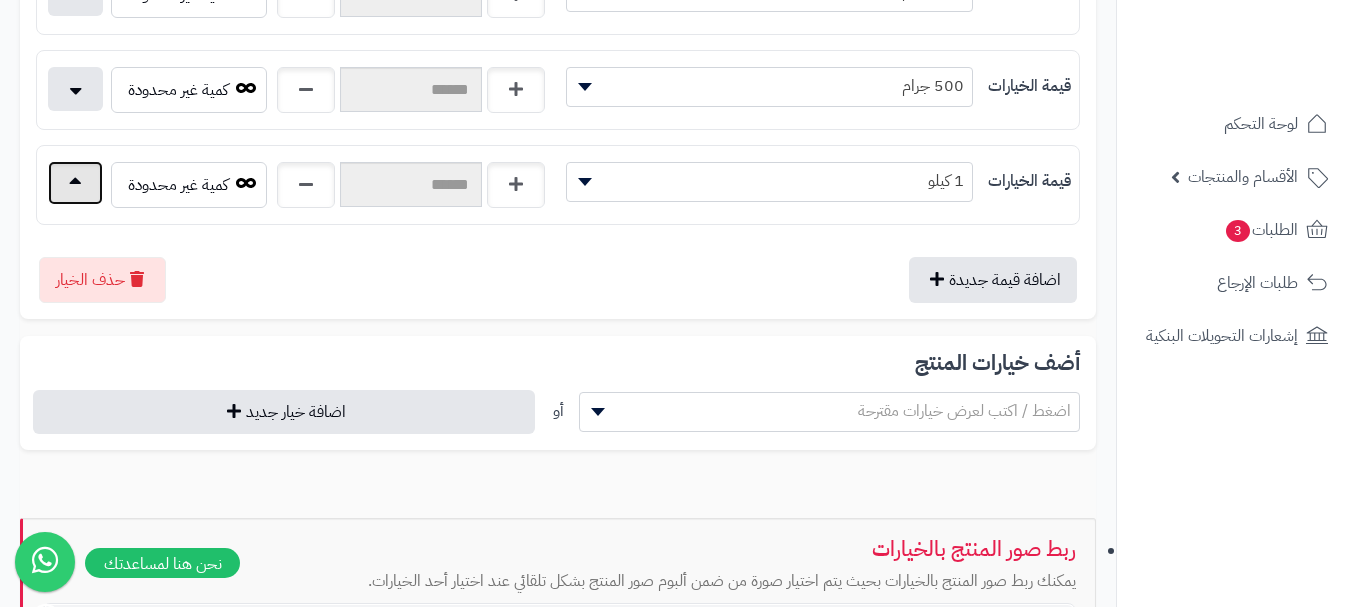 click at bounding box center (75, 183) 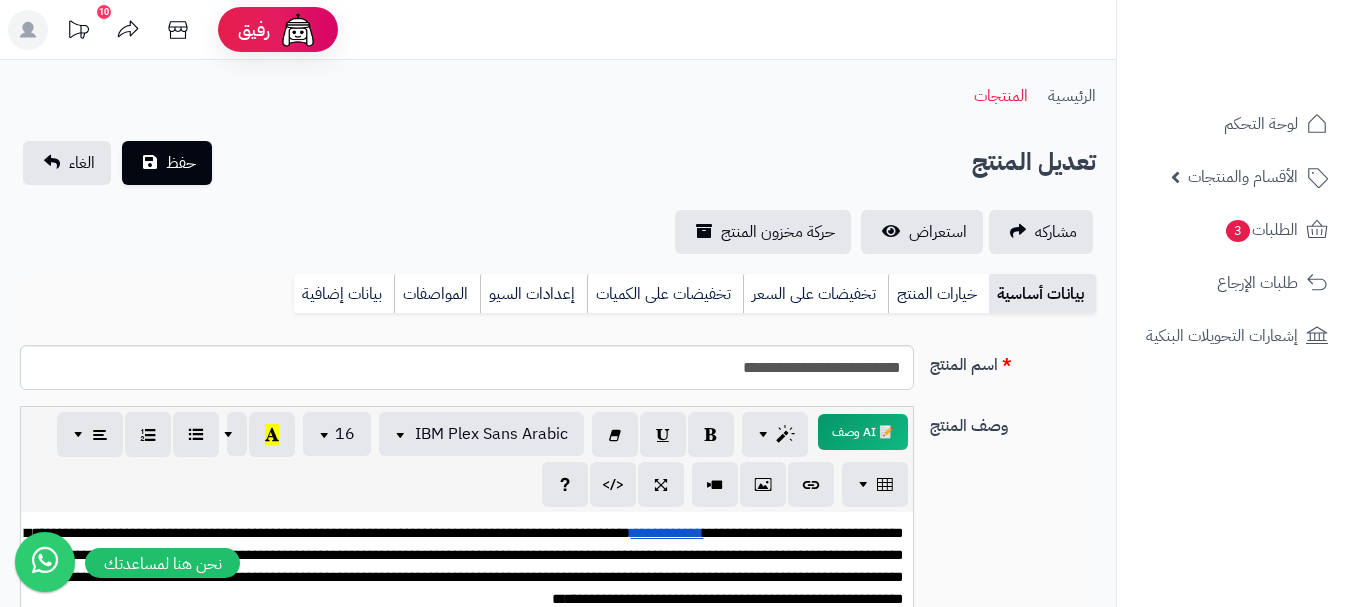 scroll, scrollTop: 0, scrollLeft: 0, axis: both 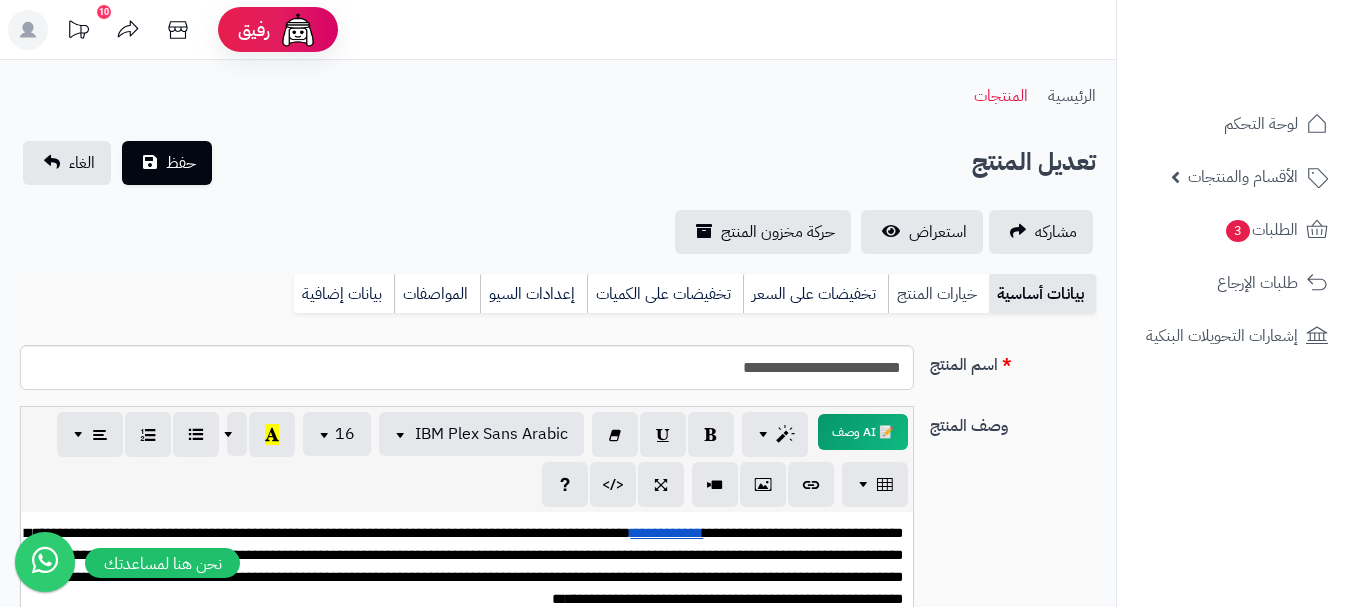 click on "خيارات المنتج" at bounding box center [938, 294] 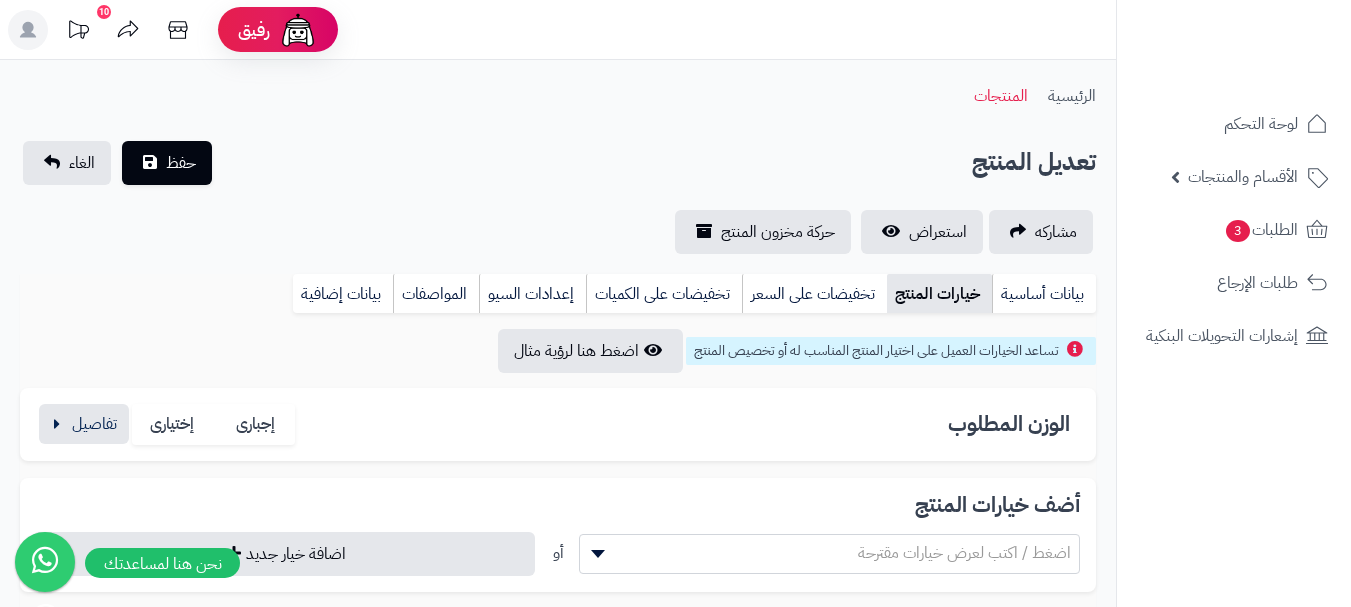 click on "الوزن المطلوب
إجبارى
إختيارى
قيمة الخيارات
******** ******* ******** ******** ******** ******
125 جرام
كمية غير محدودة
السعر
السعر
******
SAR
الوزن
الوزن
******
g
وحده حفظ المخزون SKU
Barcode
حذف القيمة
قيمة الخيارات
******** ******* ******** ******** ******** ******
250 جرام
كمية غير محدودة
السعر
السعر
******
SAR
الوزن
الوزن
******
g
وحده حفظ المخزون SKU
Barcode
حذف القيمة
قيمة الخيارات
******** ******* ******** ******** ******** ******
500 جرام
كمية غير محدودة
السعر
السعر
*******
SAR
الوزن
الوزن
******
g
وحده حفظ المخزون SKU
Barcode
حذف القيمة
********" at bounding box center (558, 424) 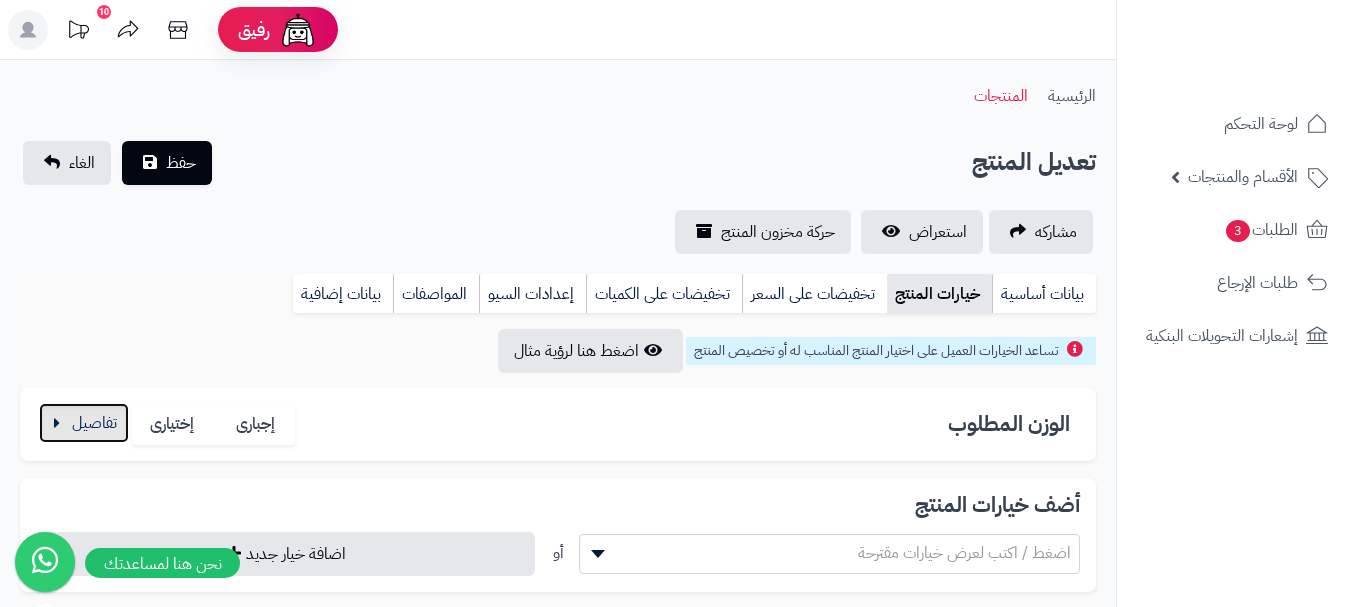 click at bounding box center (84, 423) 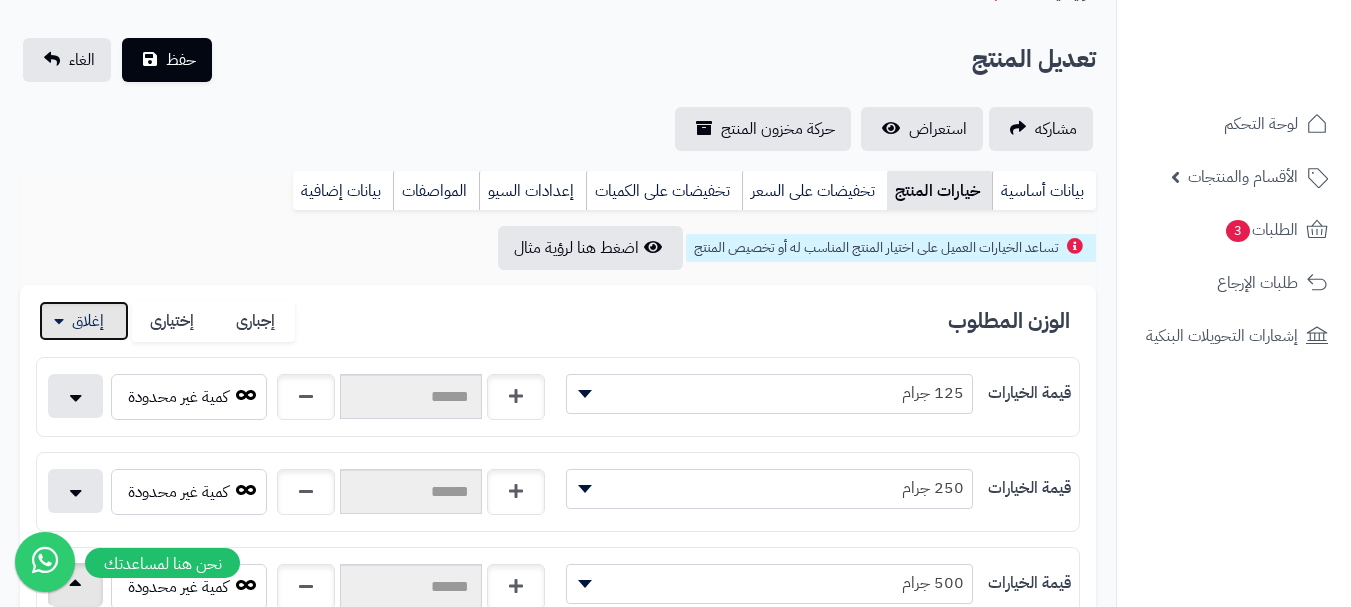 scroll, scrollTop: 300, scrollLeft: 0, axis: vertical 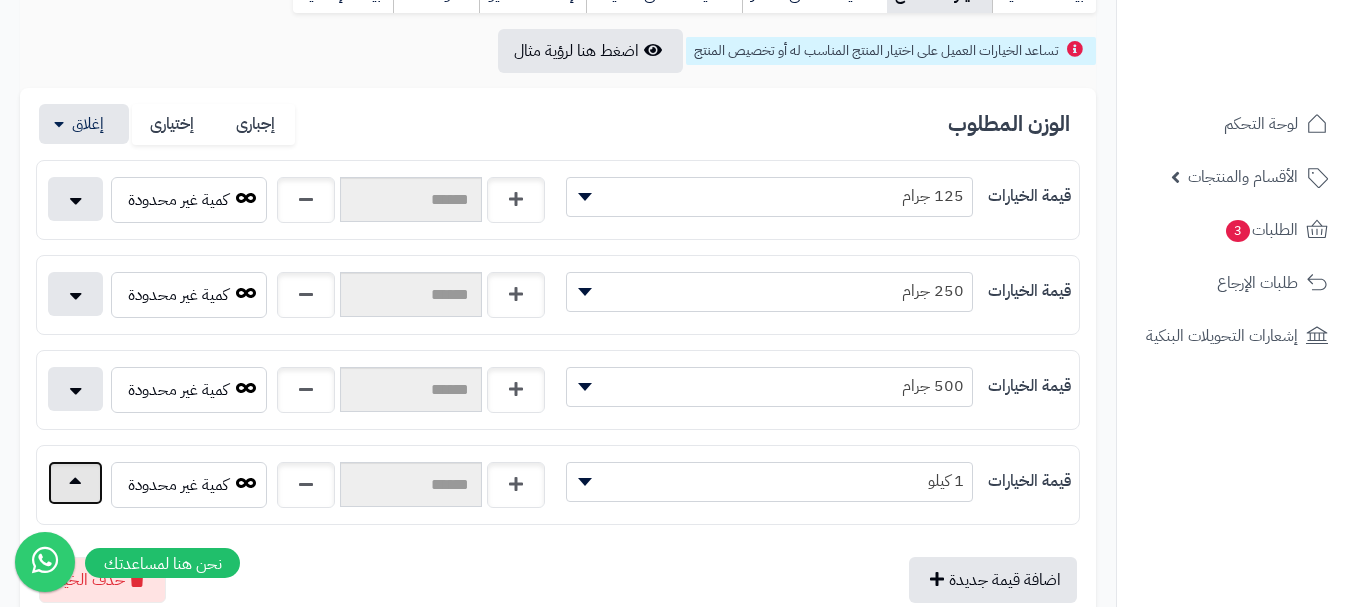 click at bounding box center [75, 483] 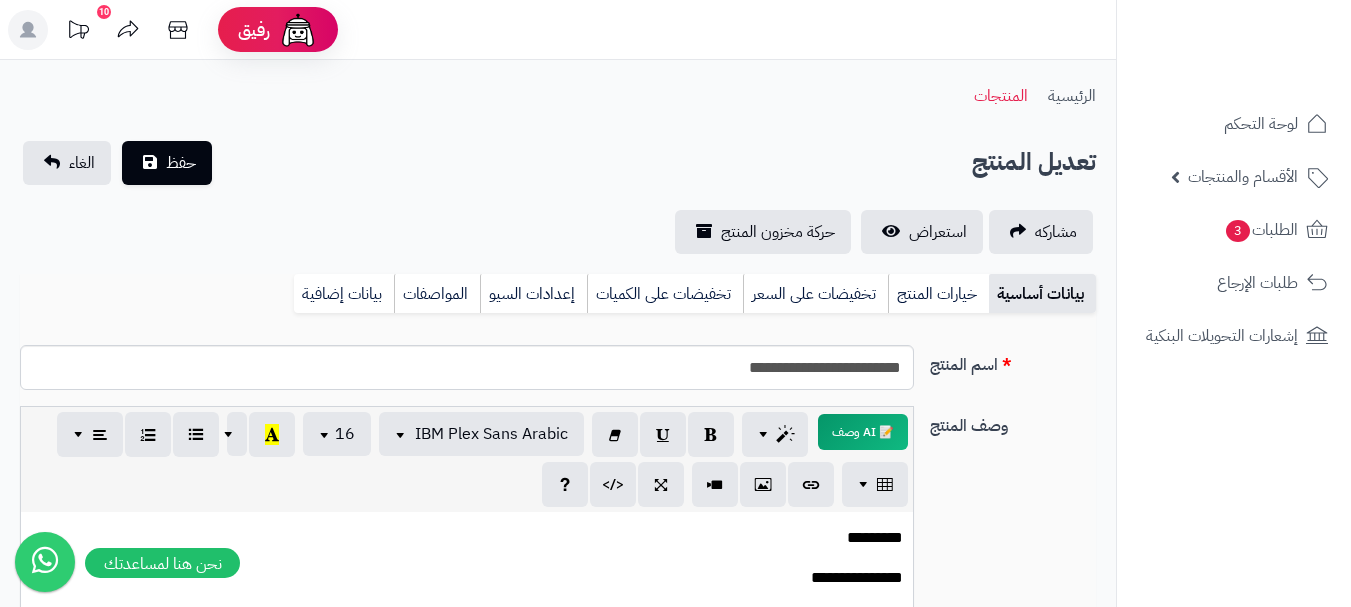 scroll, scrollTop: 0, scrollLeft: 0, axis: both 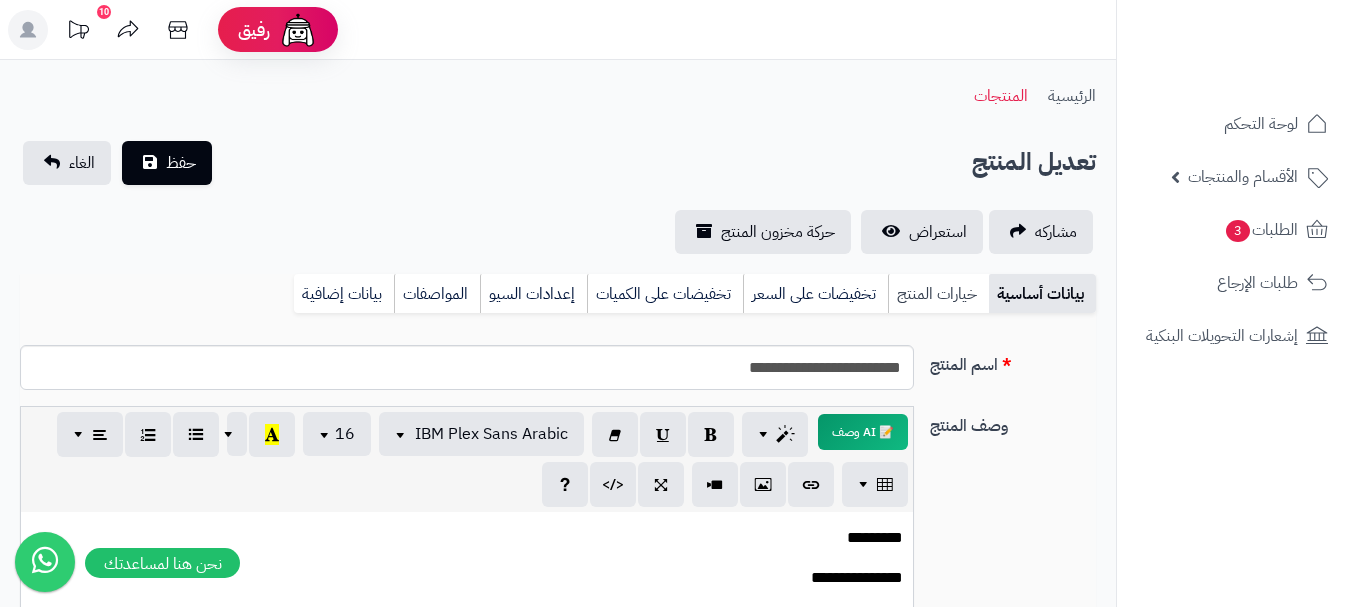 click on "خيارات المنتج" at bounding box center [938, 294] 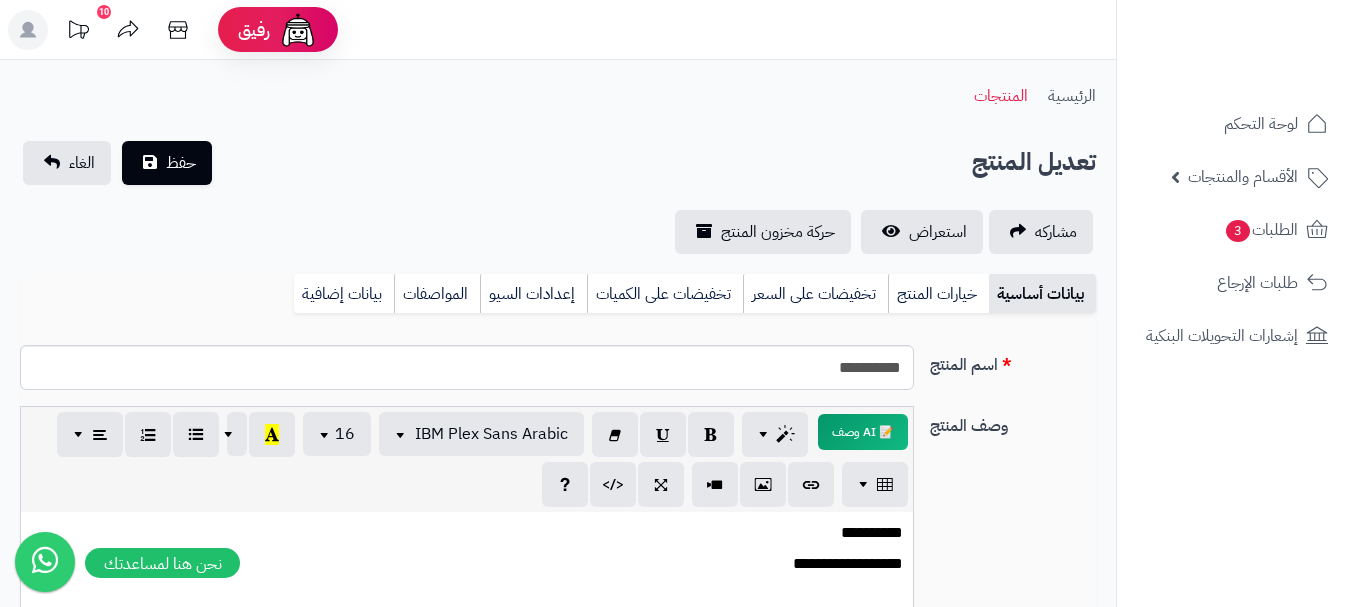 scroll, scrollTop: 0, scrollLeft: 0, axis: both 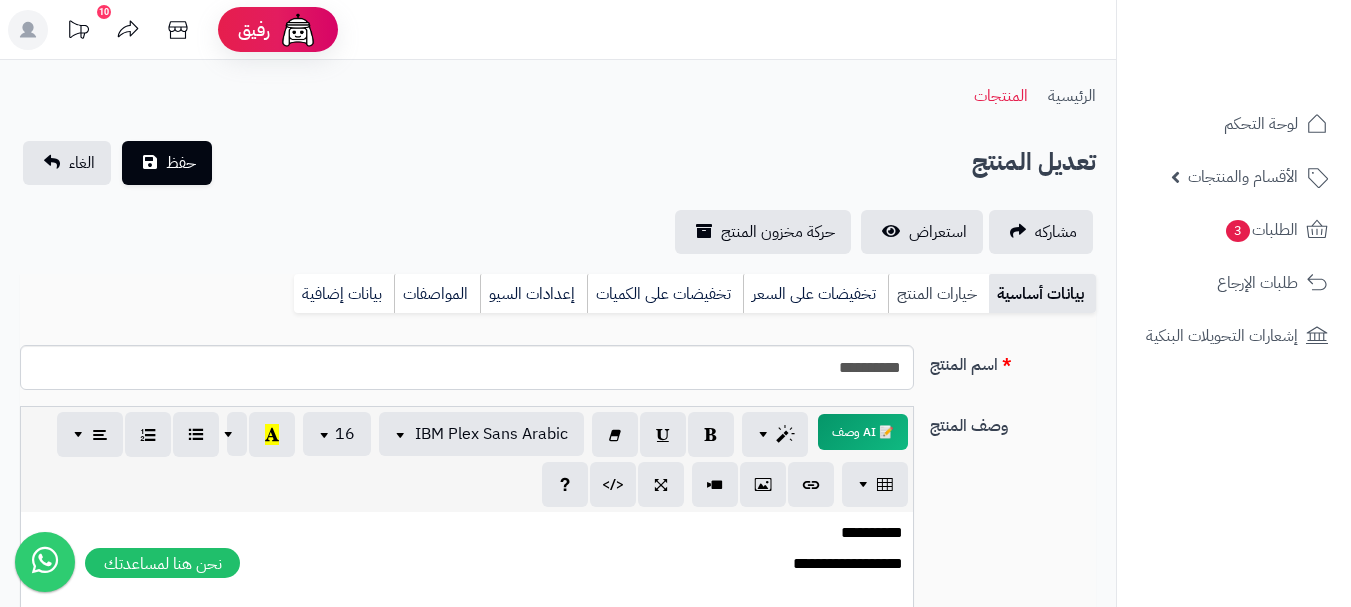 click on "خيارات المنتج" at bounding box center (938, 294) 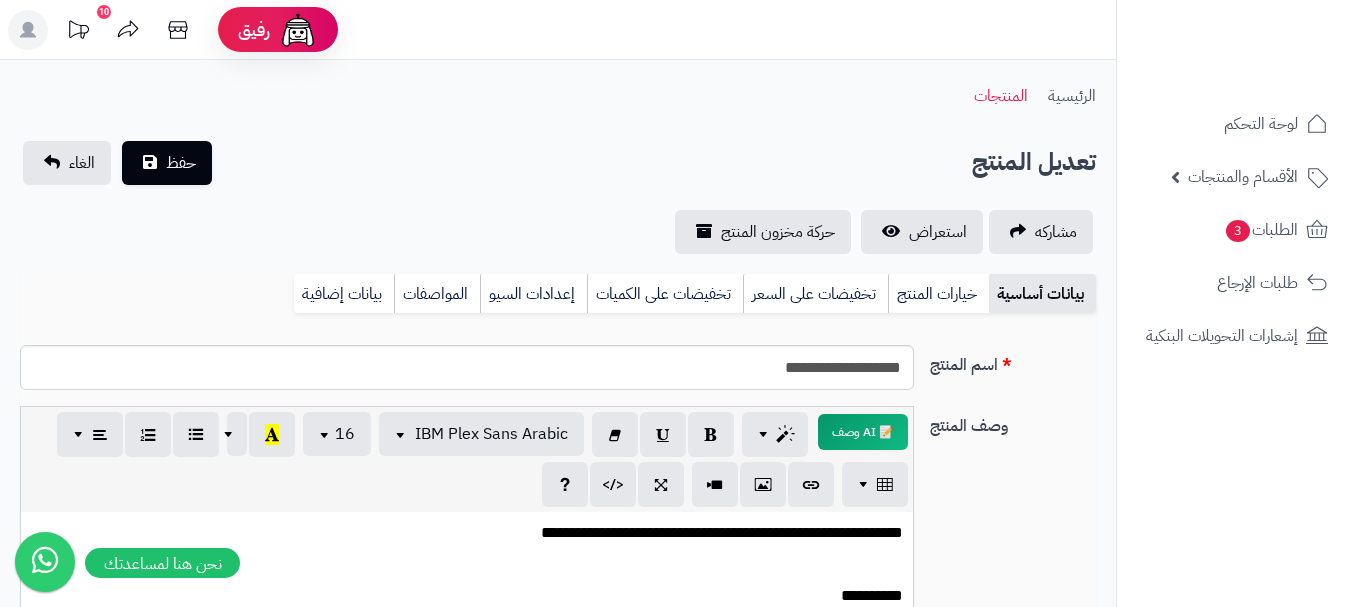 scroll, scrollTop: 0, scrollLeft: 0, axis: both 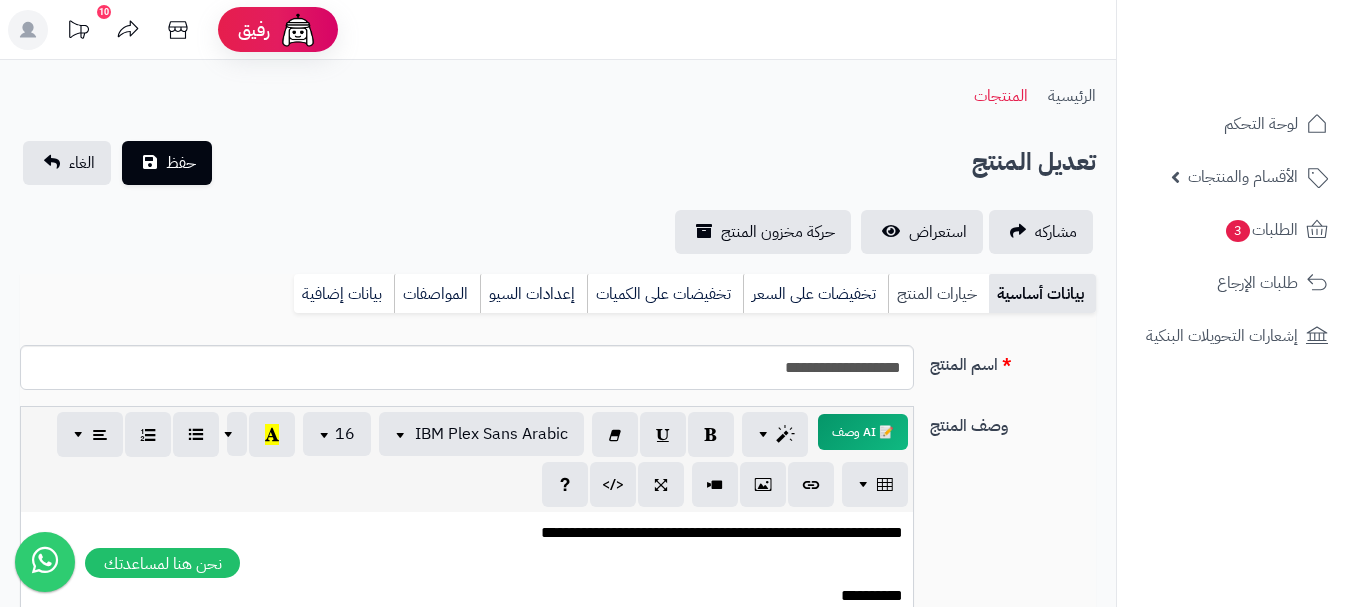 click on "خيارات المنتج" at bounding box center [938, 294] 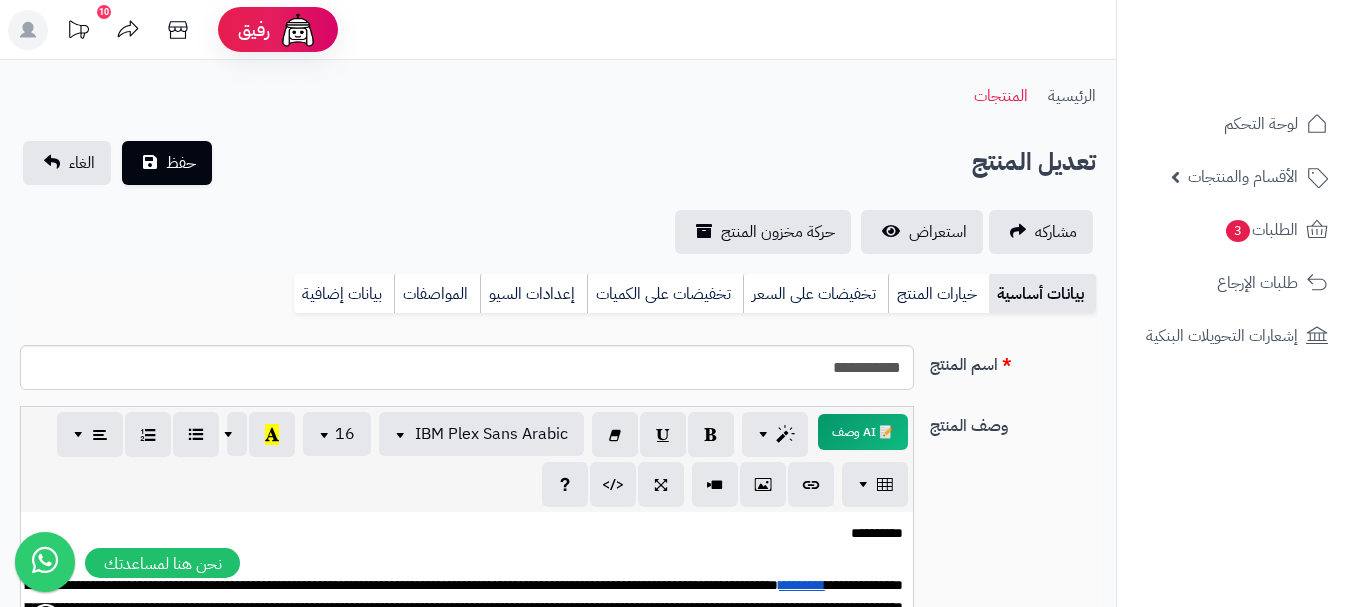 scroll, scrollTop: 0, scrollLeft: 0, axis: both 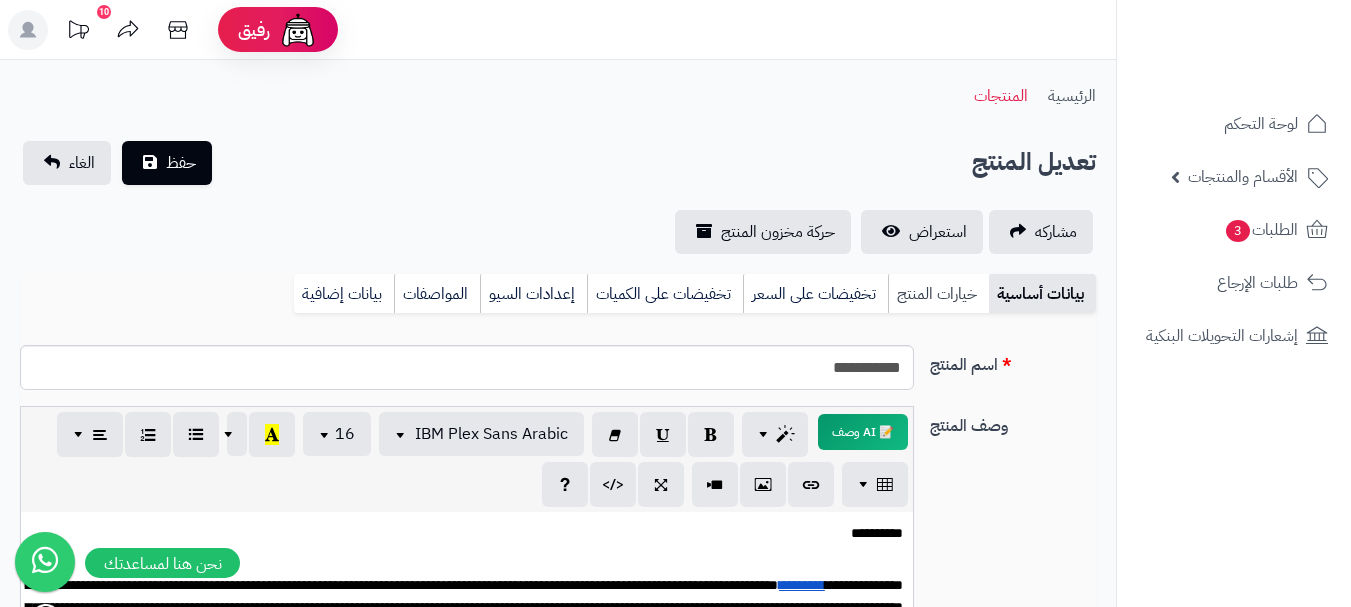 click on "خيارات المنتج" at bounding box center [938, 294] 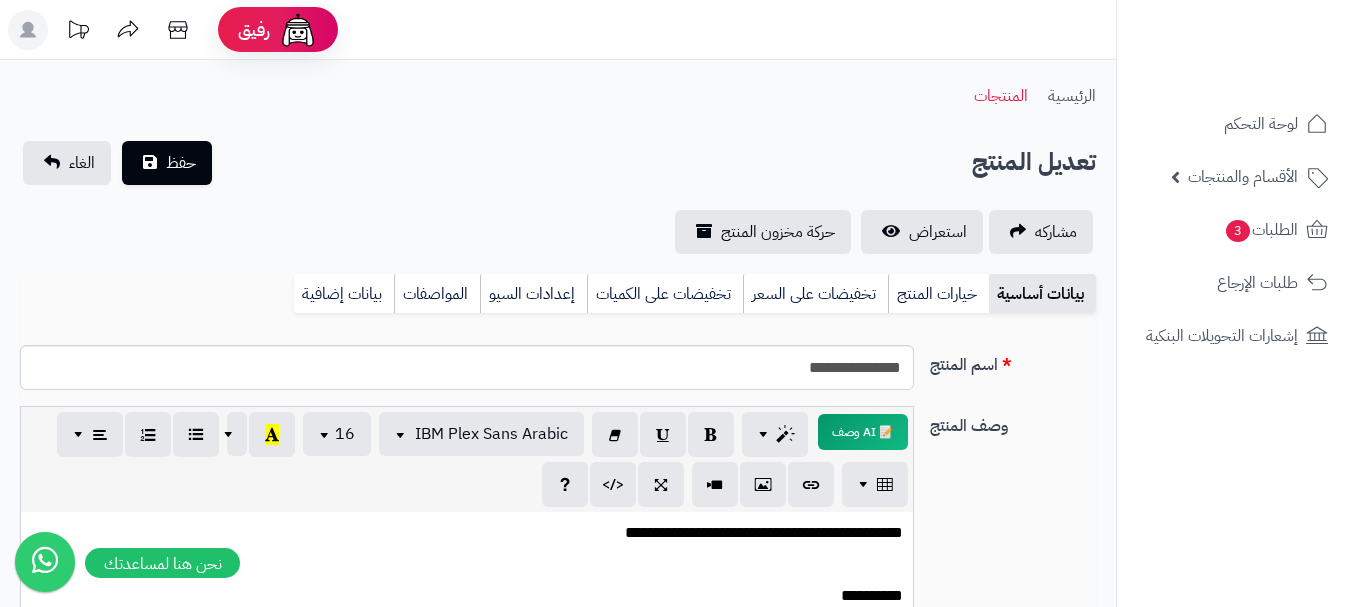 scroll, scrollTop: 0, scrollLeft: 0, axis: both 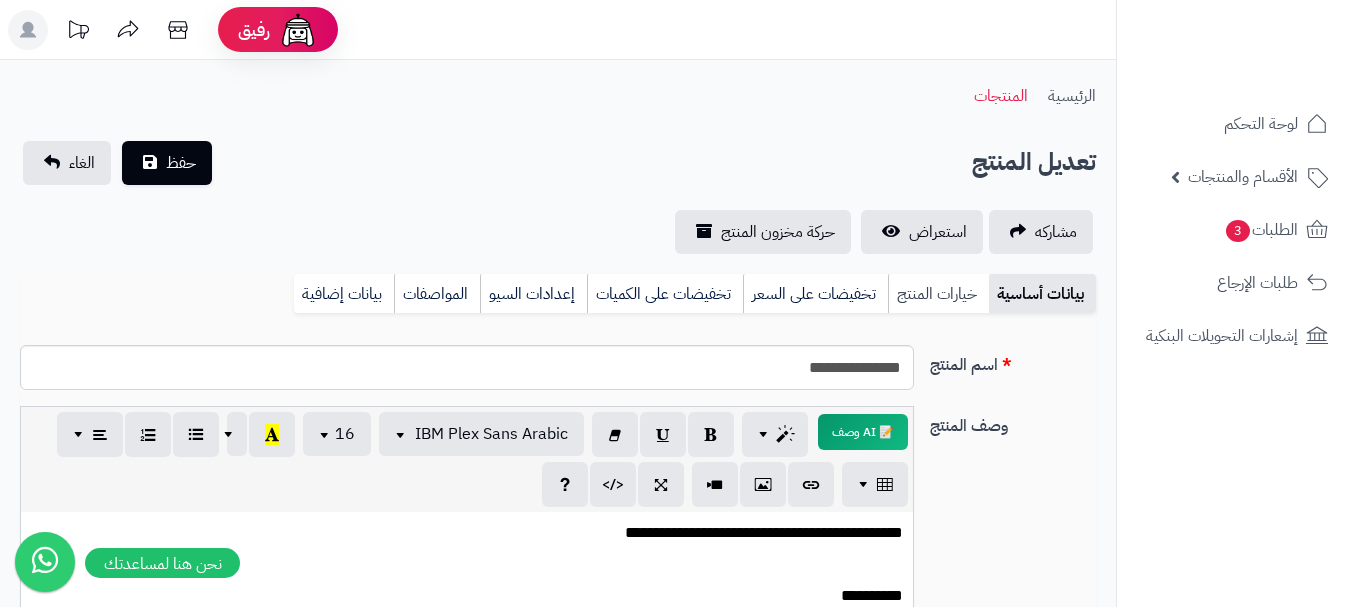 click on "خيارات المنتج" at bounding box center [938, 294] 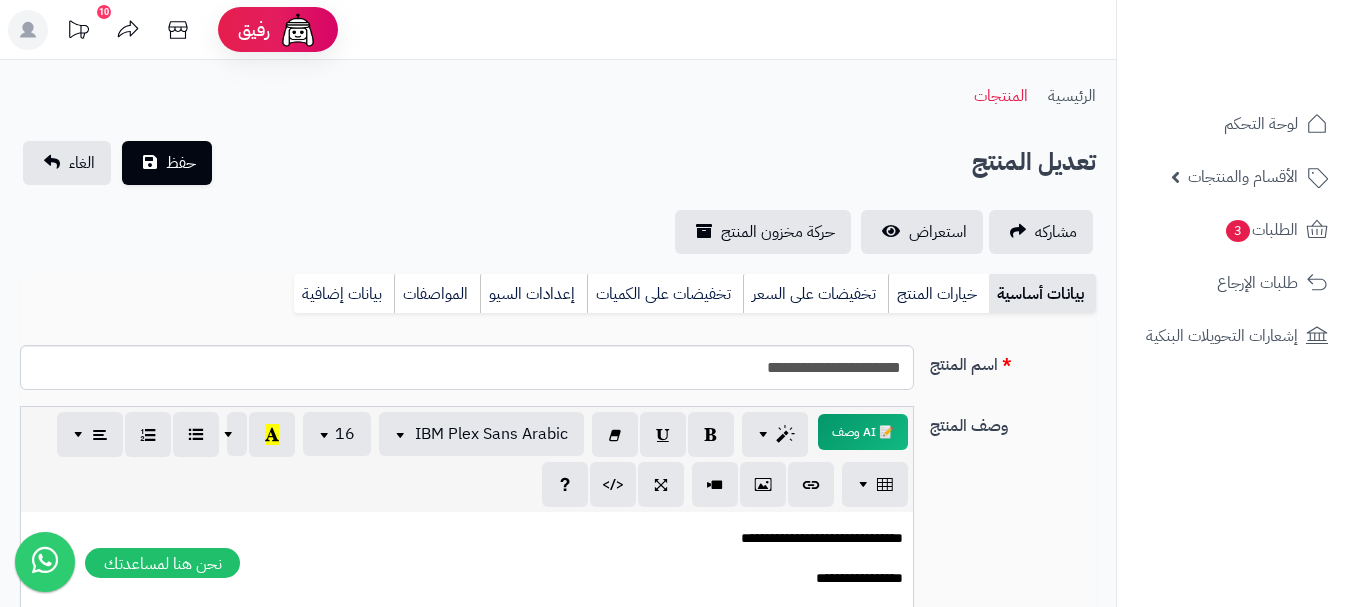scroll, scrollTop: 0, scrollLeft: 0, axis: both 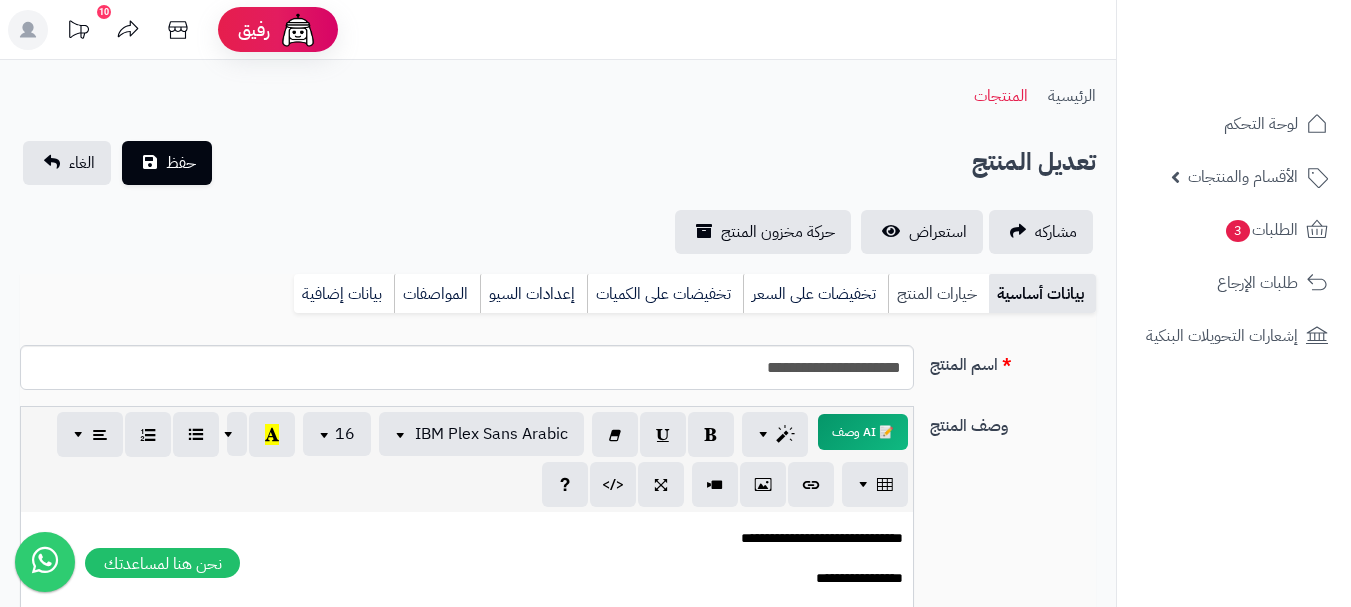 click on "خيارات المنتج" at bounding box center (938, 294) 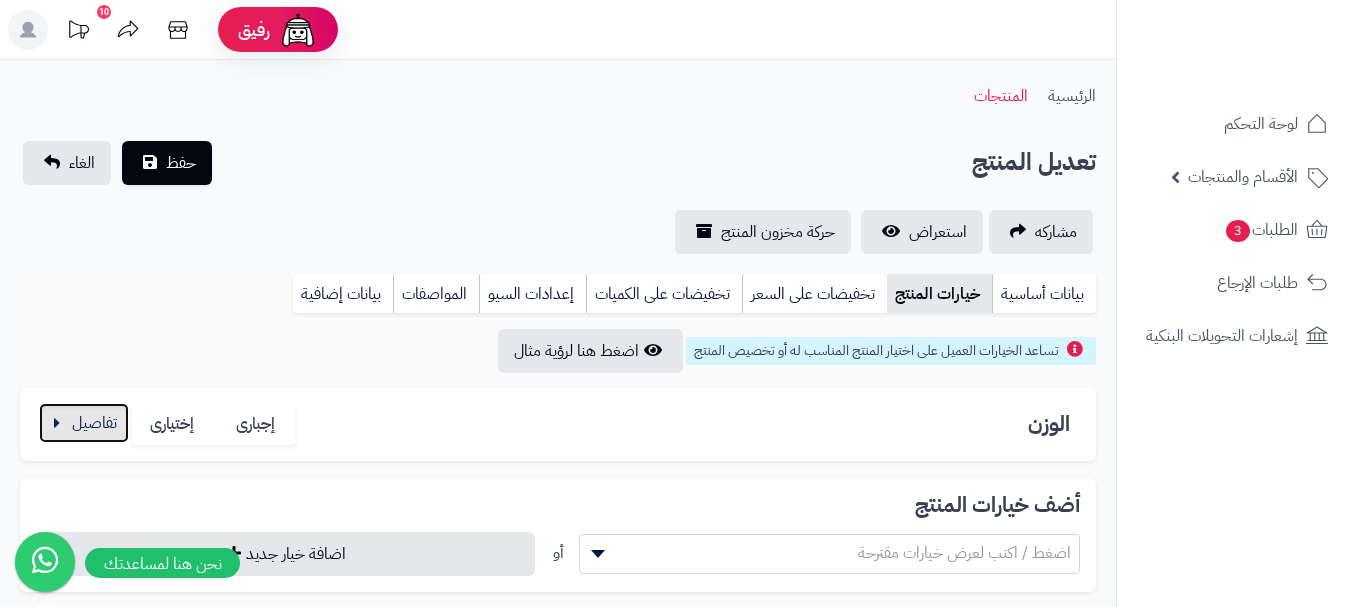 click at bounding box center (84, 423) 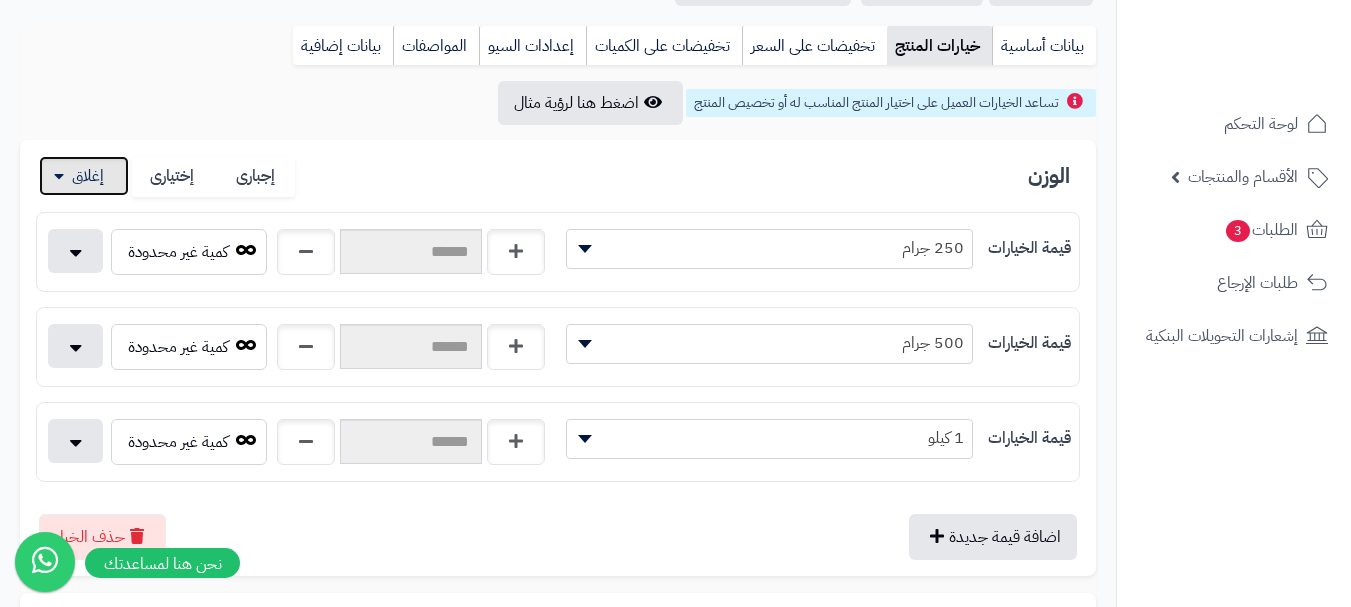 scroll, scrollTop: 500, scrollLeft: 0, axis: vertical 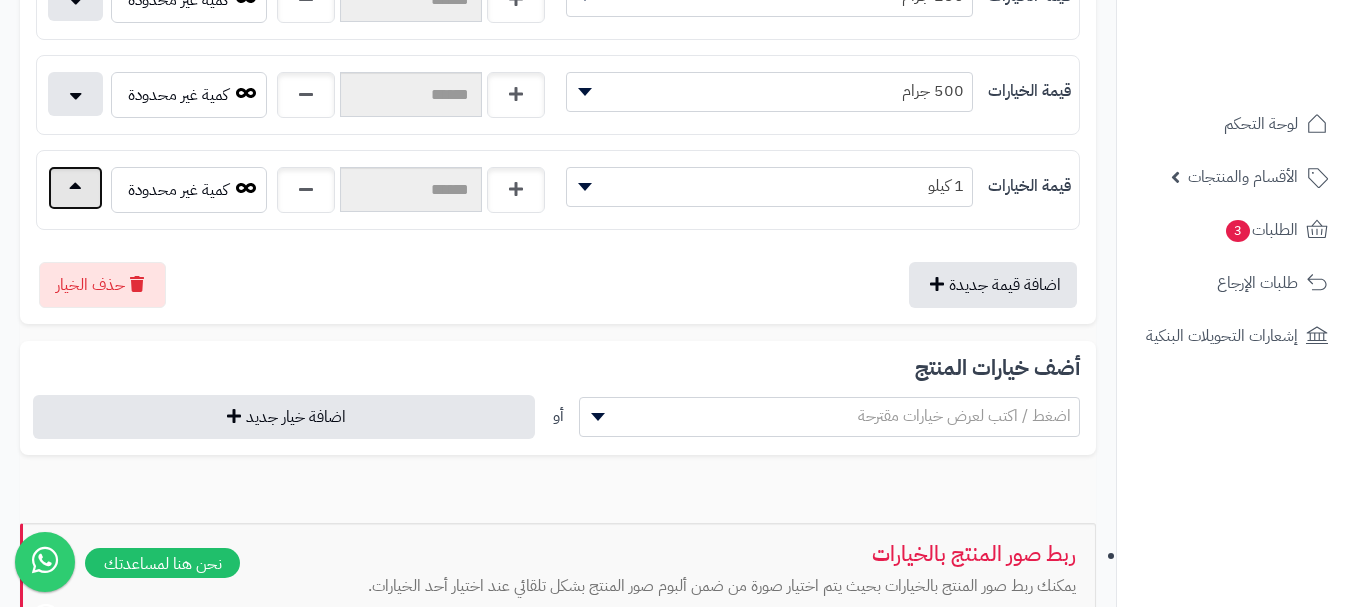 click at bounding box center [75, 188] 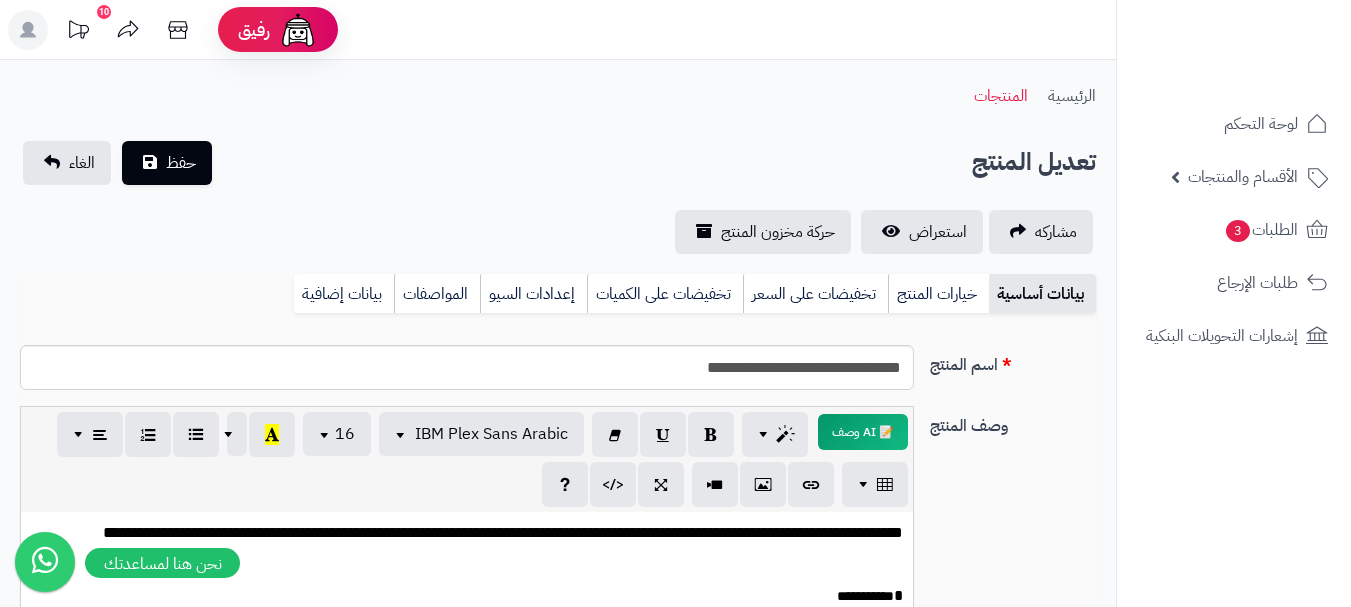 scroll, scrollTop: 0, scrollLeft: 0, axis: both 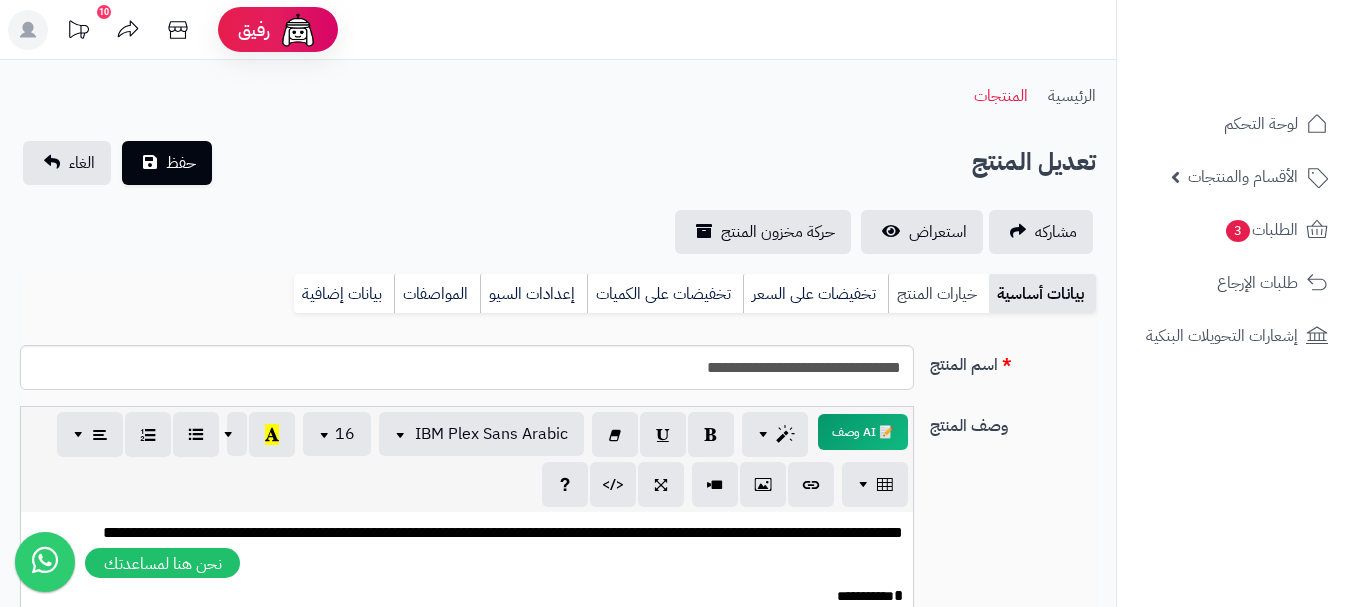 click on "خيارات المنتج" at bounding box center (938, 294) 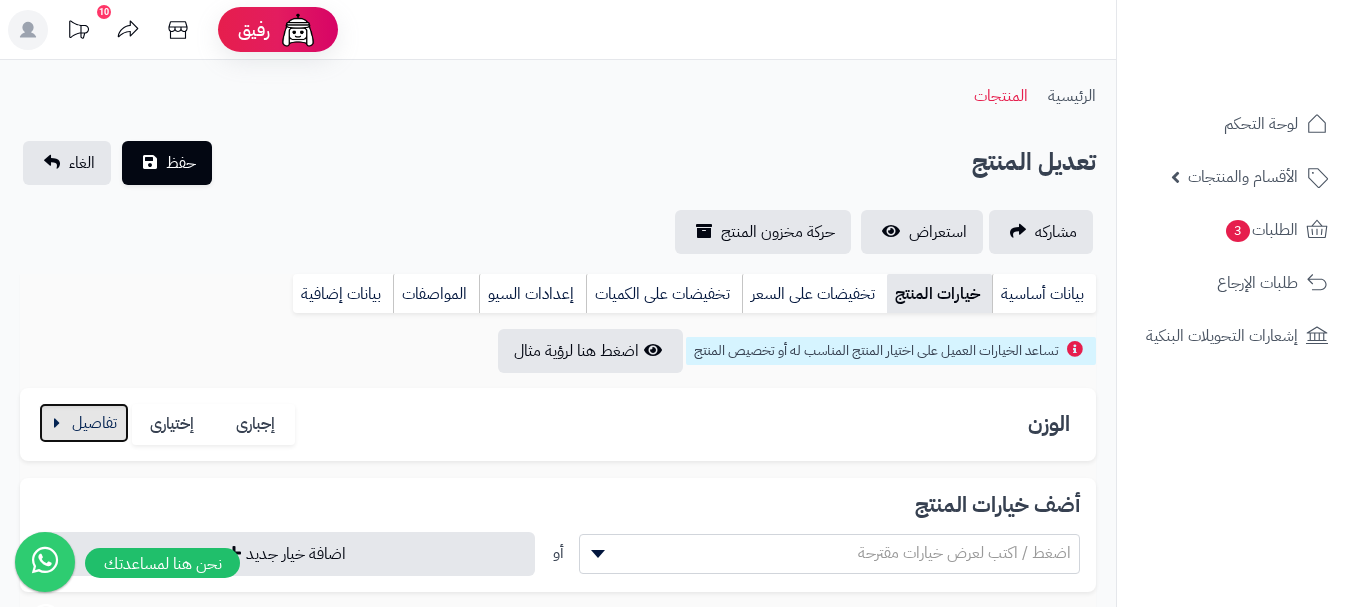 click at bounding box center [84, 423] 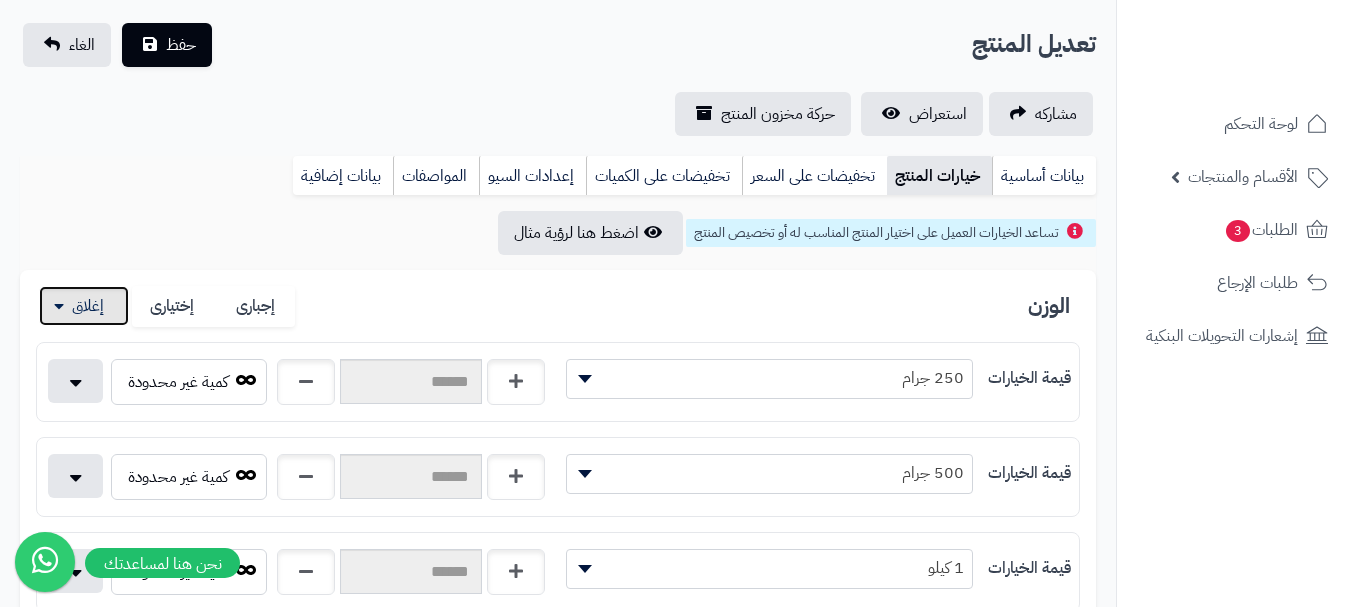 scroll, scrollTop: 500, scrollLeft: 0, axis: vertical 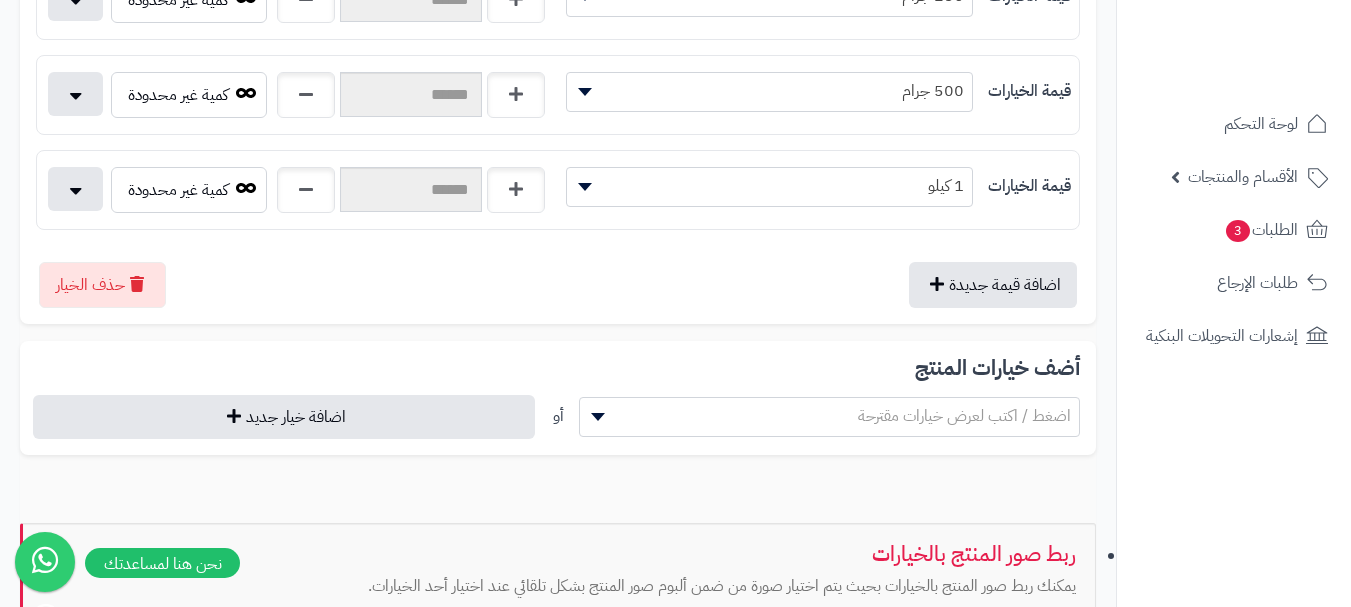 click on "كمية غير محدودة" at bounding box center (297, 194) 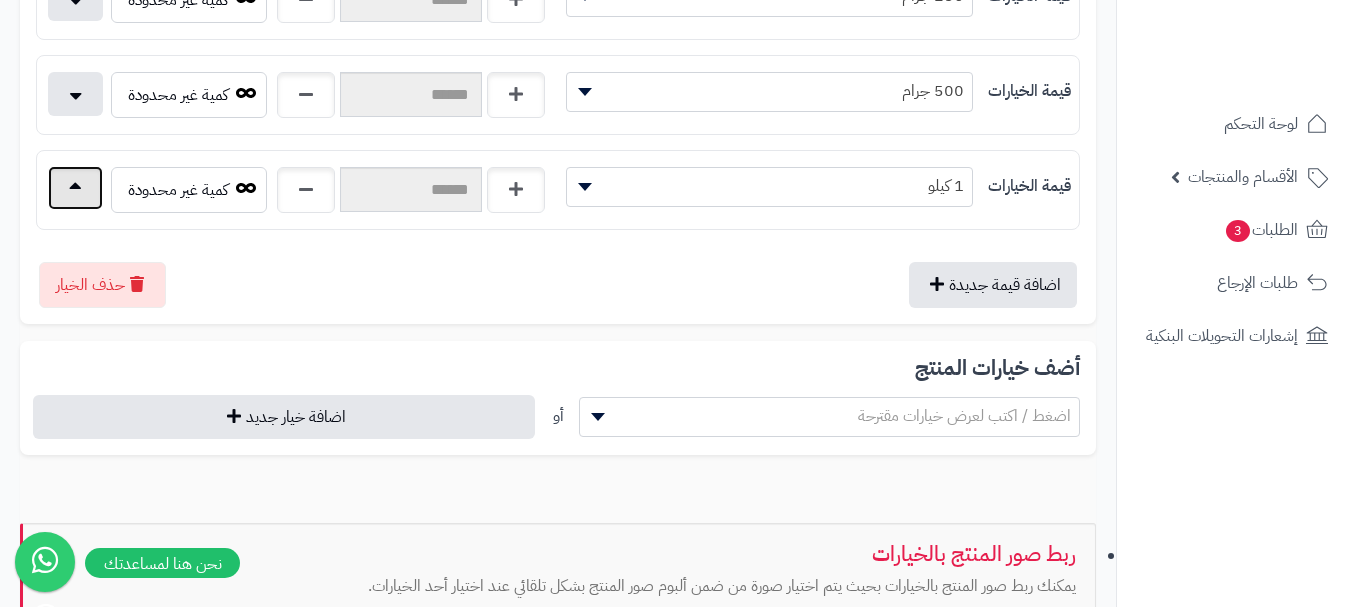 click at bounding box center (75, 188) 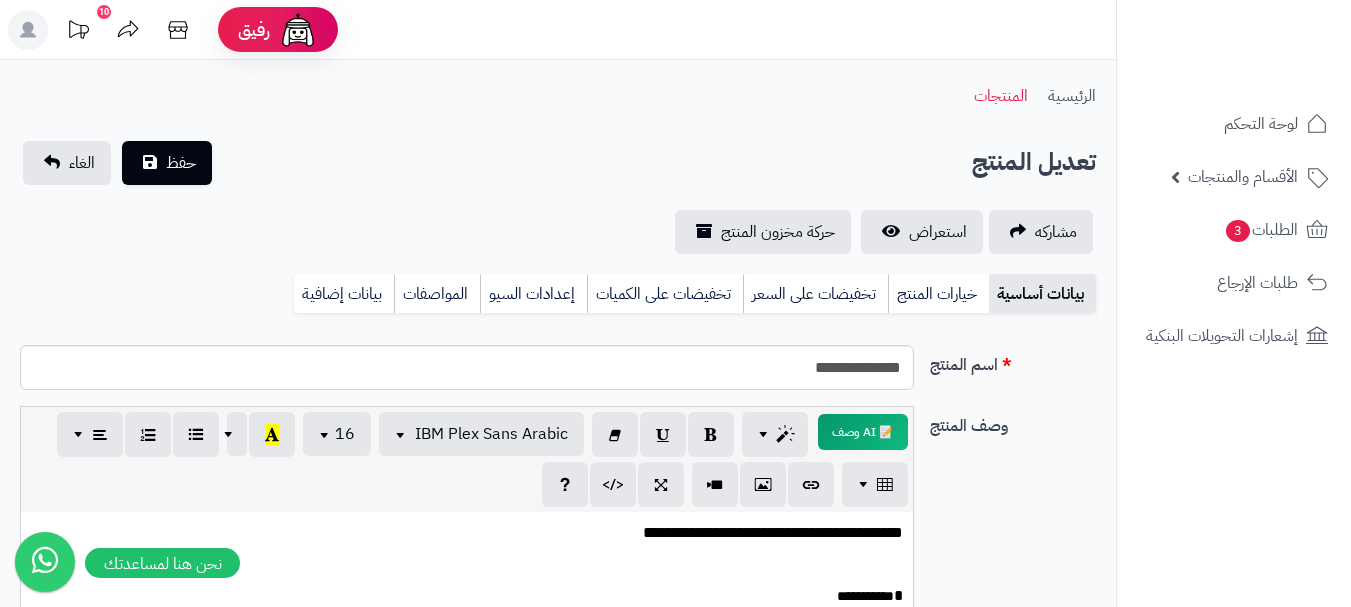 scroll, scrollTop: 0, scrollLeft: 0, axis: both 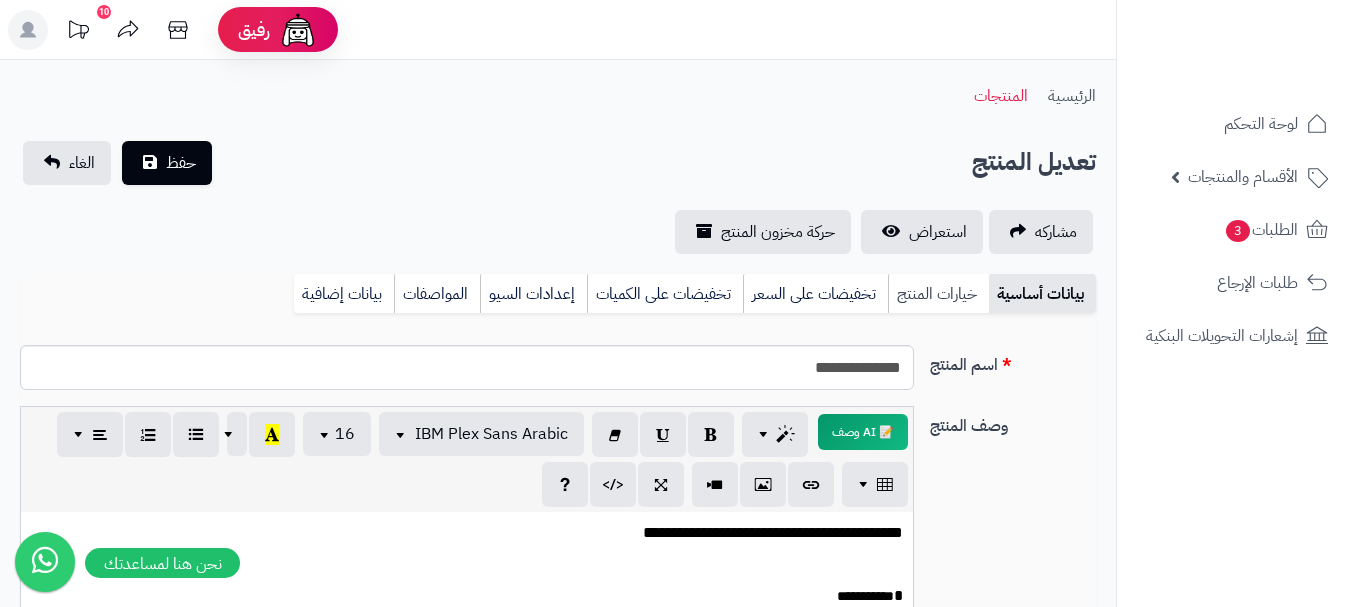 click on "خيارات المنتج" at bounding box center (938, 294) 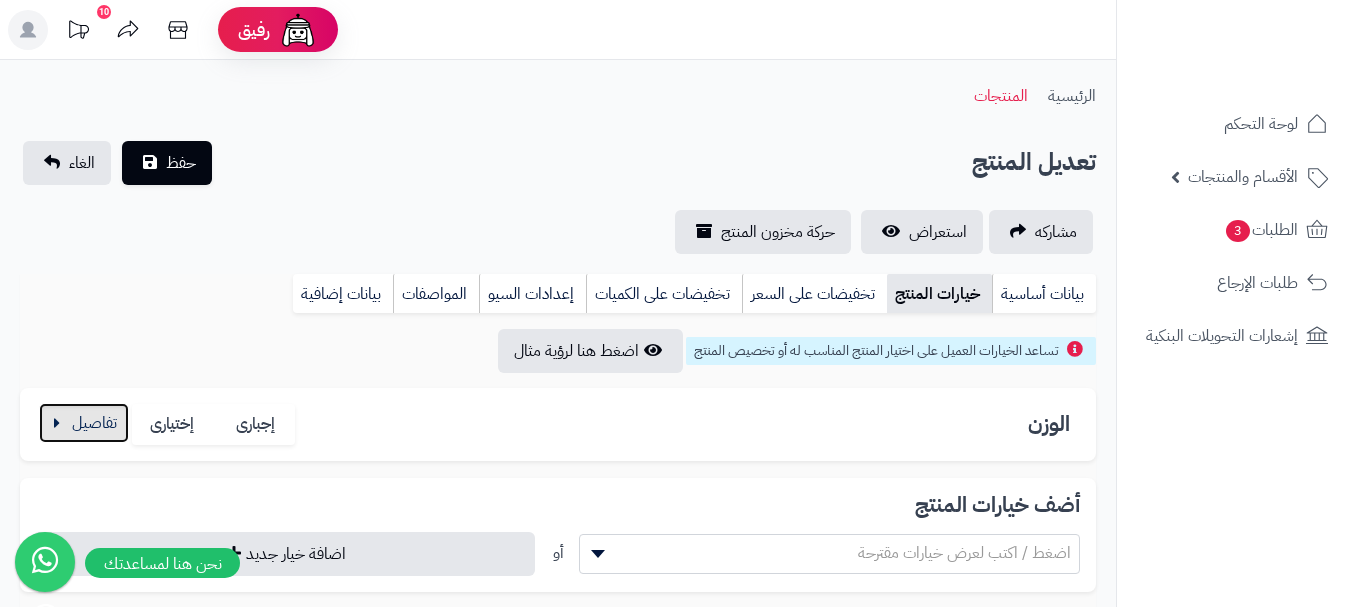 click at bounding box center (84, 423) 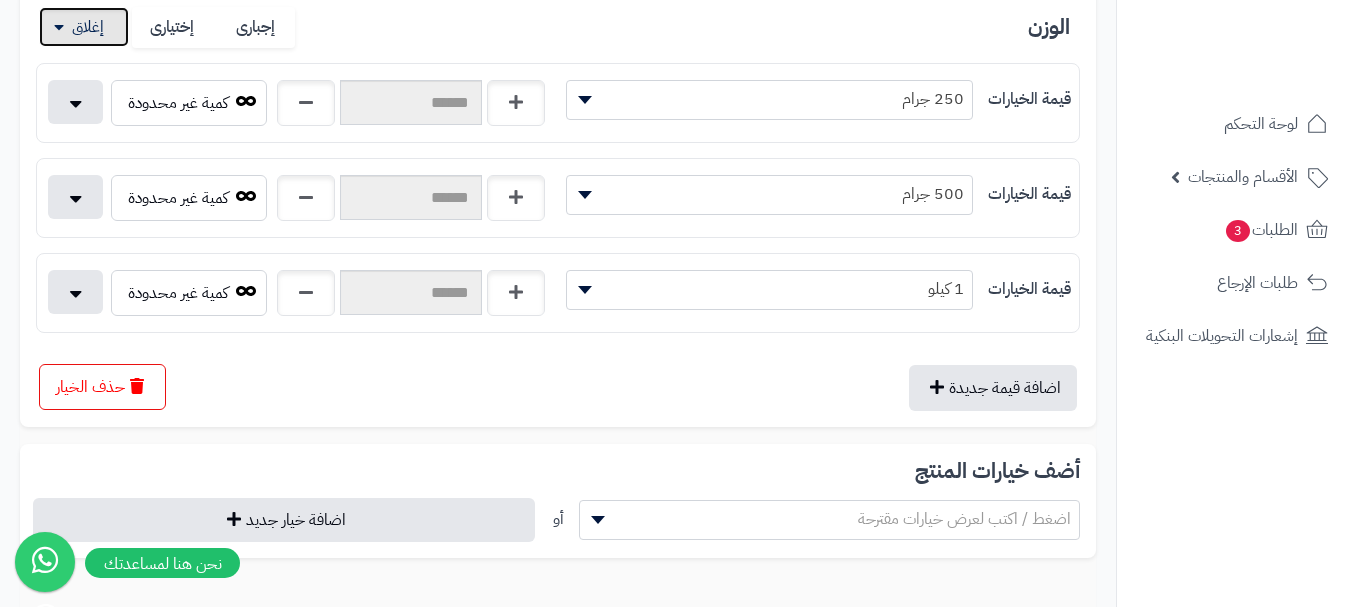 scroll, scrollTop: 400, scrollLeft: 0, axis: vertical 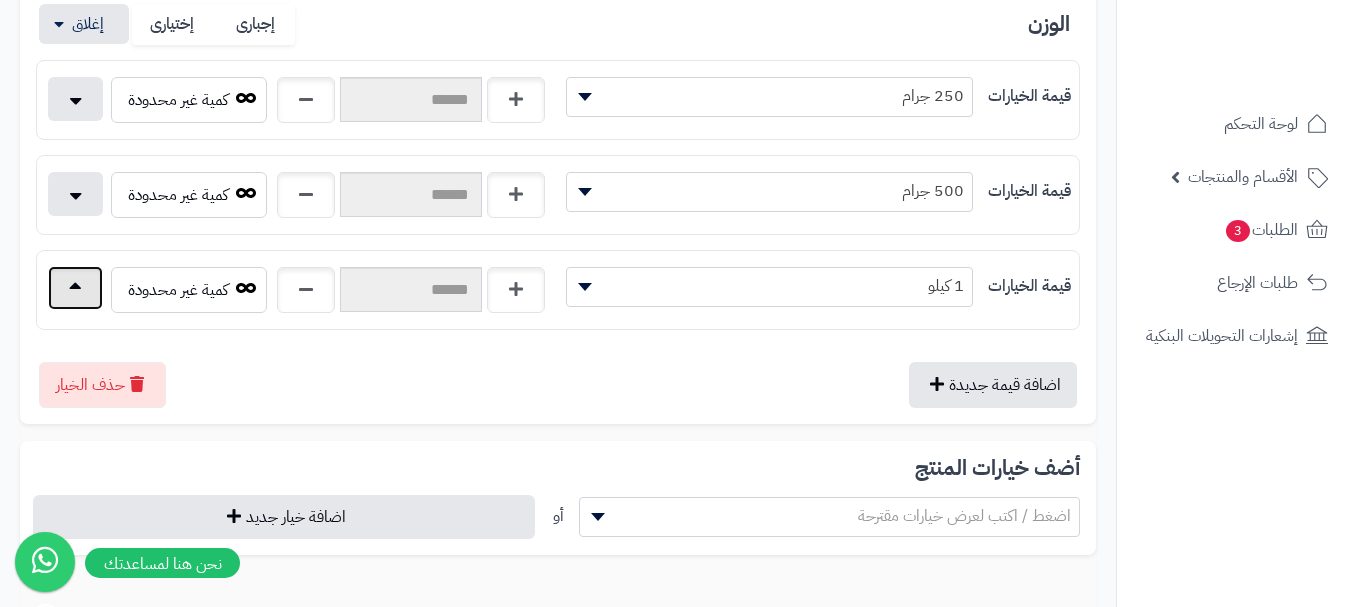 click at bounding box center (75, 288) 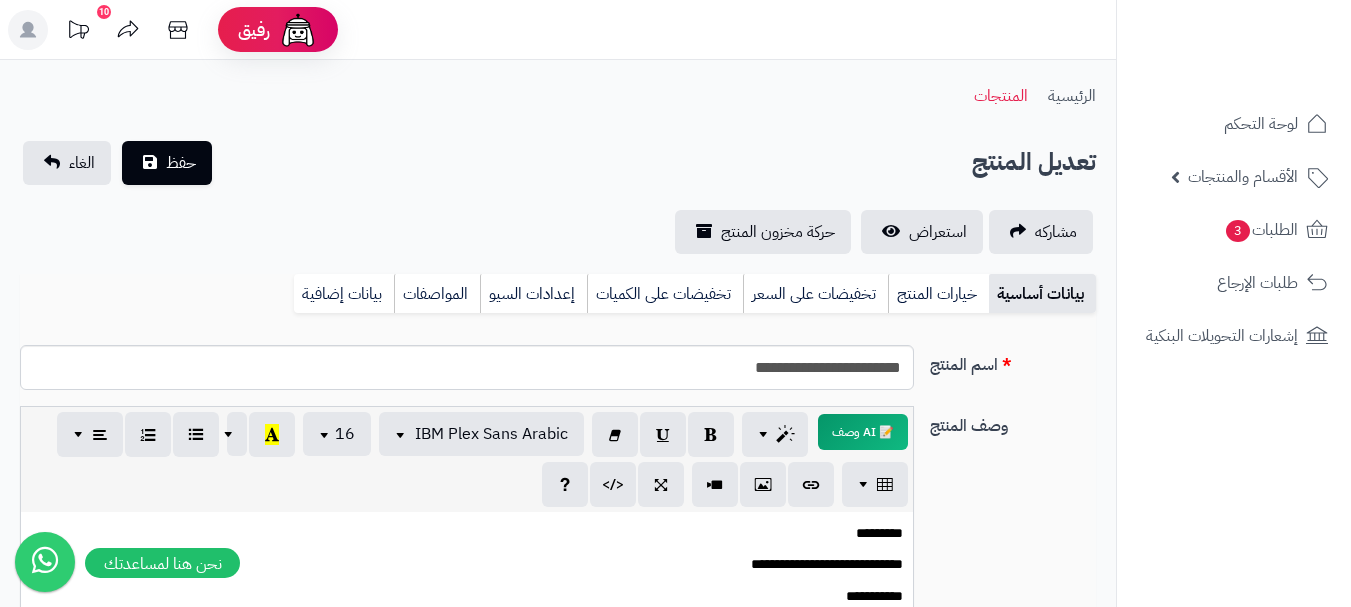 scroll, scrollTop: 0, scrollLeft: 0, axis: both 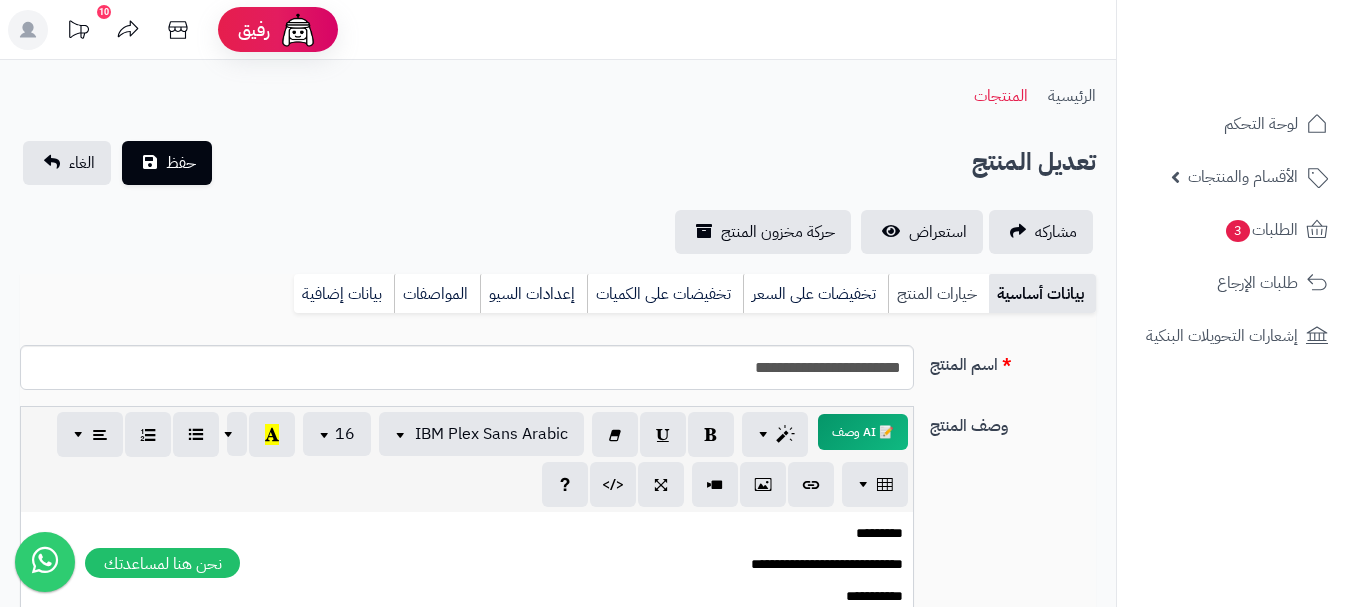 click on "خيارات المنتج" at bounding box center [938, 294] 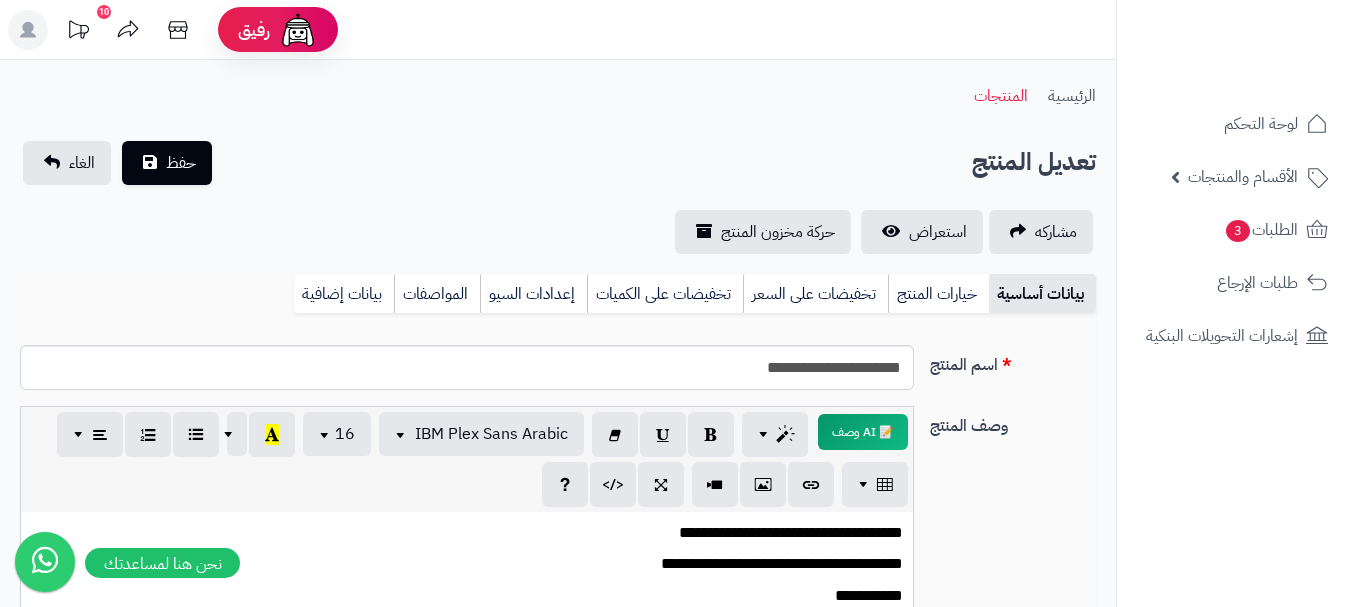 scroll, scrollTop: 0, scrollLeft: 0, axis: both 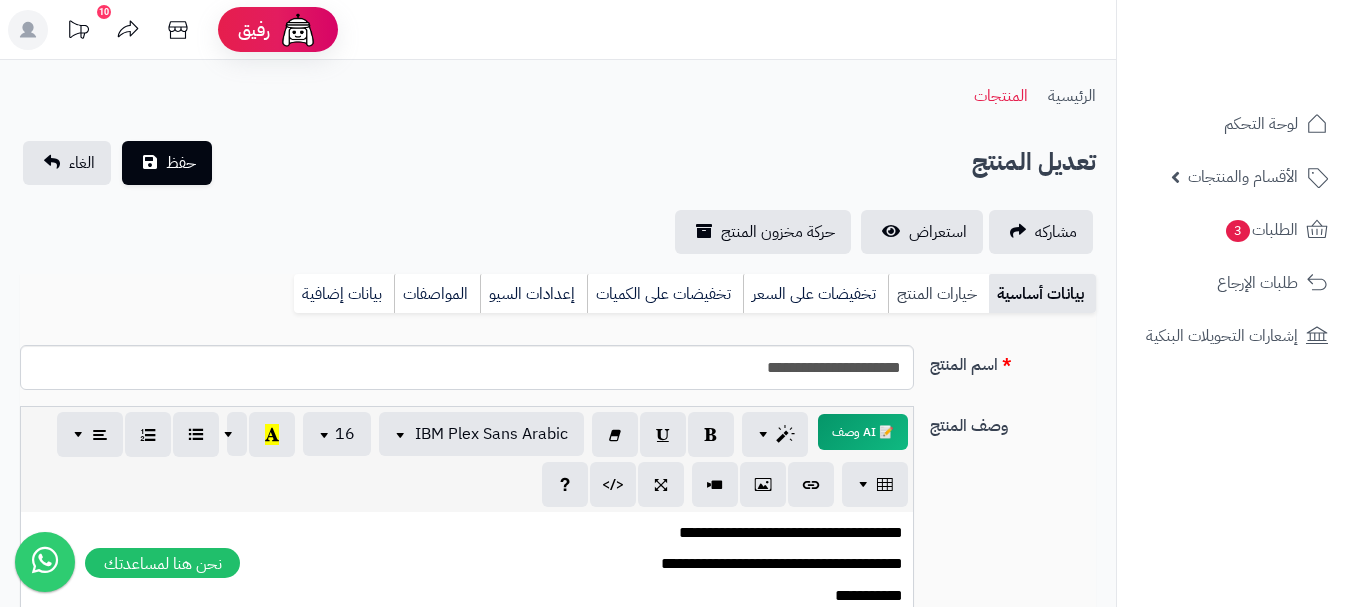 click on "خيارات المنتج" at bounding box center [938, 294] 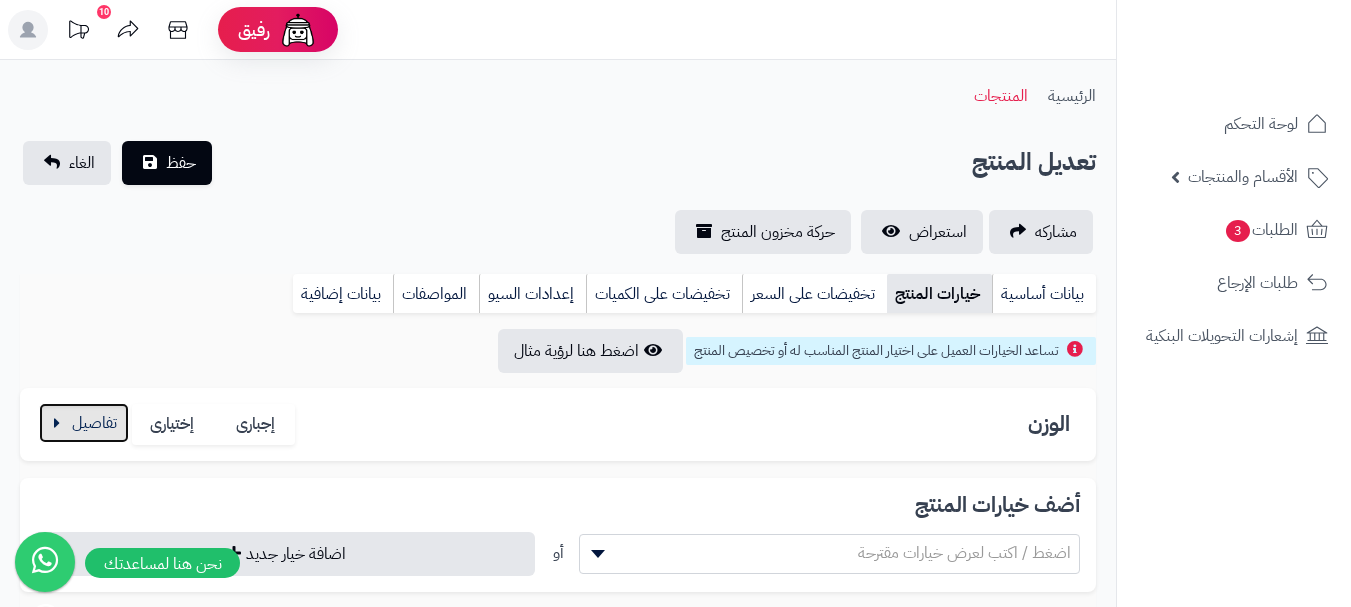 click at bounding box center (84, 423) 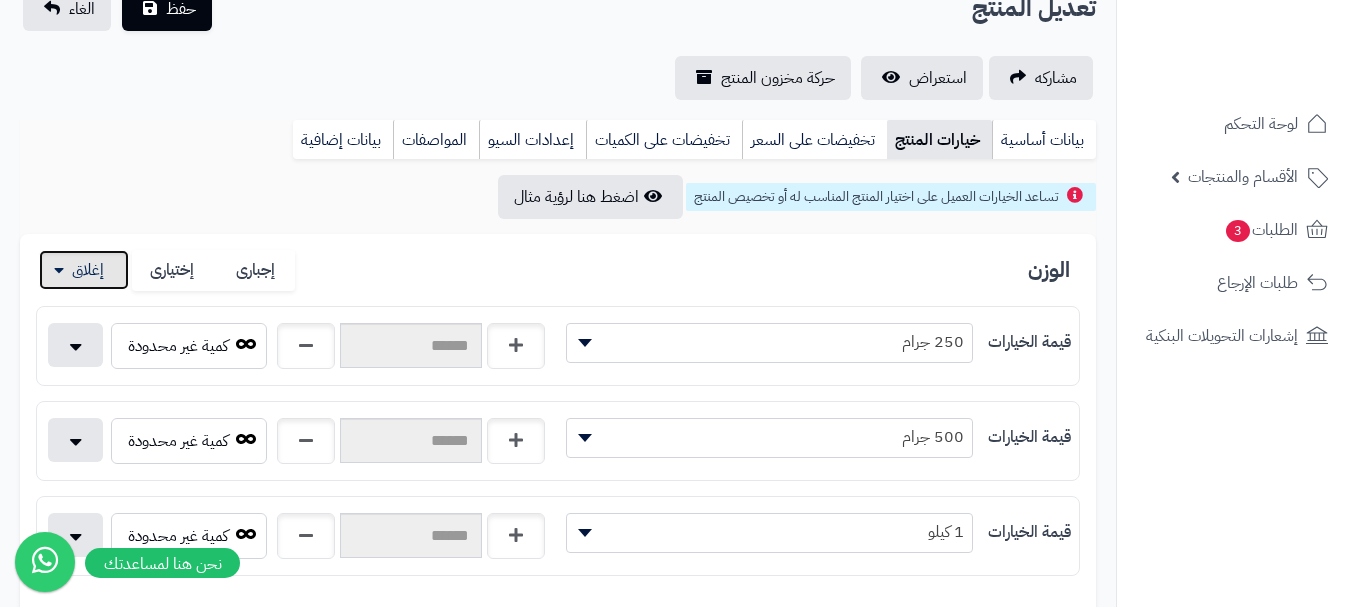 scroll, scrollTop: 400, scrollLeft: 0, axis: vertical 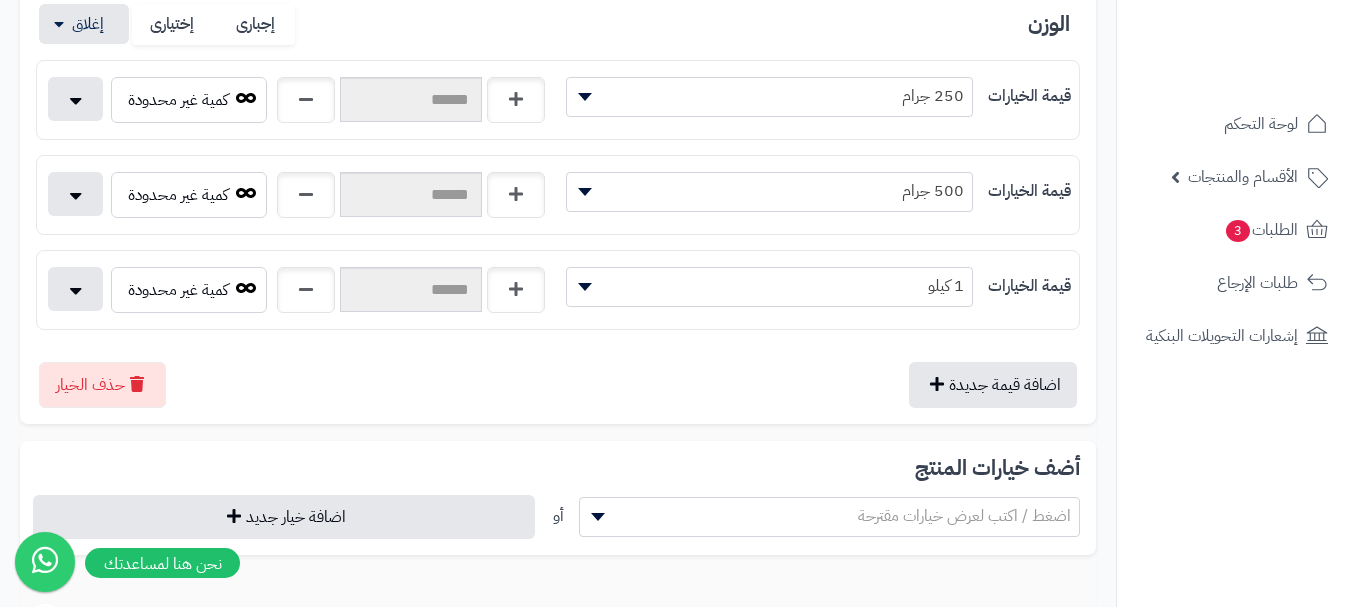 click on "قيمة الخيارات
******** ******** ******** ******
1 كيلو
كمية غير محدودة
السعر
السعر
******
SAR
الوزن
الوزن
********
g
وحده حفظ المخزون SKU
Barcode
حذف القيمة" at bounding box center (558, 290) 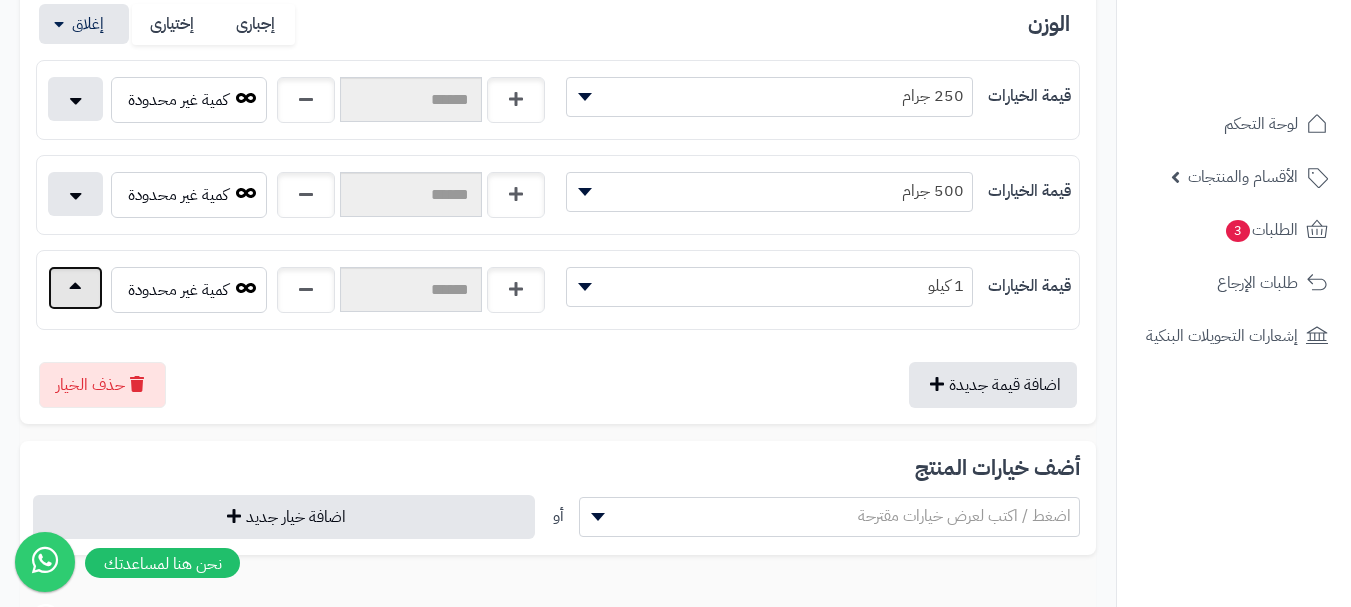 click at bounding box center [75, 288] 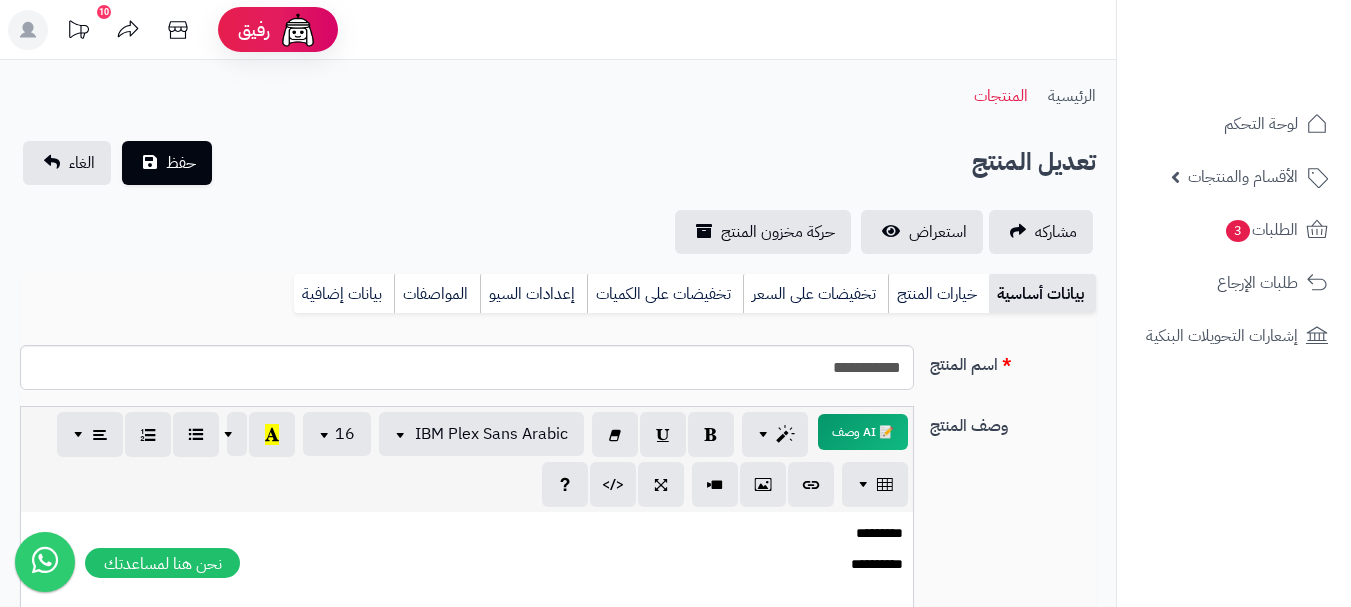 scroll, scrollTop: 0, scrollLeft: 0, axis: both 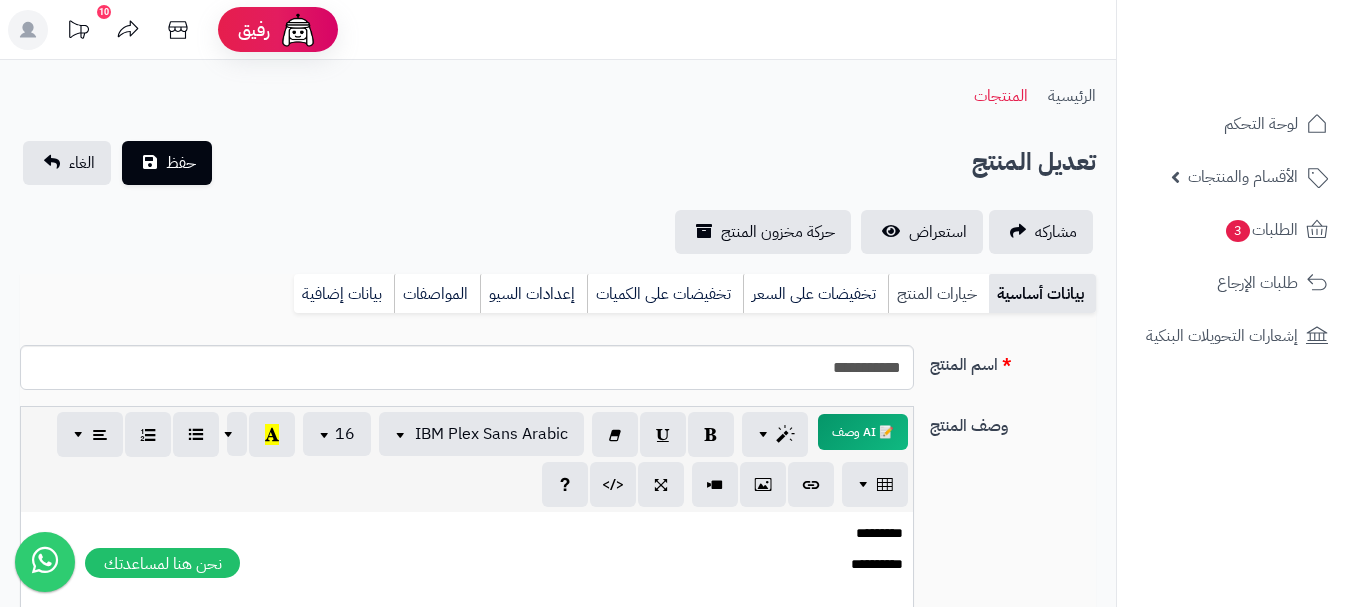 click on "خيارات المنتج" at bounding box center [938, 294] 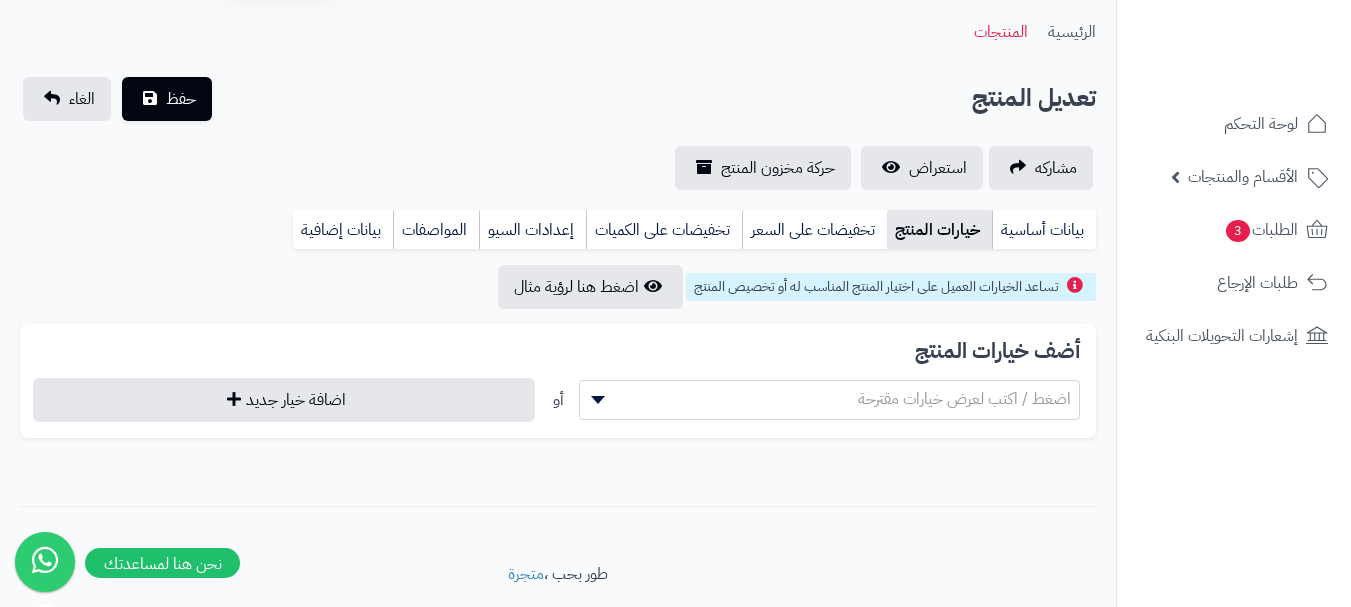 scroll, scrollTop: 126, scrollLeft: 0, axis: vertical 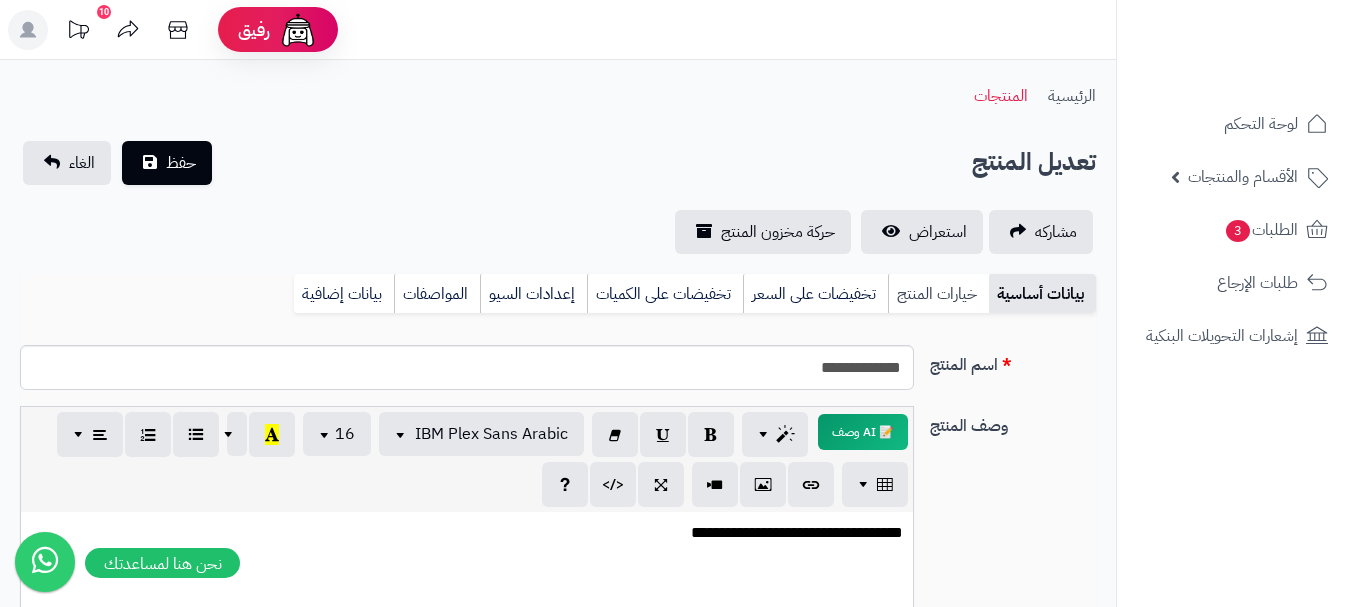 click on "خيارات المنتج" at bounding box center (938, 294) 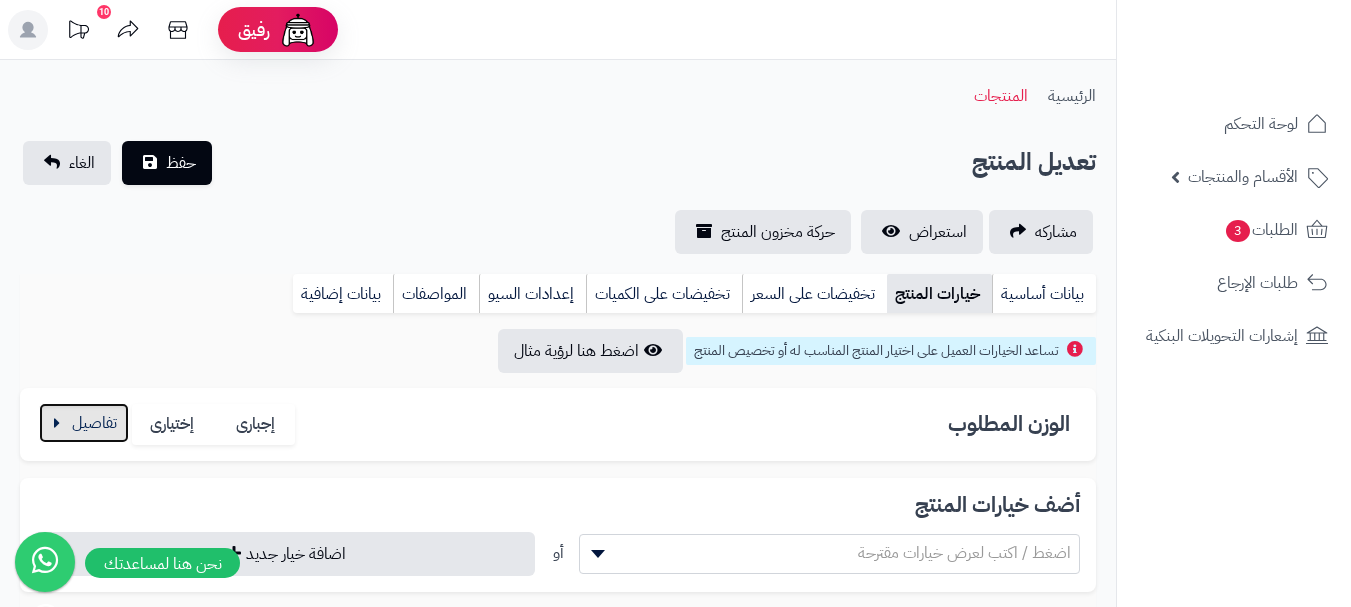 click at bounding box center [84, 423] 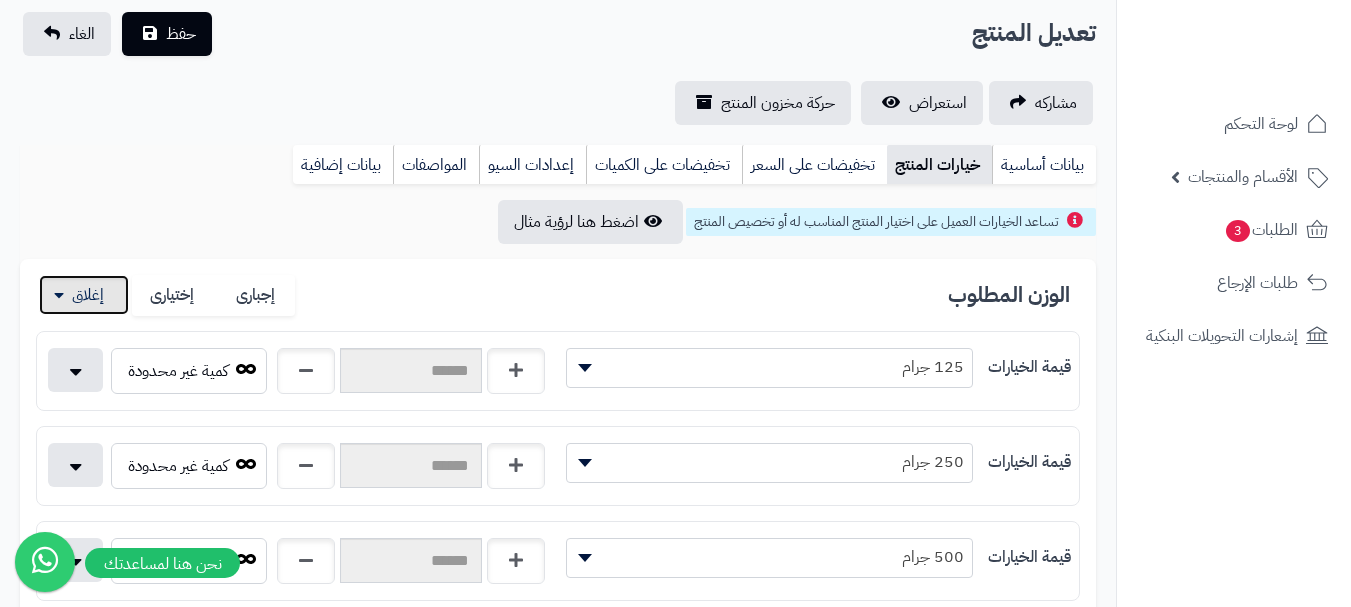 scroll, scrollTop: 500, scrollLeft: 0, axis: vertical 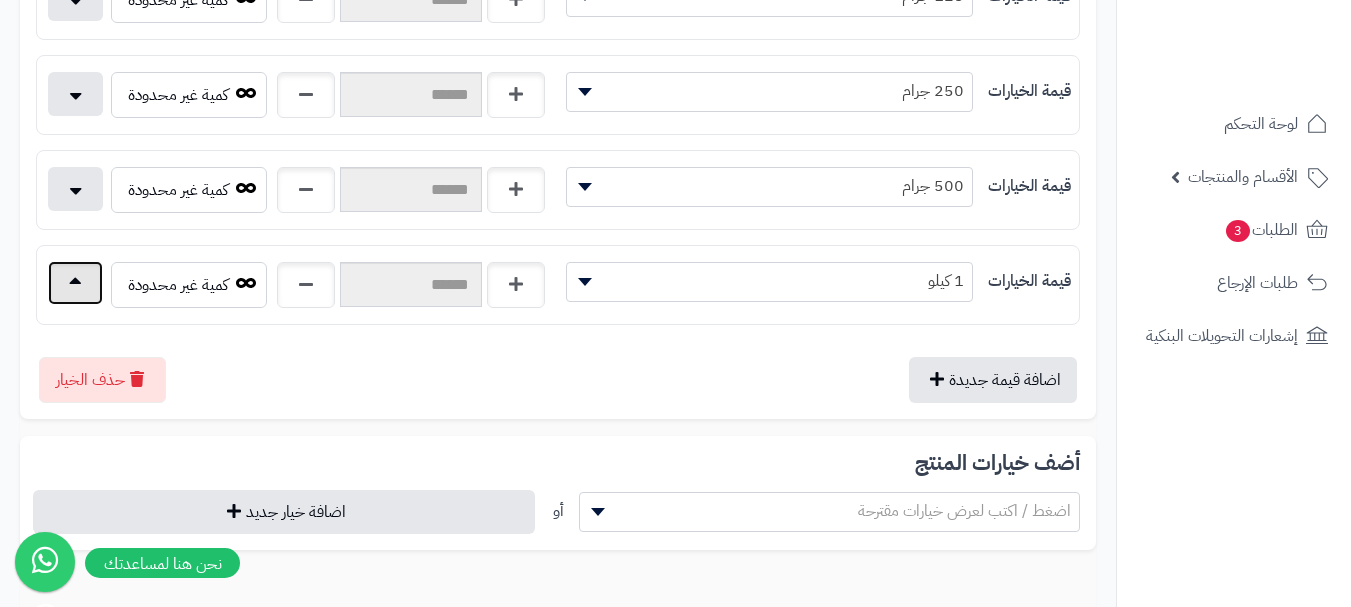 click at bounding box center [75, 283] 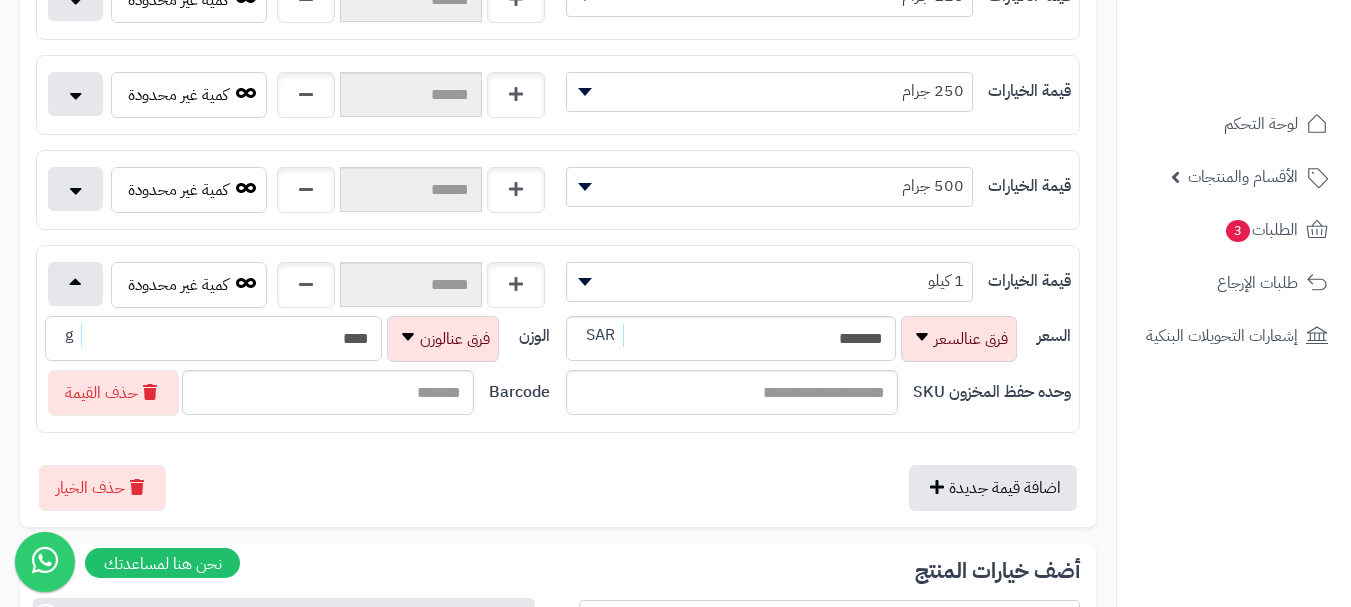 click on "****" at bounding box center [213, 338] 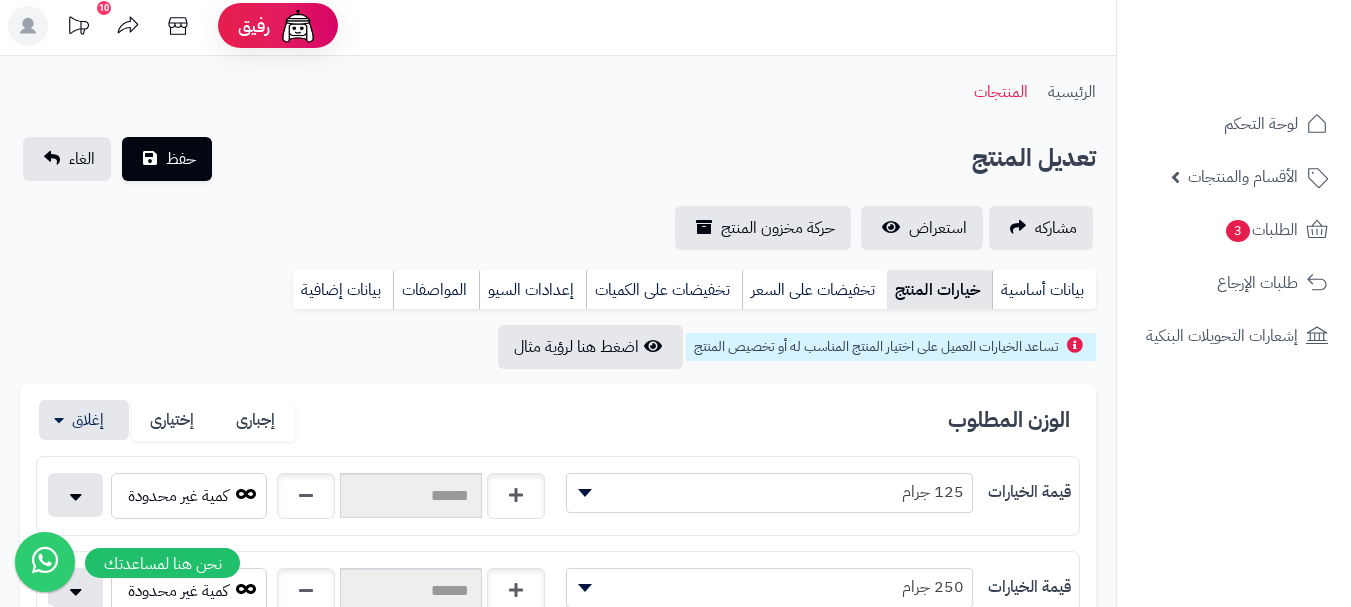 scroll, scrollTop: 0, scrollLeft: 0, axis: both 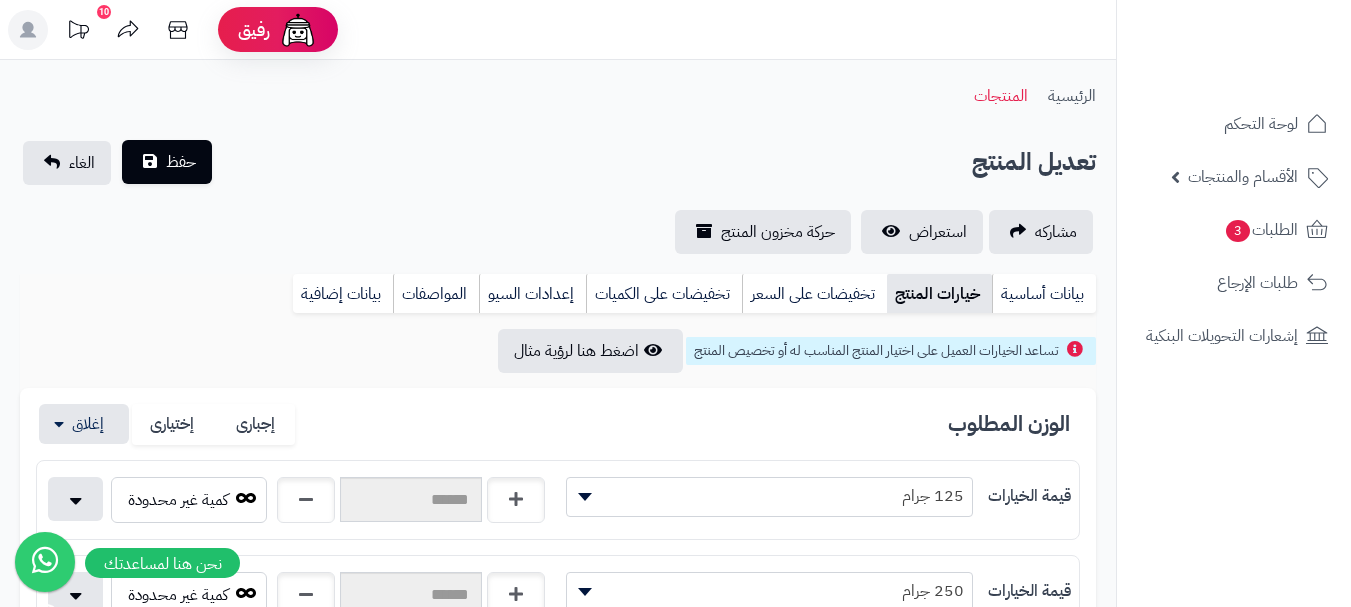 type on "****" 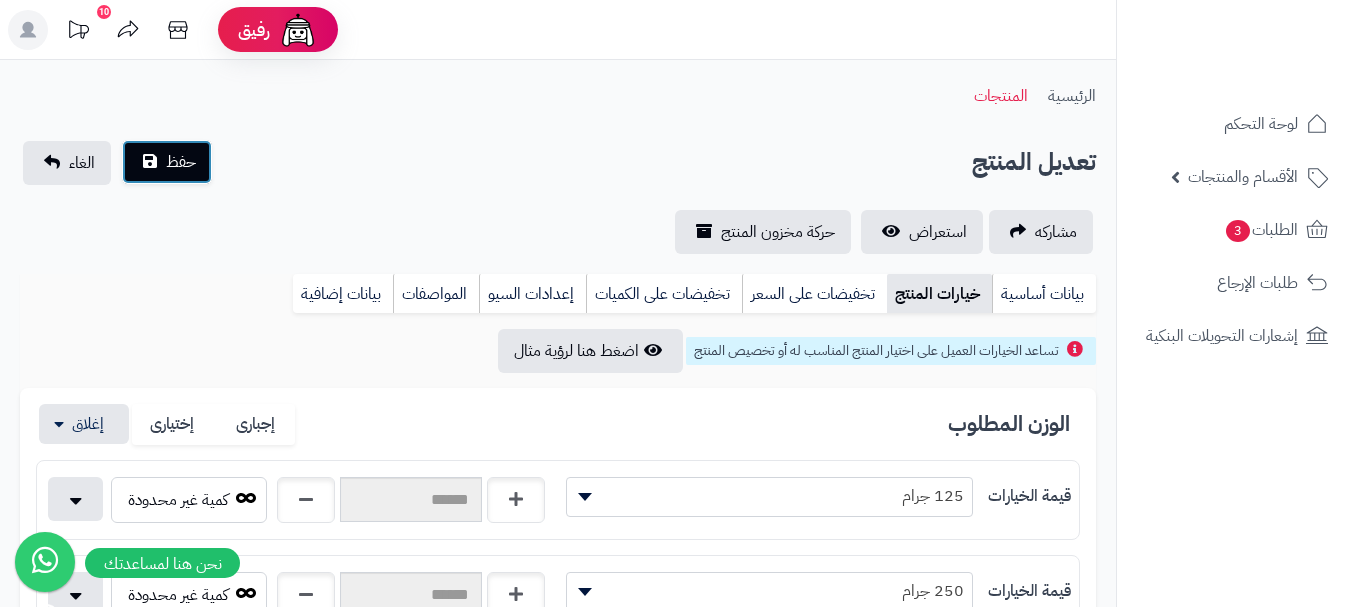 click on "حفظ" at bounding box center (167, 162) 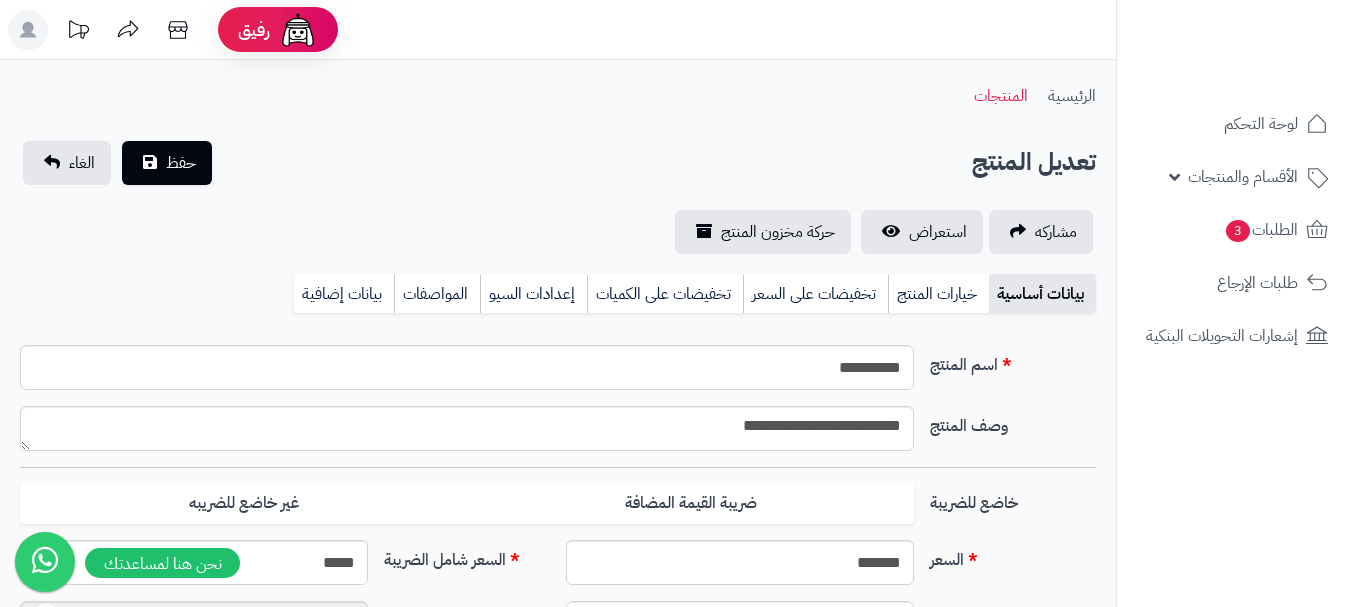 type on "*****" 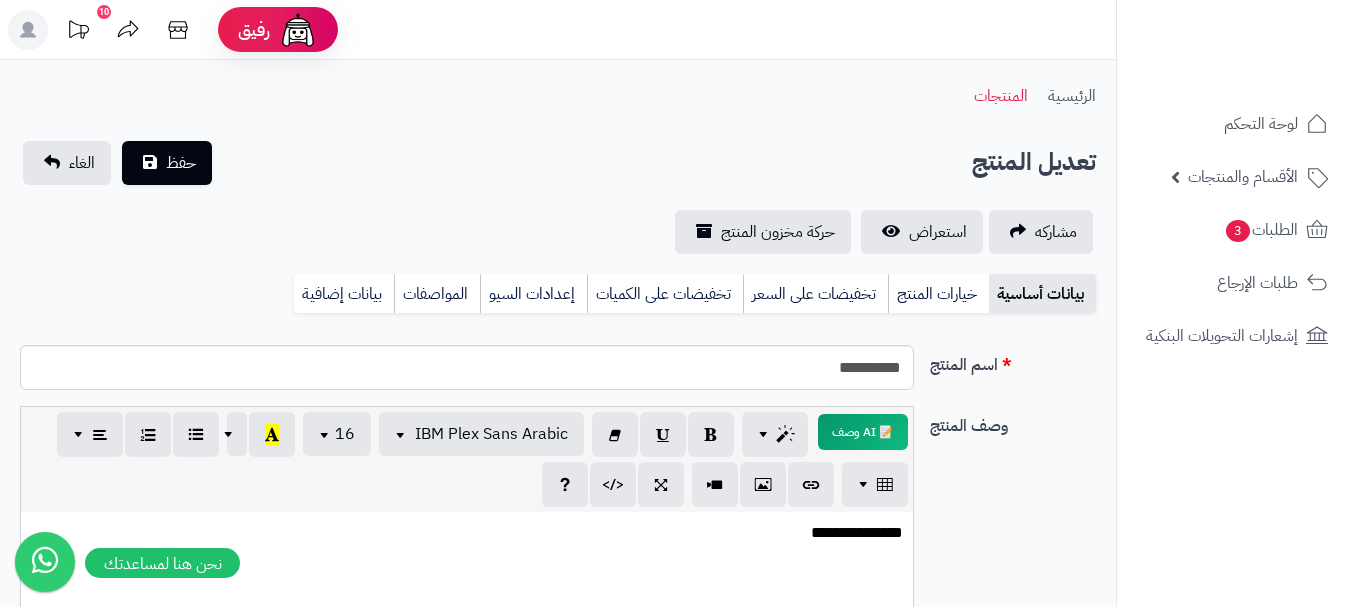 scroll, scrollTop: 0, scrollLeft: 0, axis: both 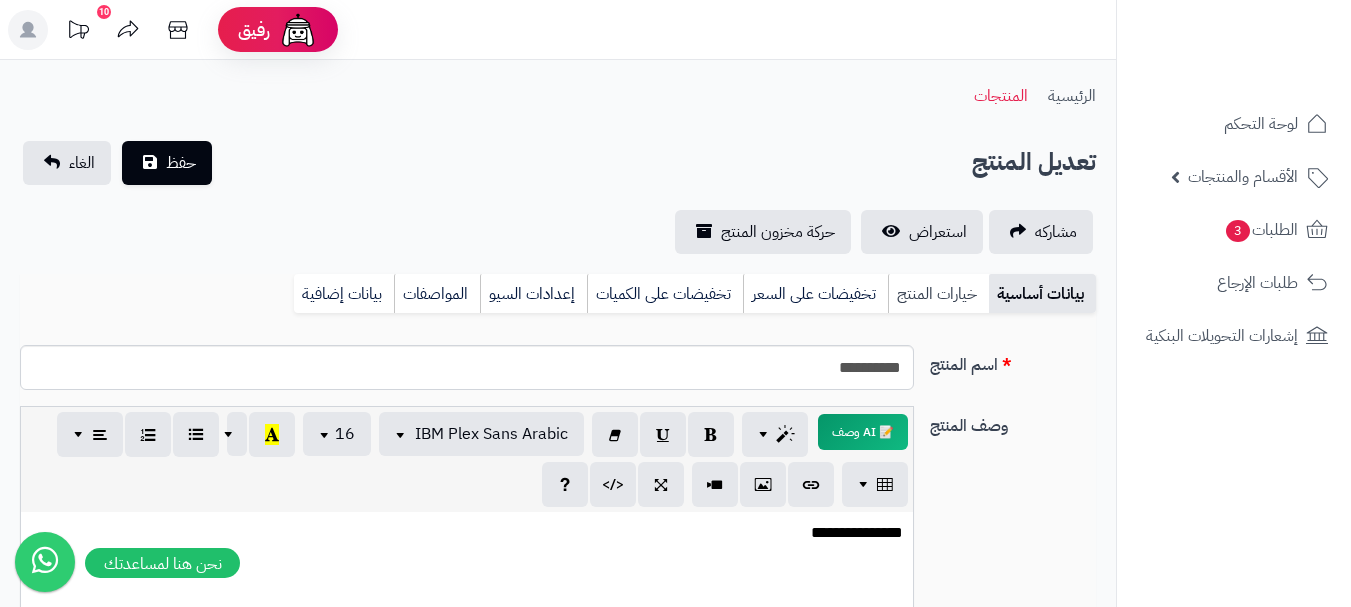 click on "خيارات المنتج" at bounding box center (938, 294) 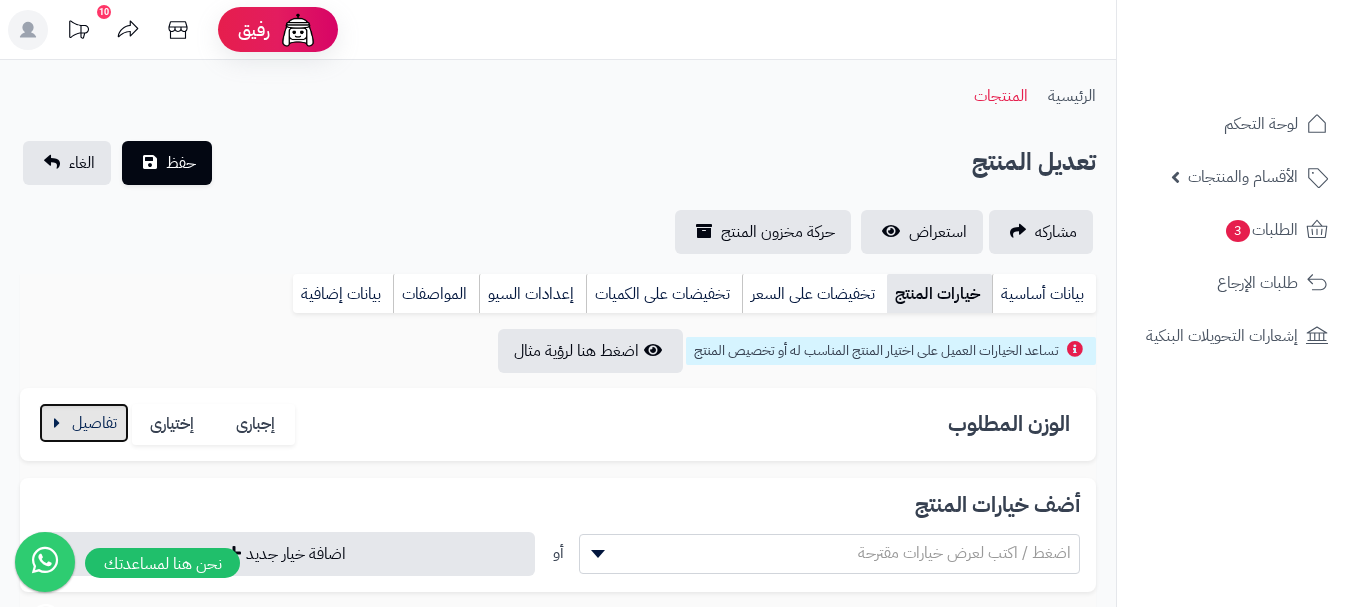 click at bounding box center (84, 423) 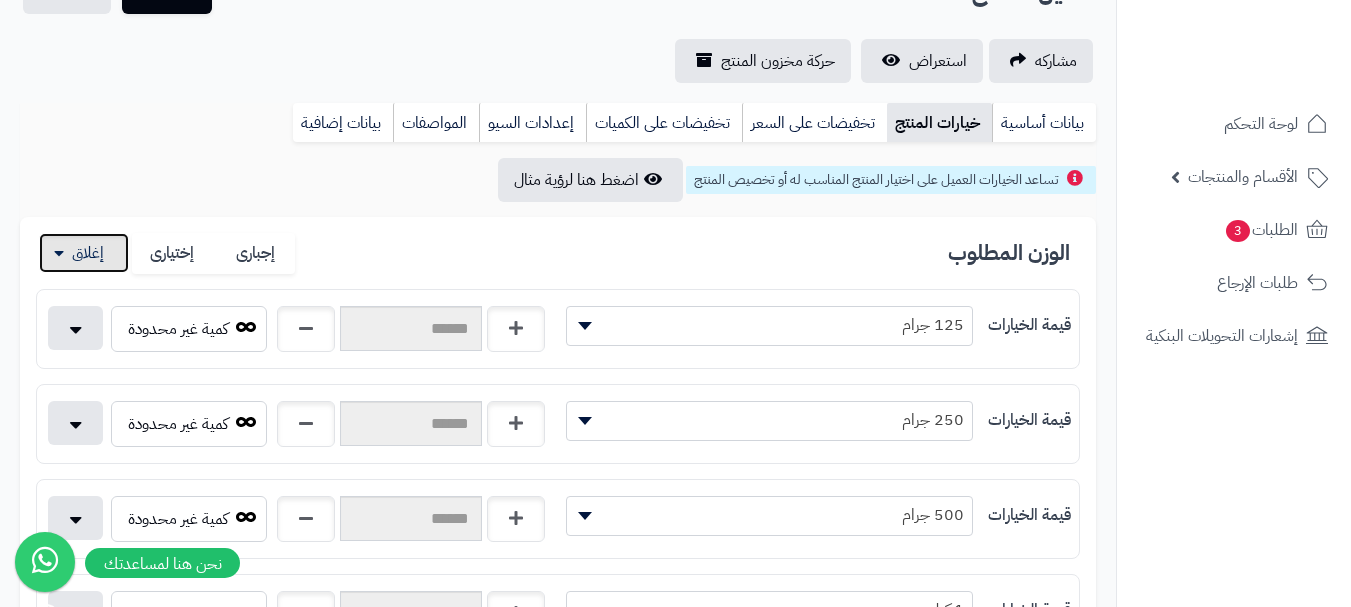 scroll, scrollTop: 500, scrollLeft: 0, axis: vertical 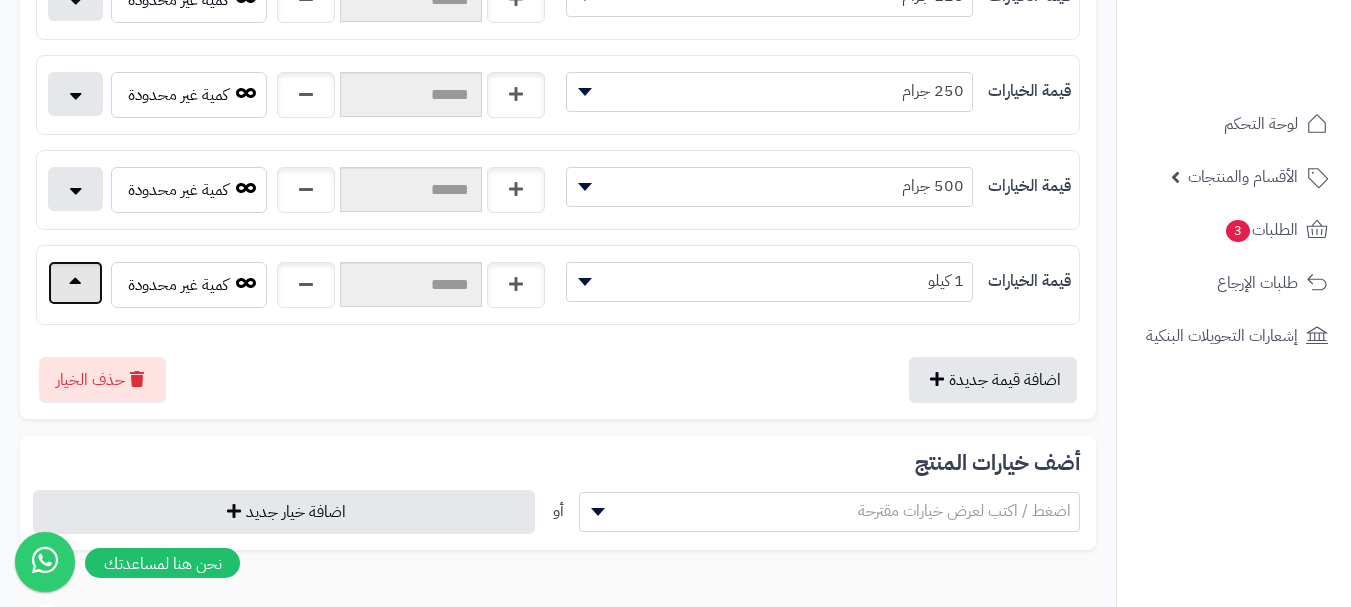 click at bounding box center [75, 283] 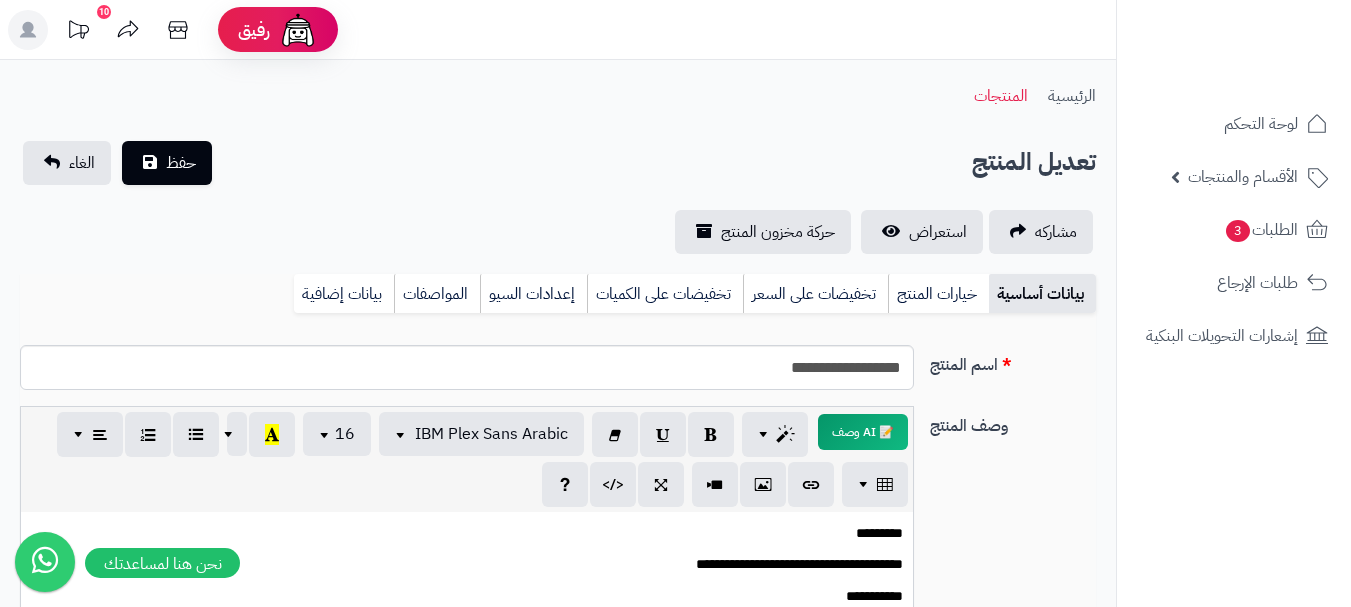 scroll, scrollTop: 0, scrollLeft: 0, axis: both 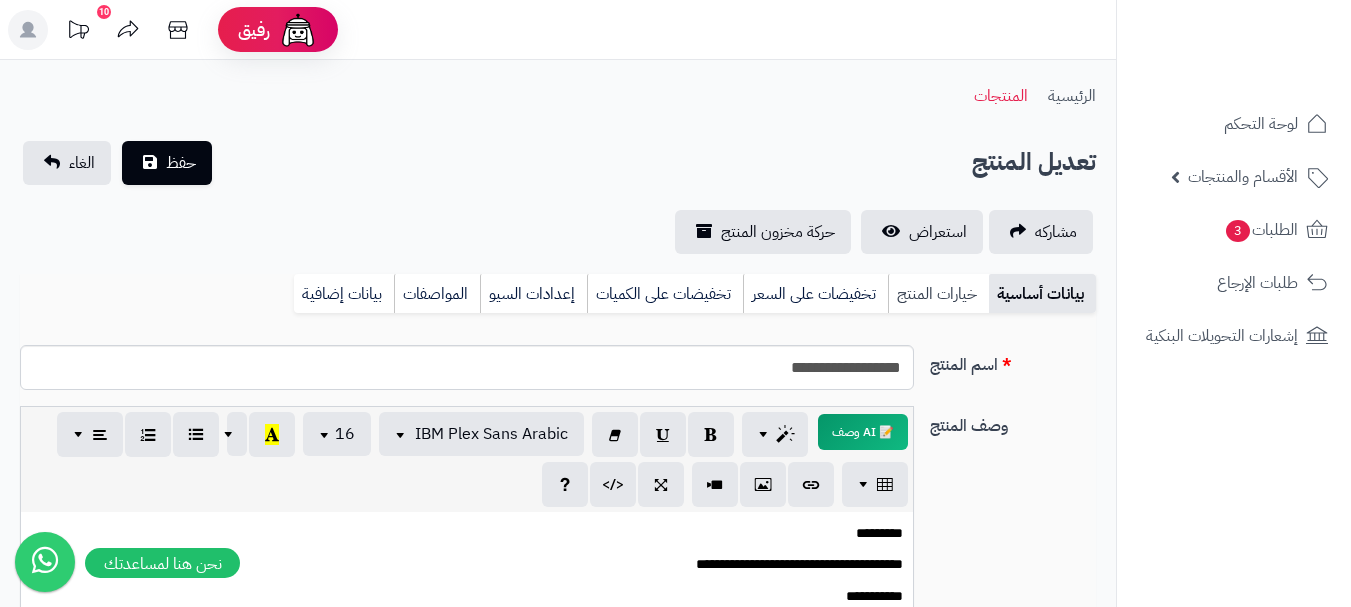 click on "خيارات المنتج" at bounding box center [938, 294] 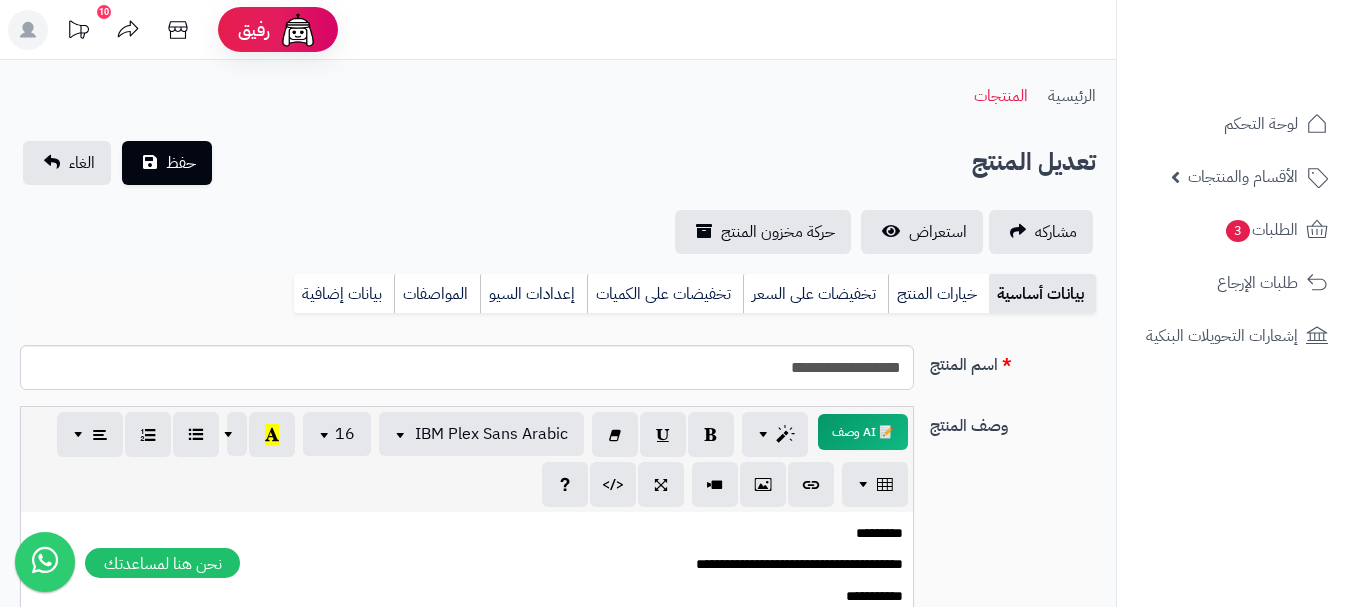 scroll, scrollTop: 0, scrollLeft: 0, axis: both 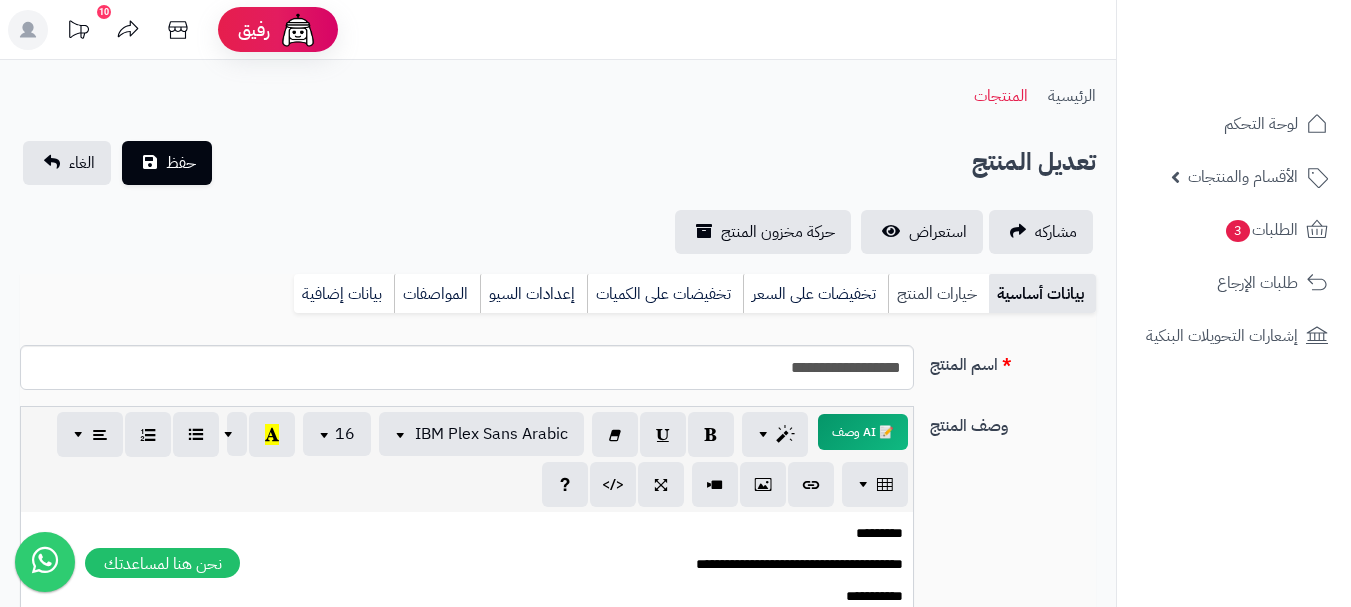 click on "خيارات المنتج" at bounding box center (938, 294) 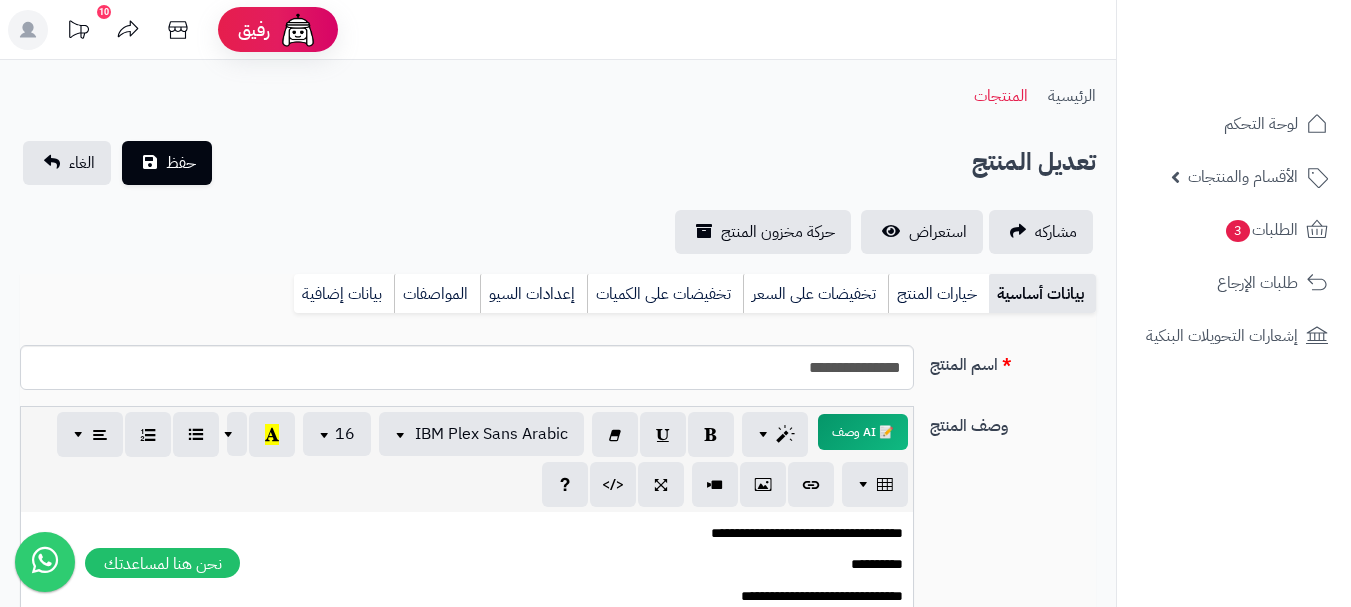 scroll, scrollTop: 0, scrollLeft: 0, axis: both 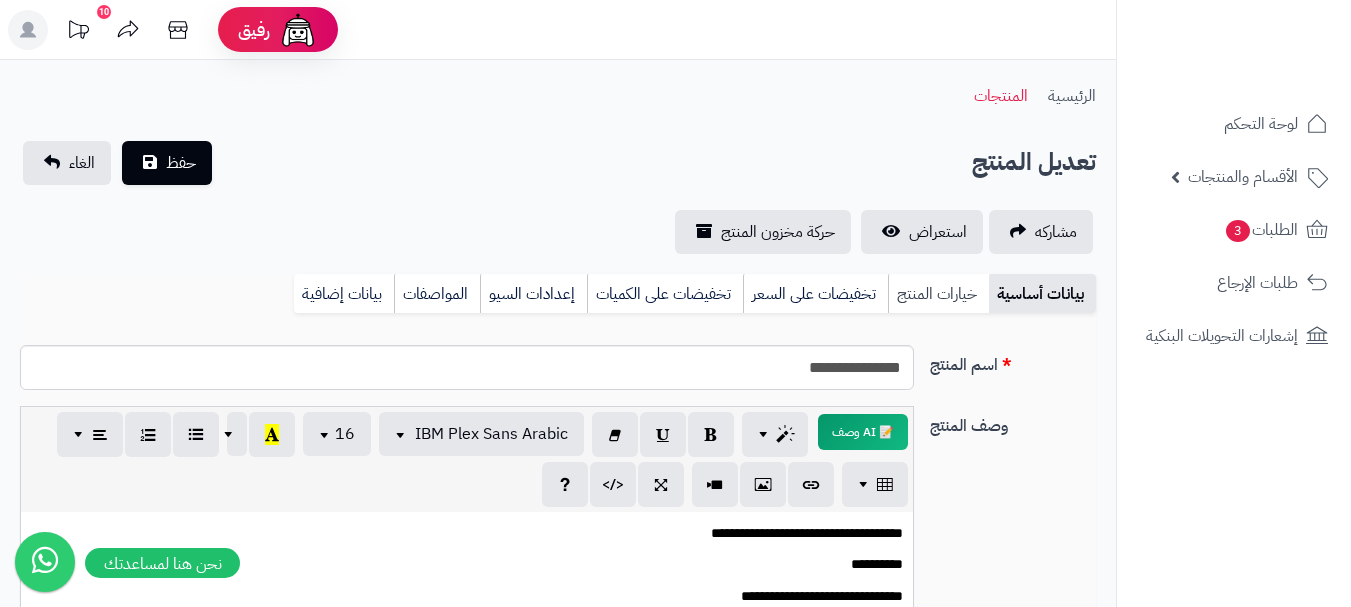 click on "خيارات المنتج" at bounding box center (938, 294) 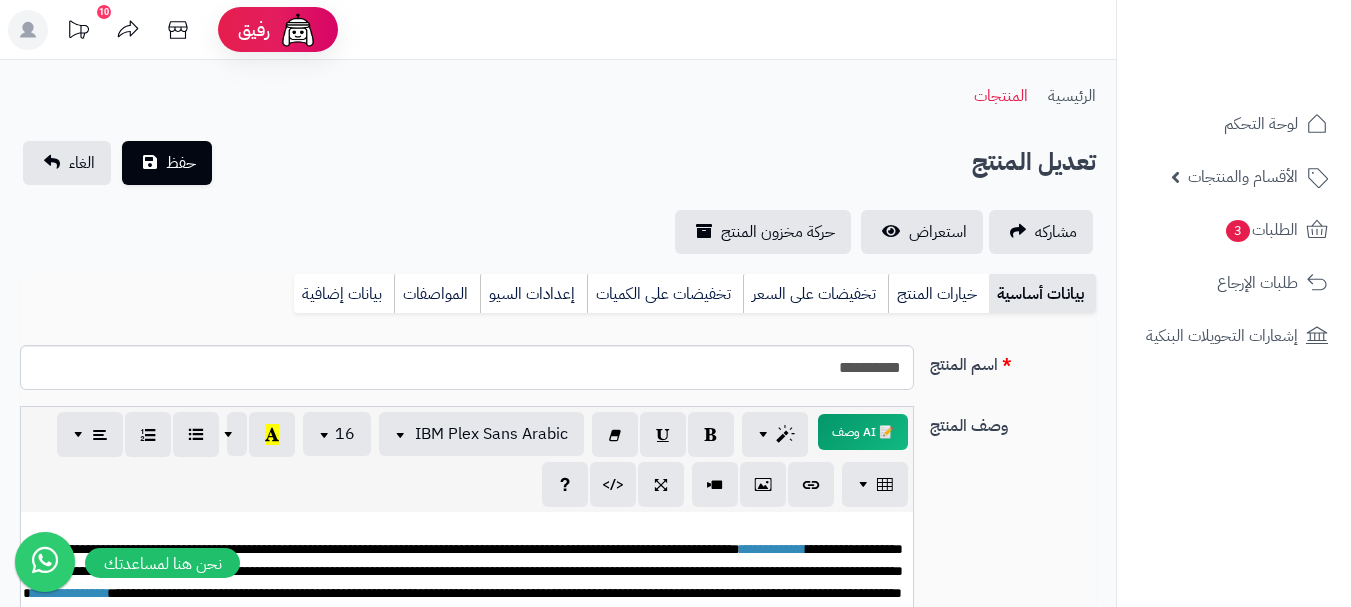 scroll, scrollTop: 0, scrollLeft: 0, axis: both 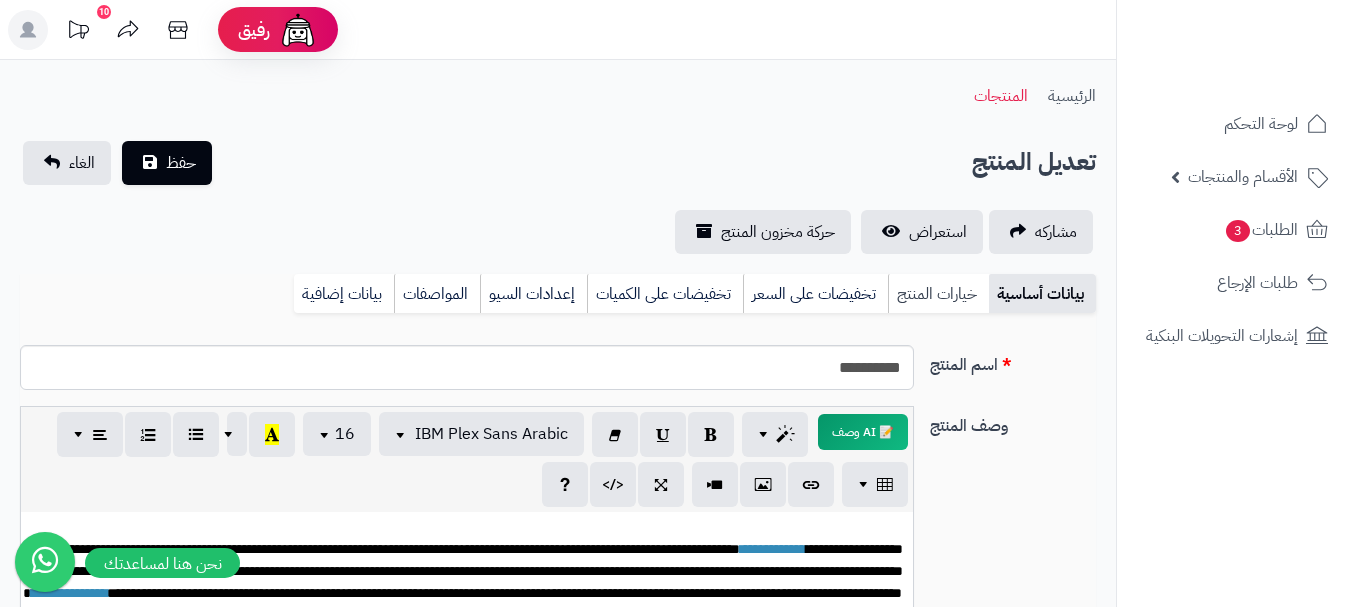 click on "خيارات المنتج" at bounding box center (938, 294) 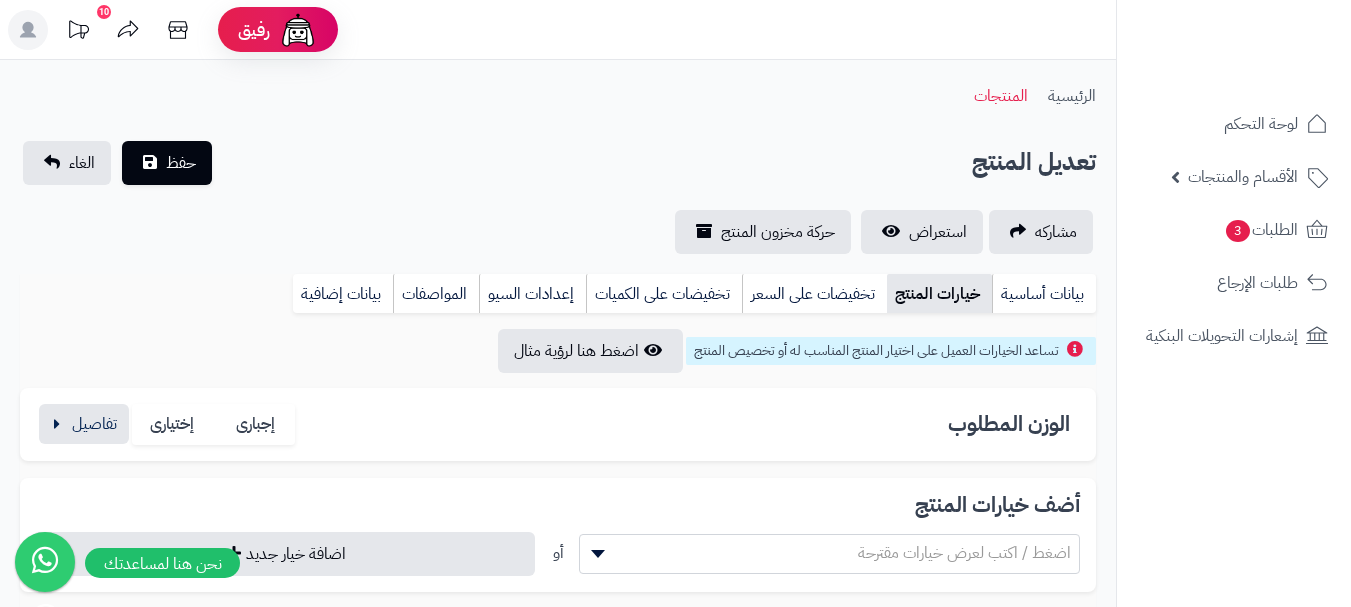 click on "الوزن المطلوب
إجبارى
إختيارى
قيمة الخيارات
******** ******* ******** ******** ******** ******
125 جرام
كمية غير محدودة
السعر
السعر
******
SAR
الوزن
الوزن
******
g
وحده حفظ المخزون SKU
Barcode
حذف القيمة
قيمة الخيارات
******** ******* ******** ******** ******** ******
250 جرام
كمية غير محدودة
السعر
السعر
******
SAR
الوزن
الوزن
******
g
وحده حفظ المخزون SKU
Barcode
حذف القيمة
قيمة الخيارات
******** ******* ******** ******** ******** ******
500 جرام
كمية غير محدودة
السعر
السعر
*******
SAR
الوزن
الوزن
******
g
وحده حفظ المخزون SKU
Barcode
حذف القيمة
********" at bounding box center [558, 424] 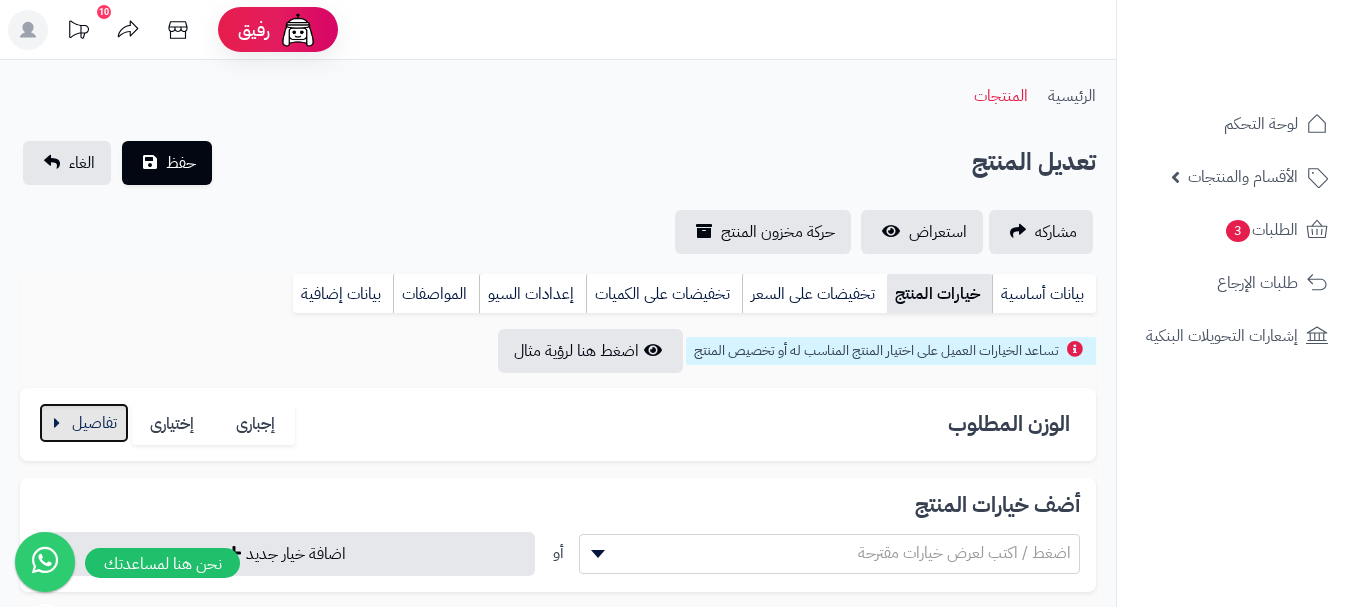 click at bounding box center [84, 423] 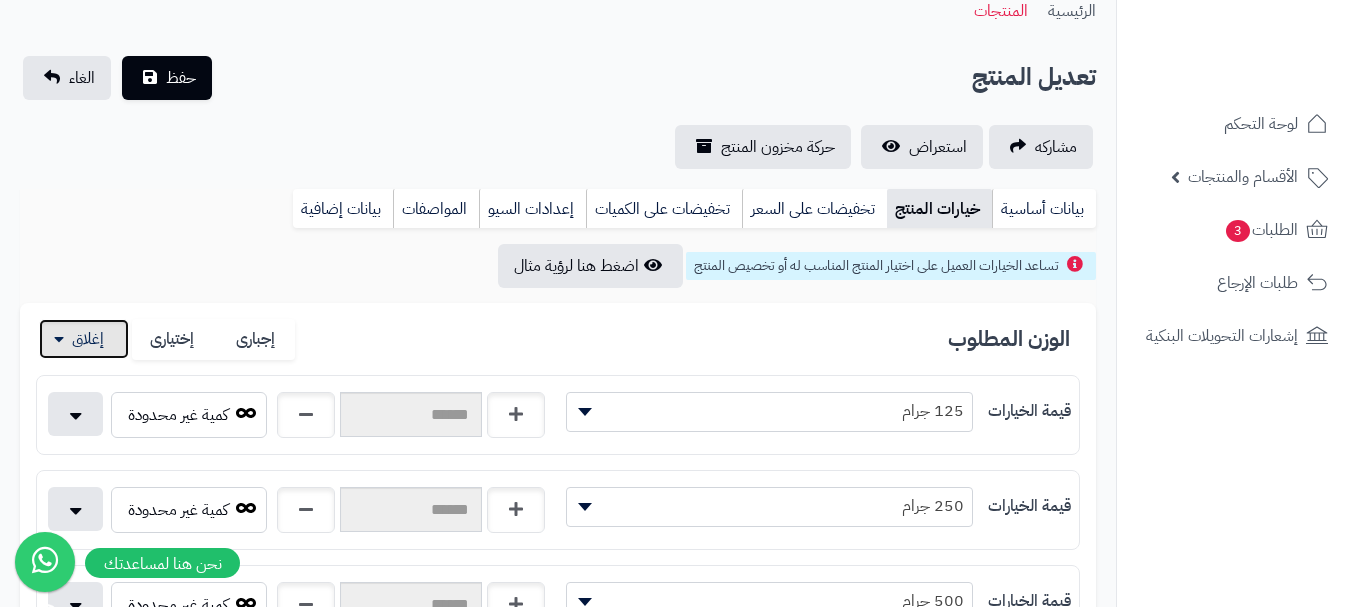 scroll, scrollTop: 600, scrollLeft: 0, axis: vertical 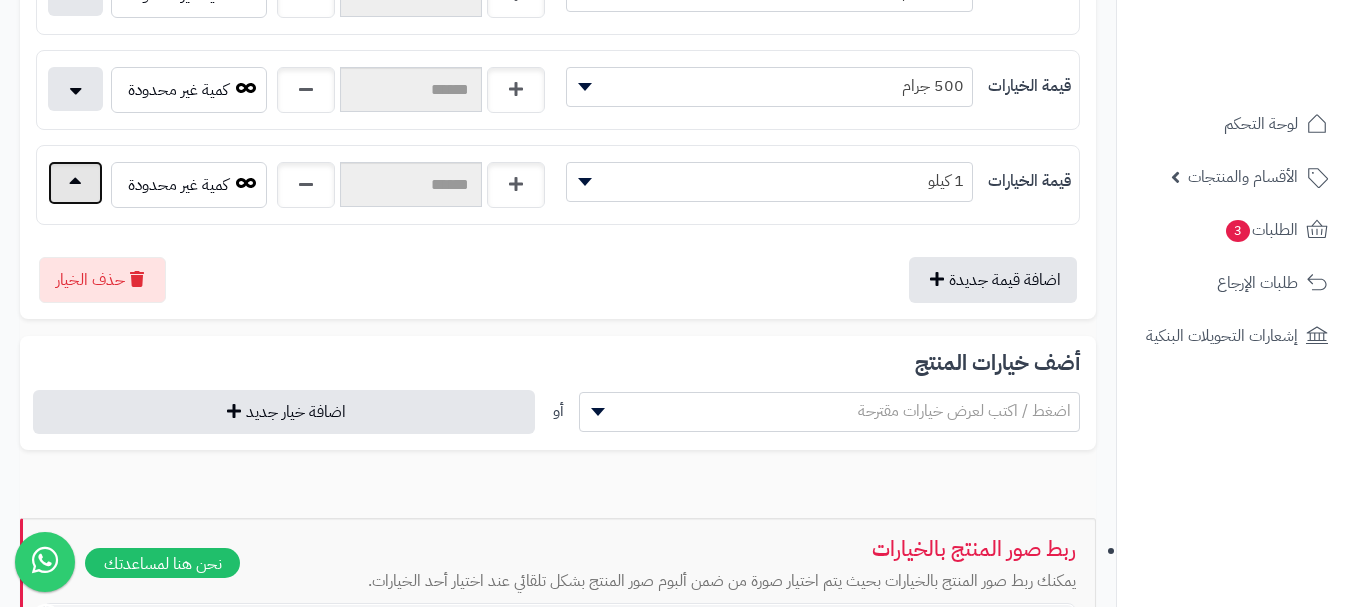 click at bounding box center (75, 183) 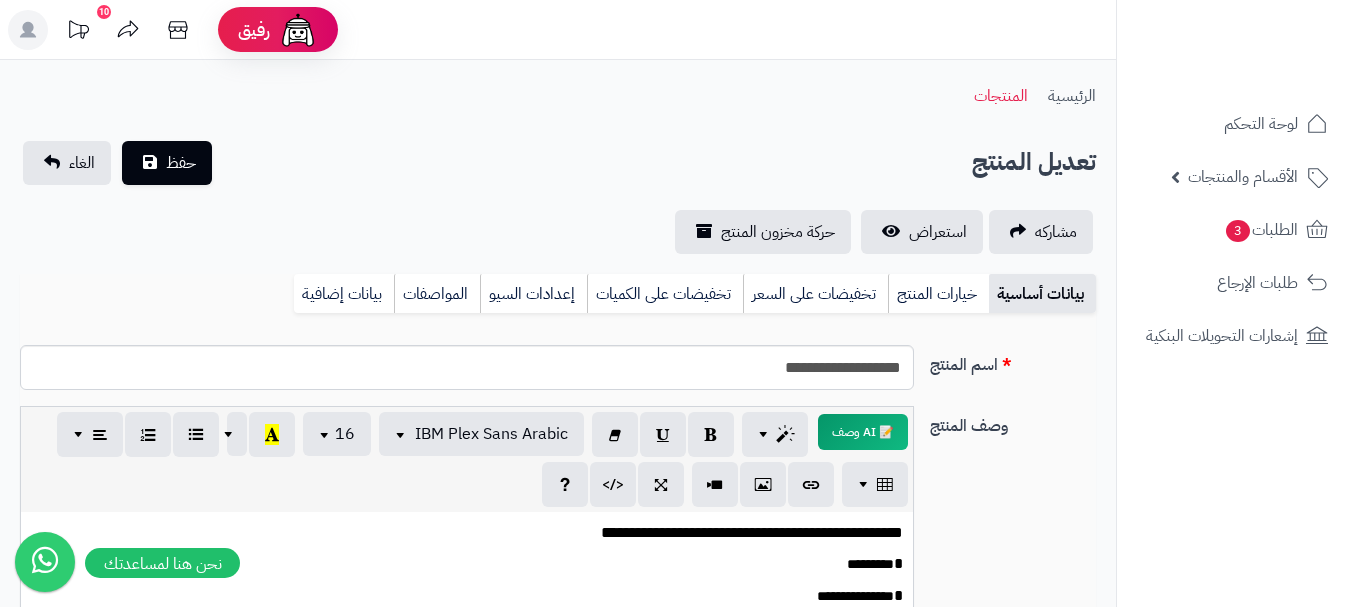 scroll, scrollTop: 0, scrollLeft: 0, axis: both 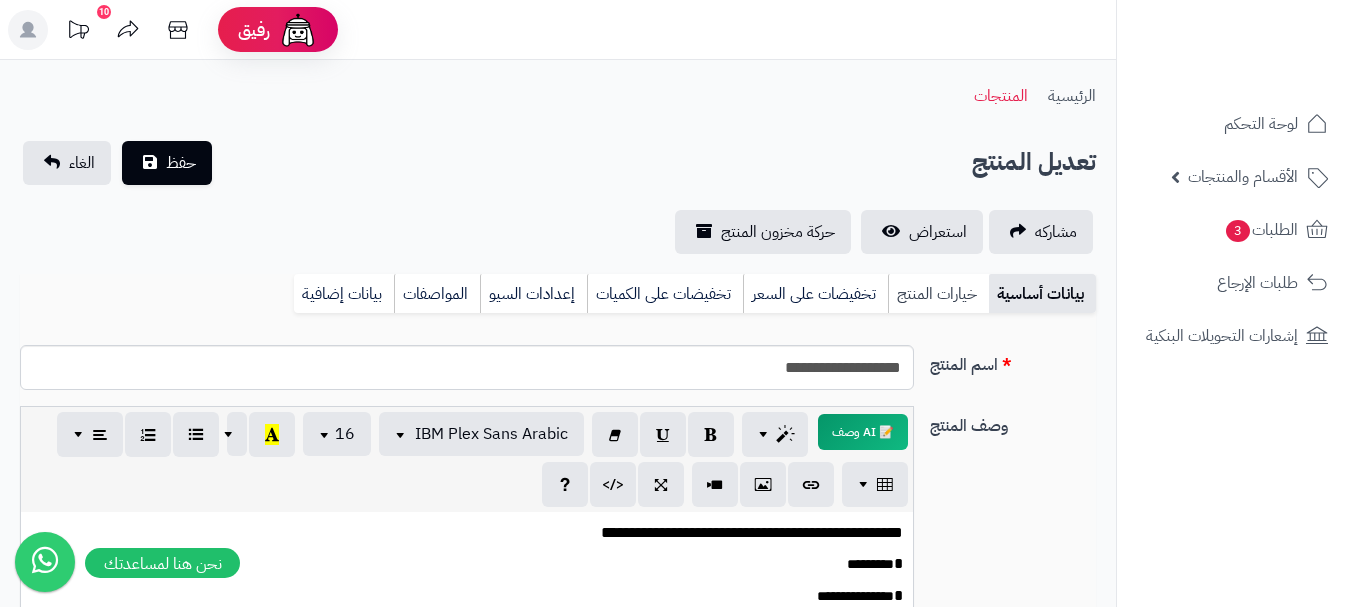 click on "خيارات المنتج" at bounding box center (938, 294) 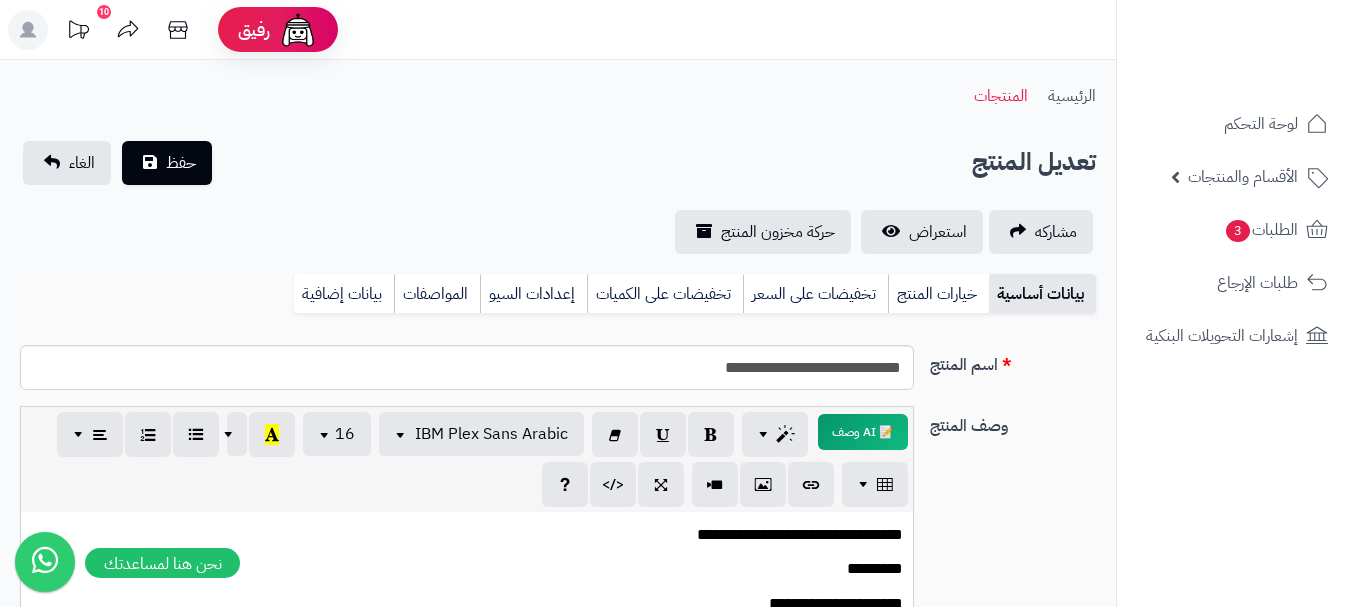 scroll, scrollTop: 0, scrollLeft: 0, axis: both 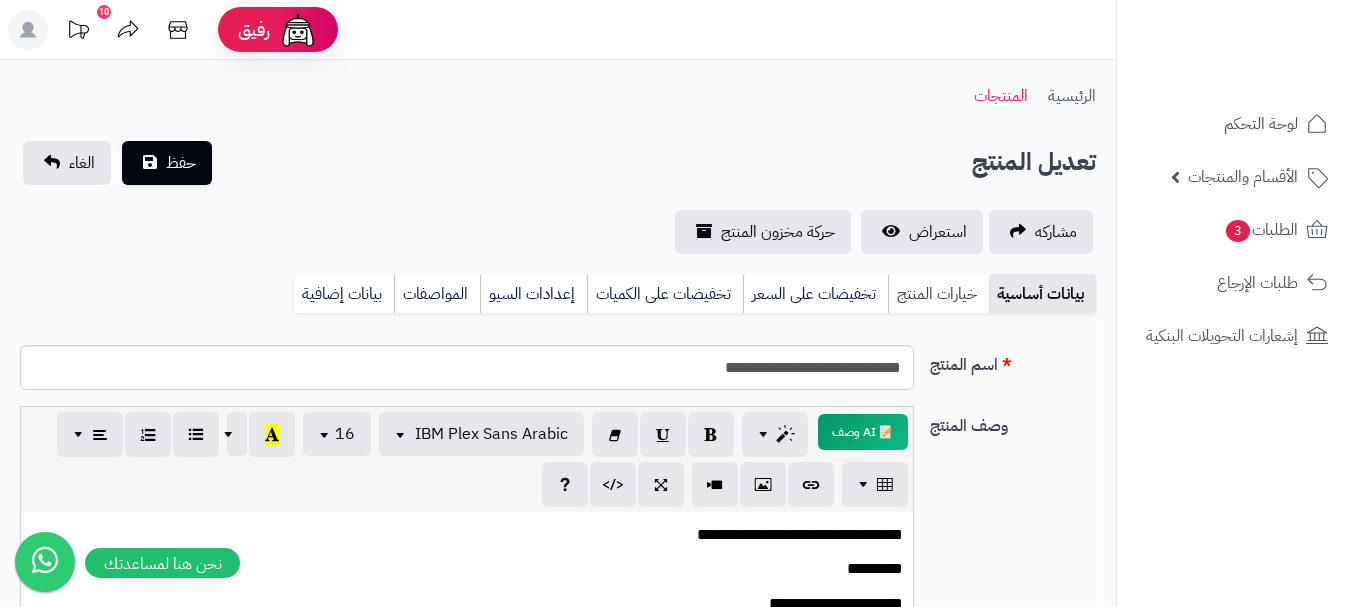 click on "خيارات المنتج" at bounding box center [938, 294] 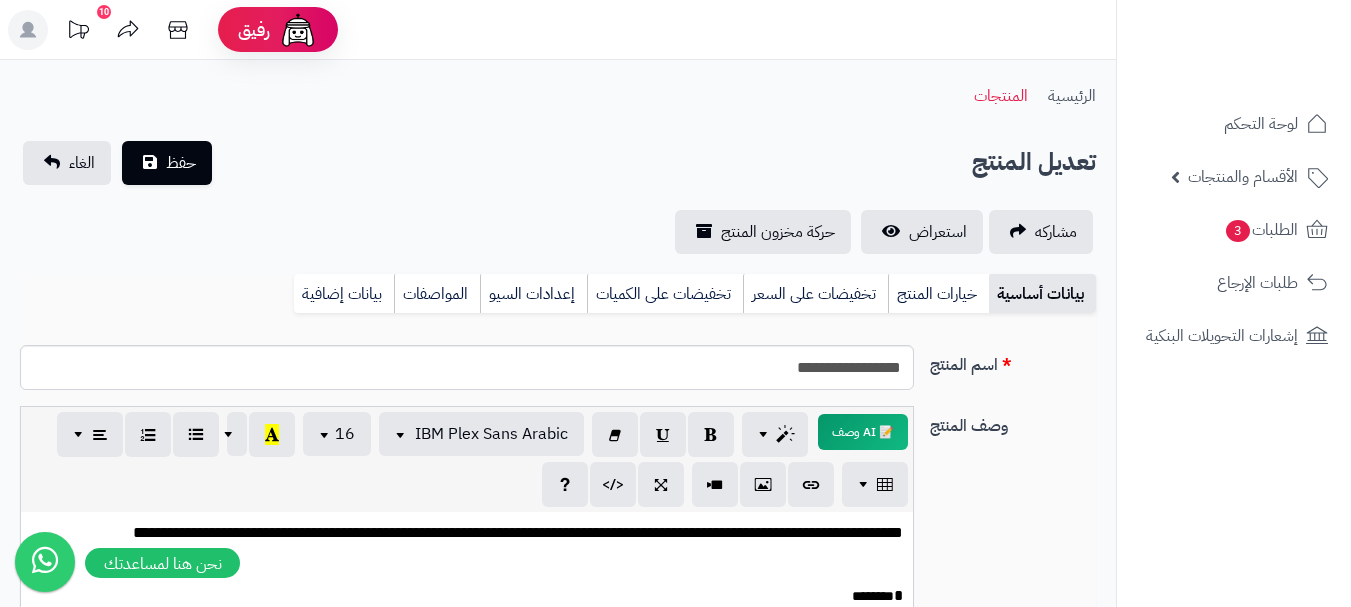 scroll, scrollTop: 0, scrollLeft: 0, axis: both 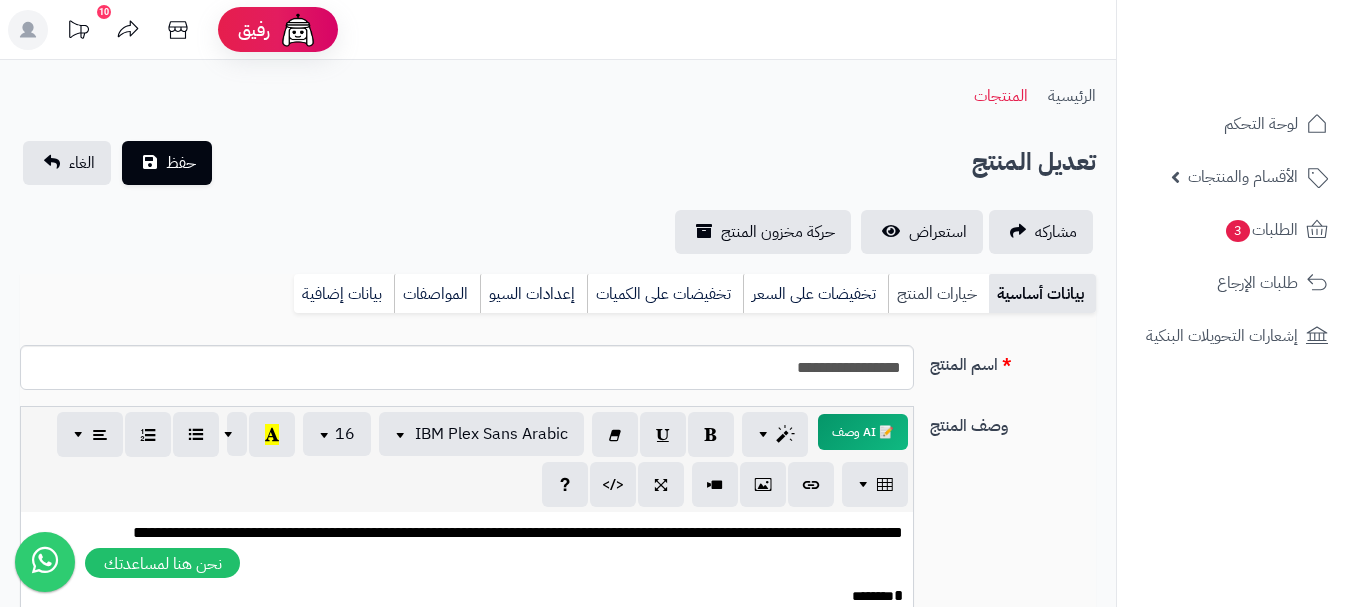 click on "خيارات المنتج" at bounding box center [938, 294] 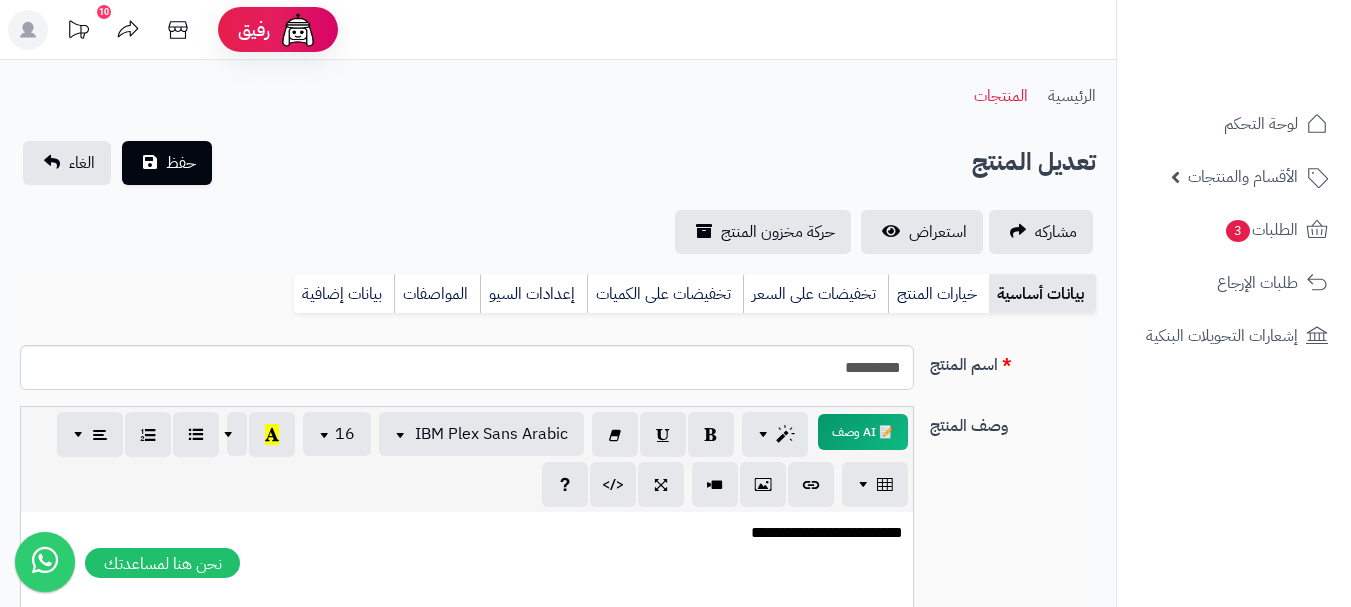 scroll, scrollTop: 0, scrollLeft: 0, axis: both 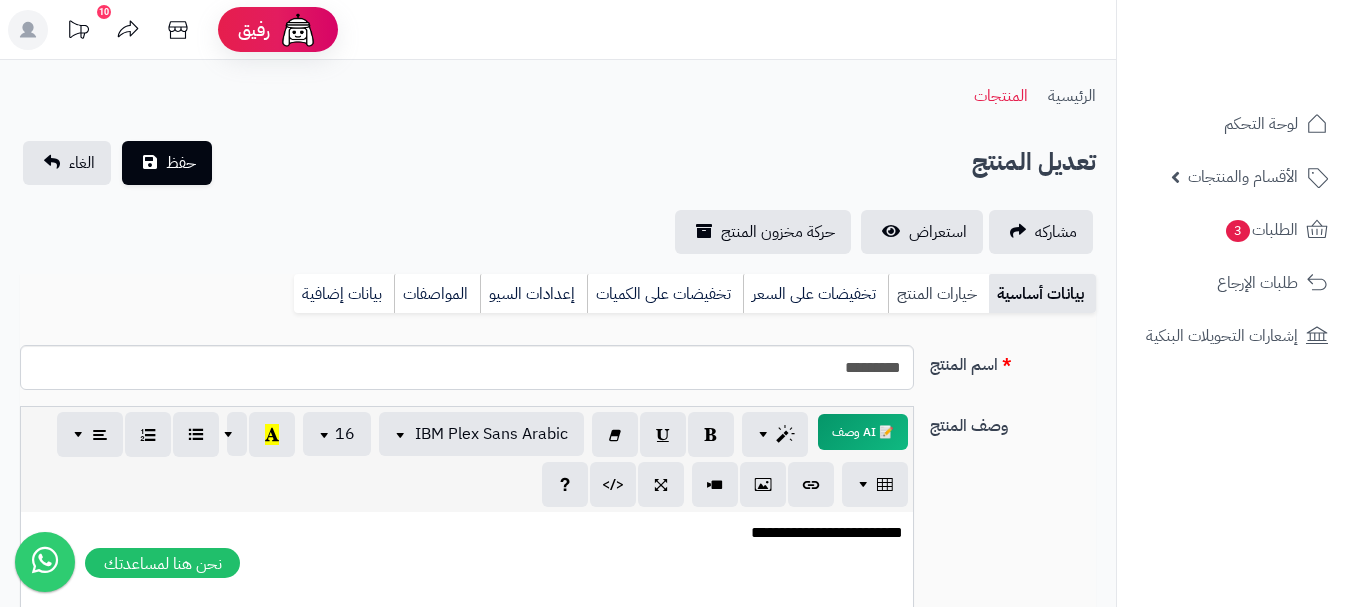 click on "خيارات المنتج" at bounding box center (938, 294) 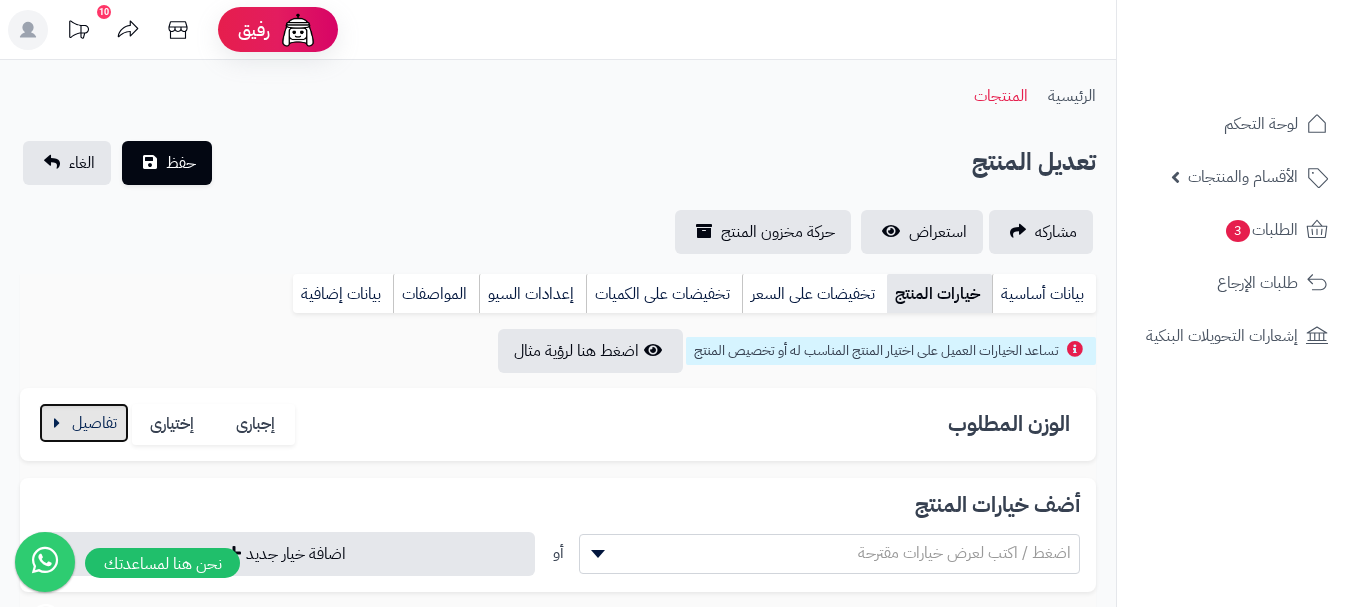 click at bounding box center [84, 423] 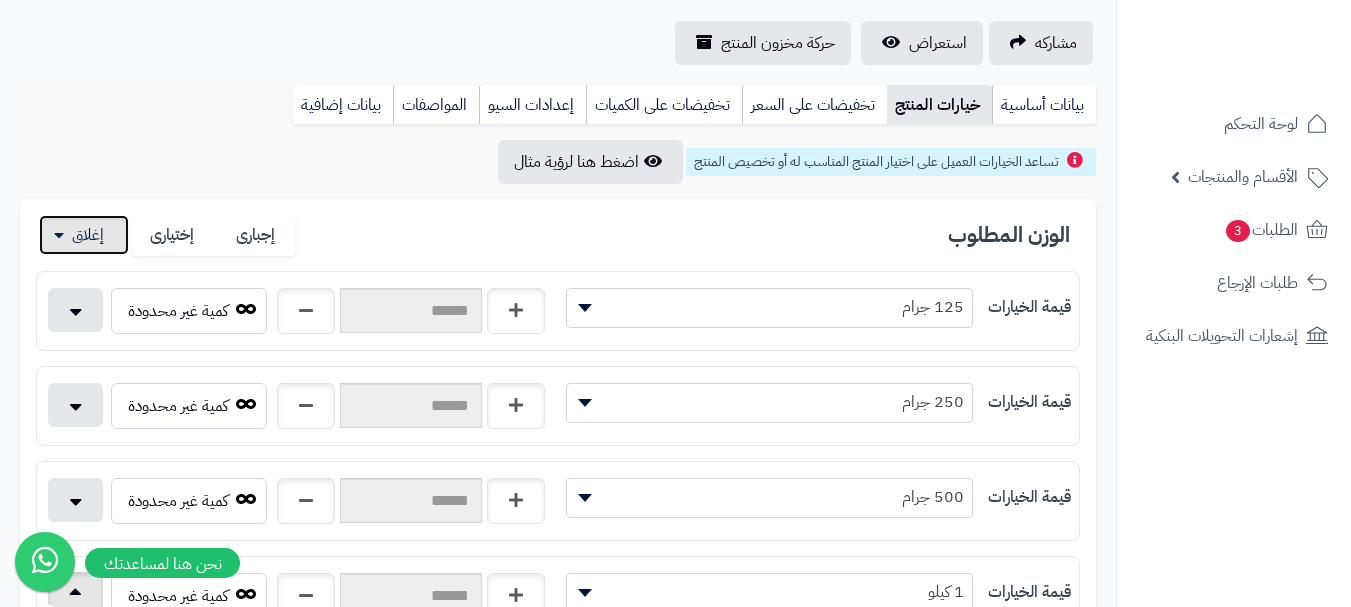 scroll, scrollTop: 400, scrollLeft: 0, axis: vertical 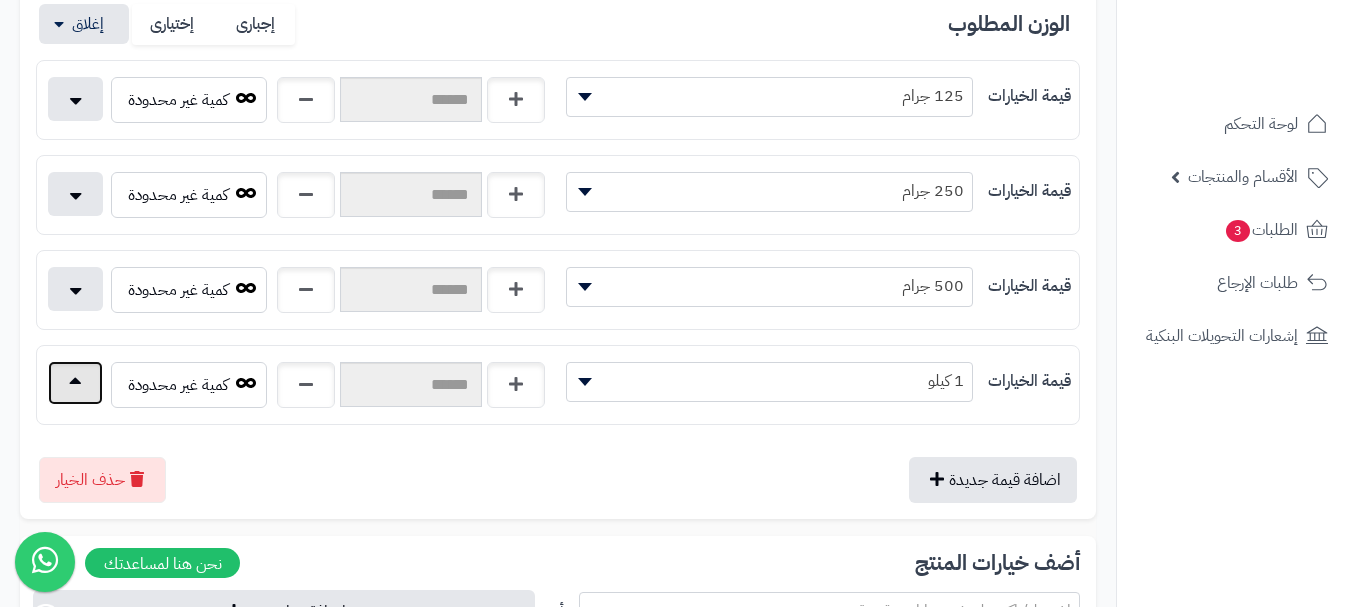 click at bounding box center (75, 383) 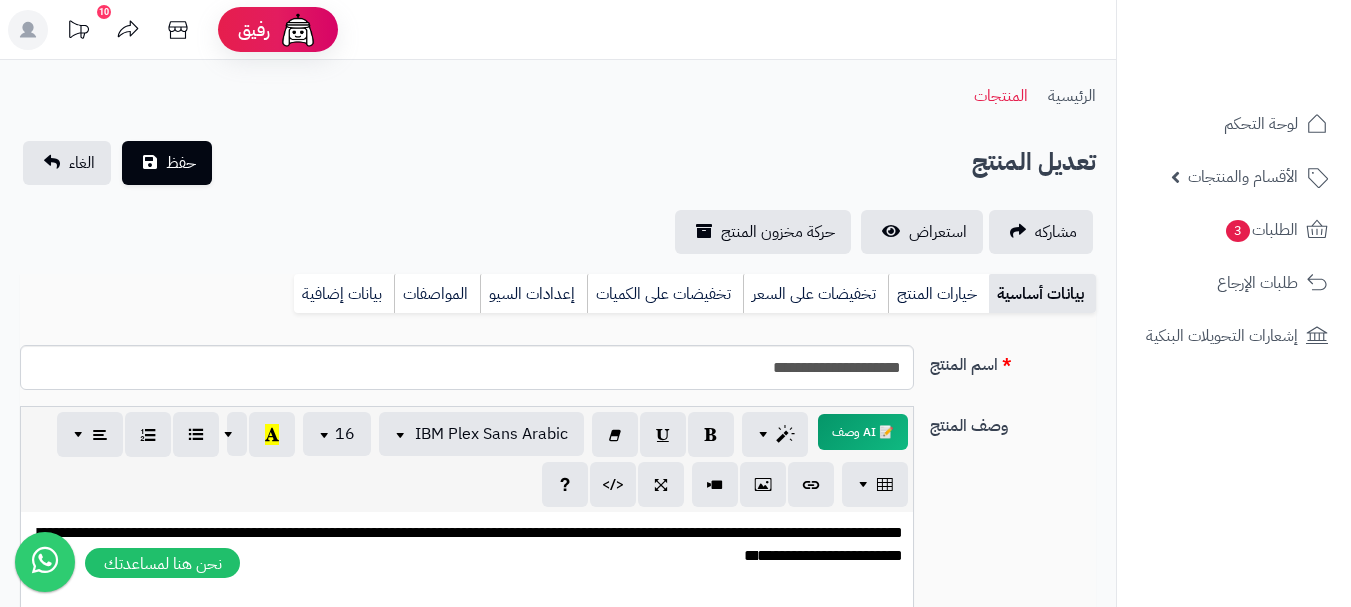 scroll, scrollTop: 0, scrollLeft: 0, axis: both 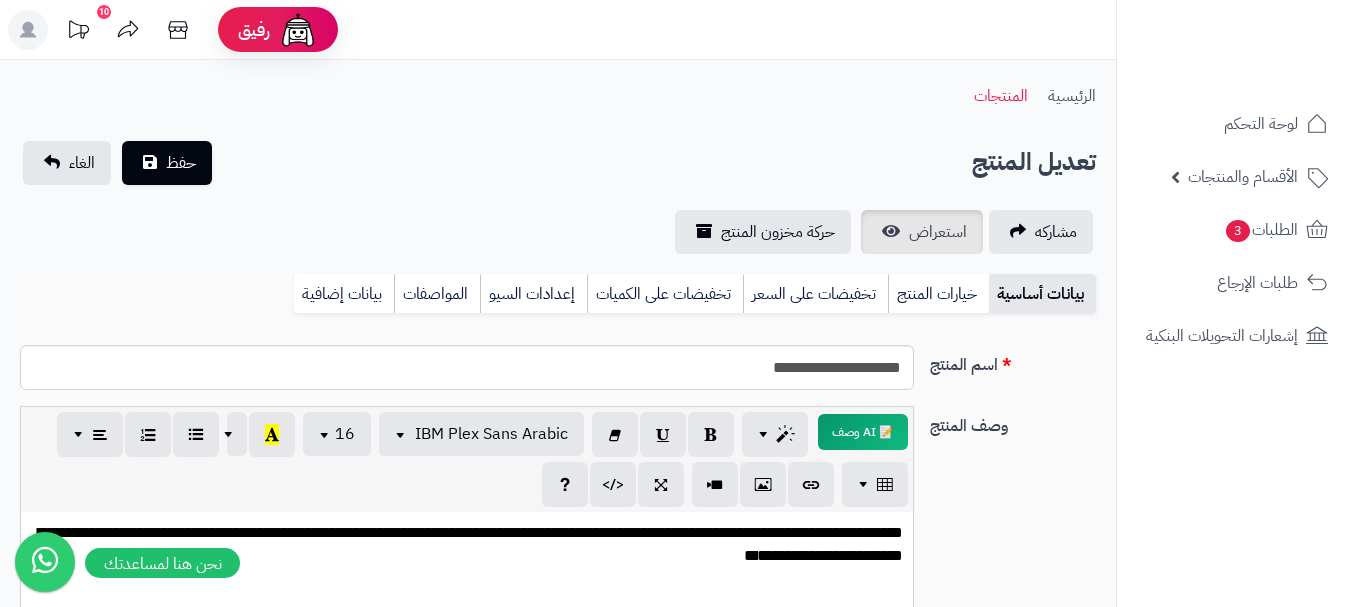 click on "خيارات المنتج" at bounding box center (938, 294) 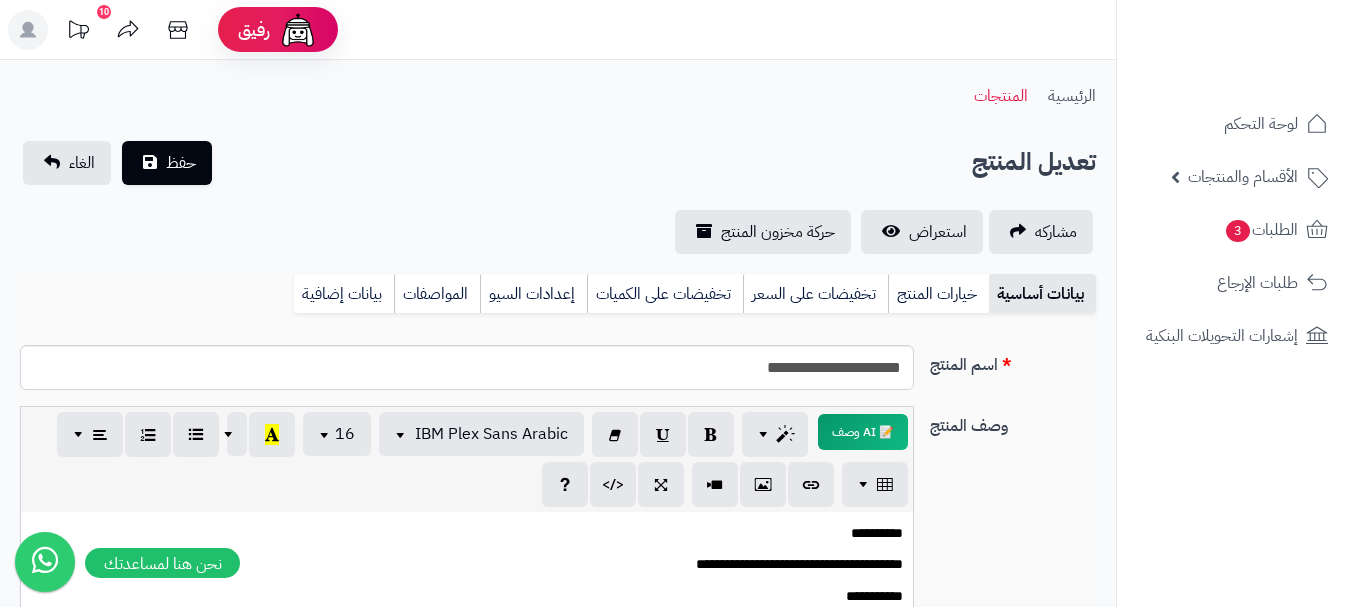 scroll, scrollTop: 0, scrollLeft: 0, axis: both 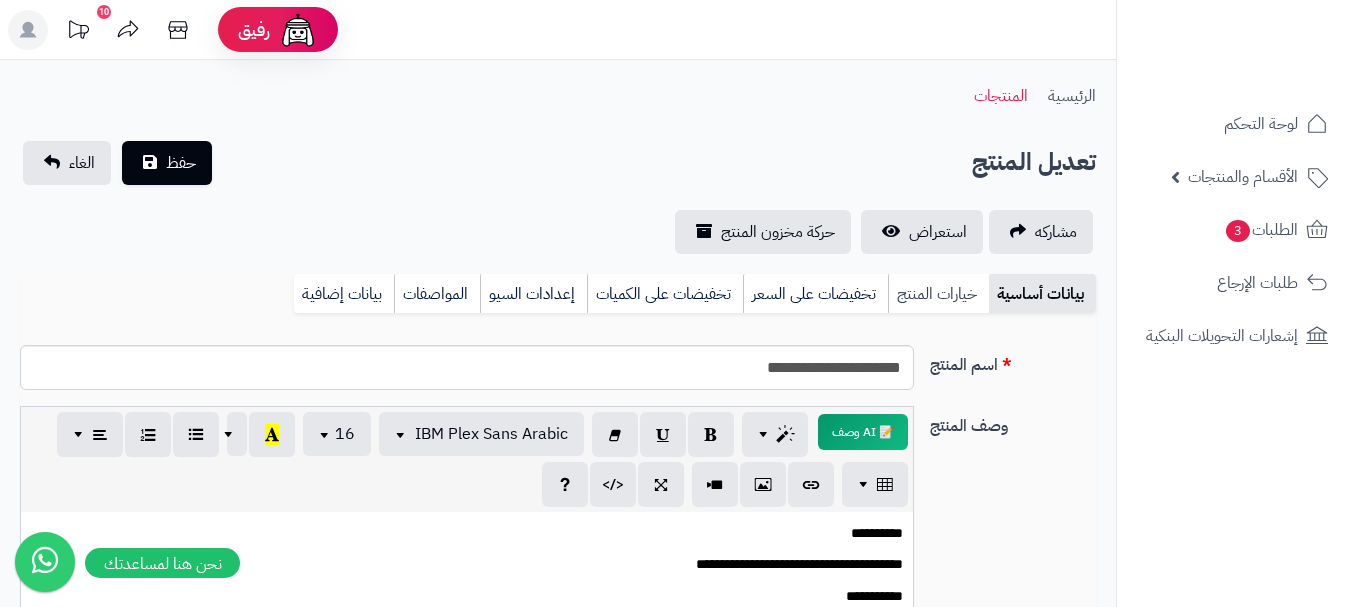click on "خيارات المنتج" at bounding box center [938, 294] 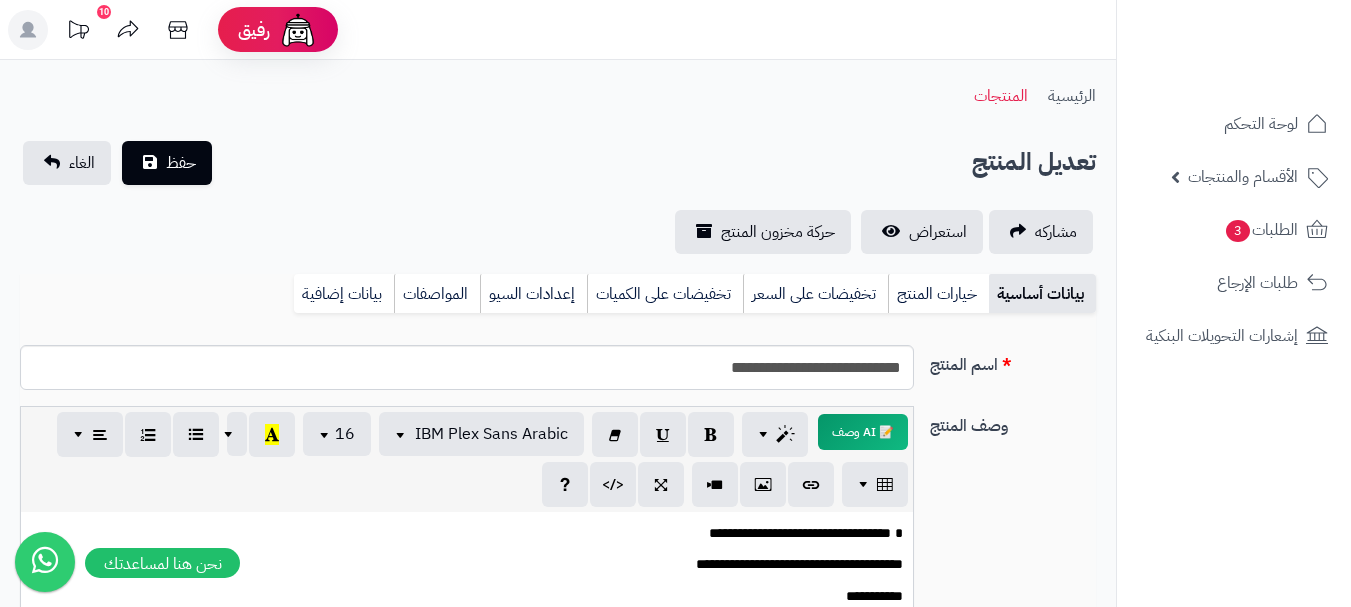 scroll, scrollTop: 0, scrollLeft: 0, axis: both 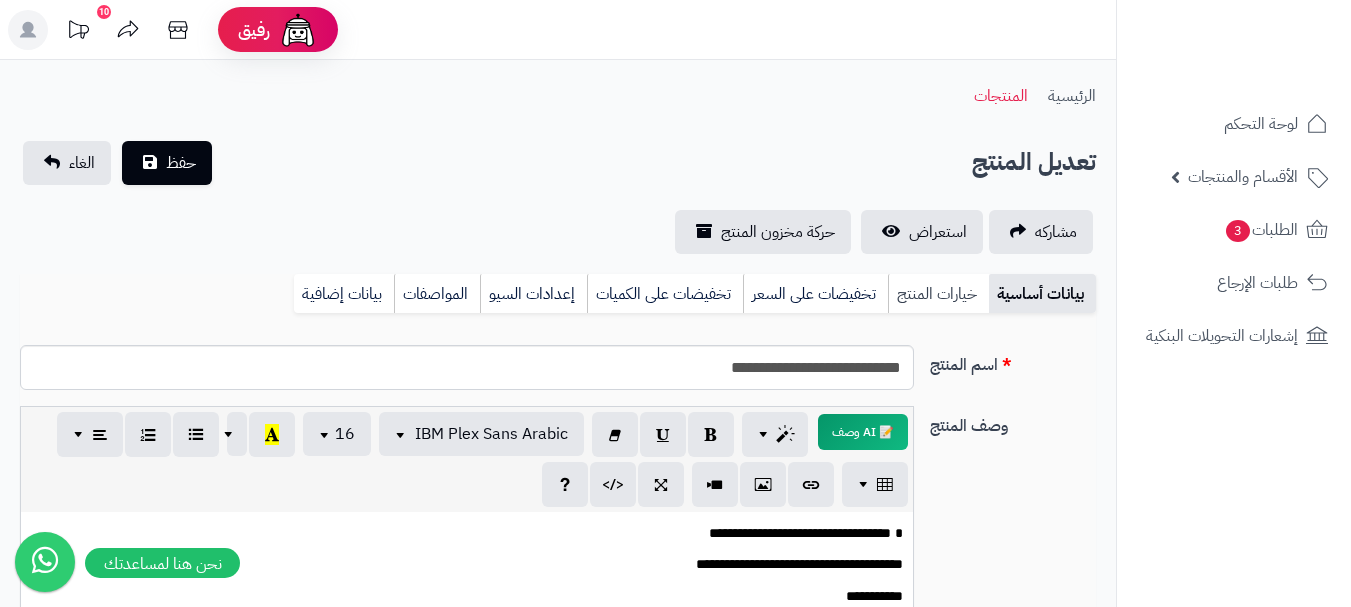click on "خيارات المنتج" at bounding box center [938, 294] 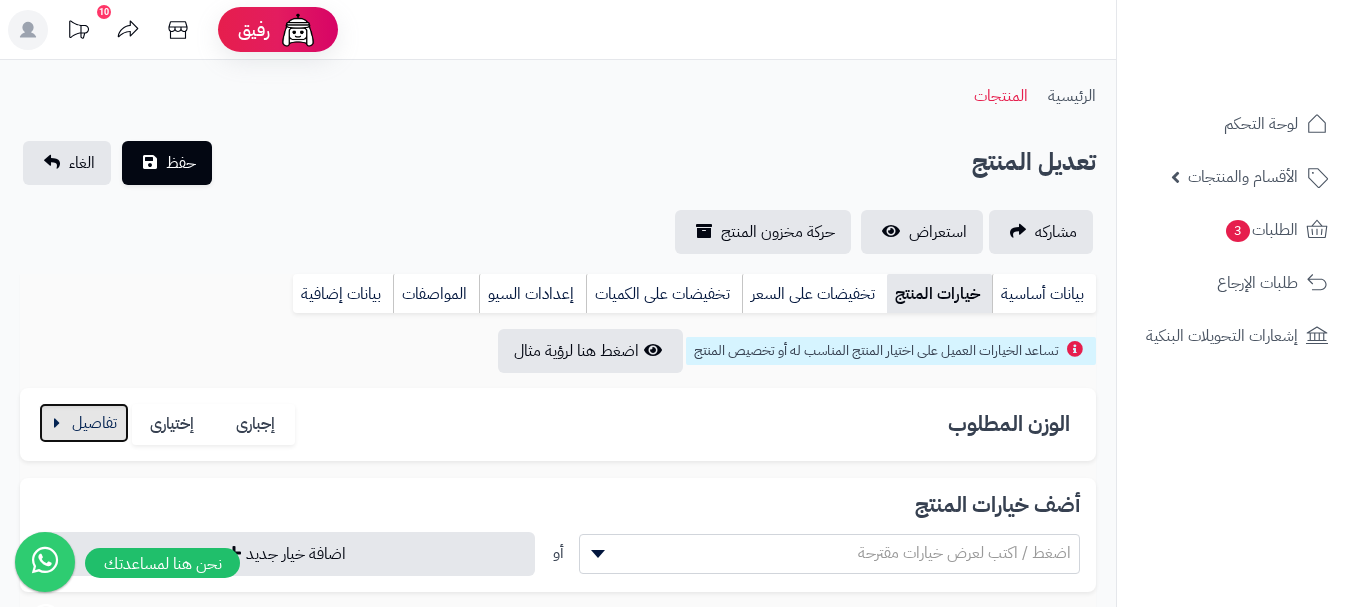 click at bounding box center [84, 423] 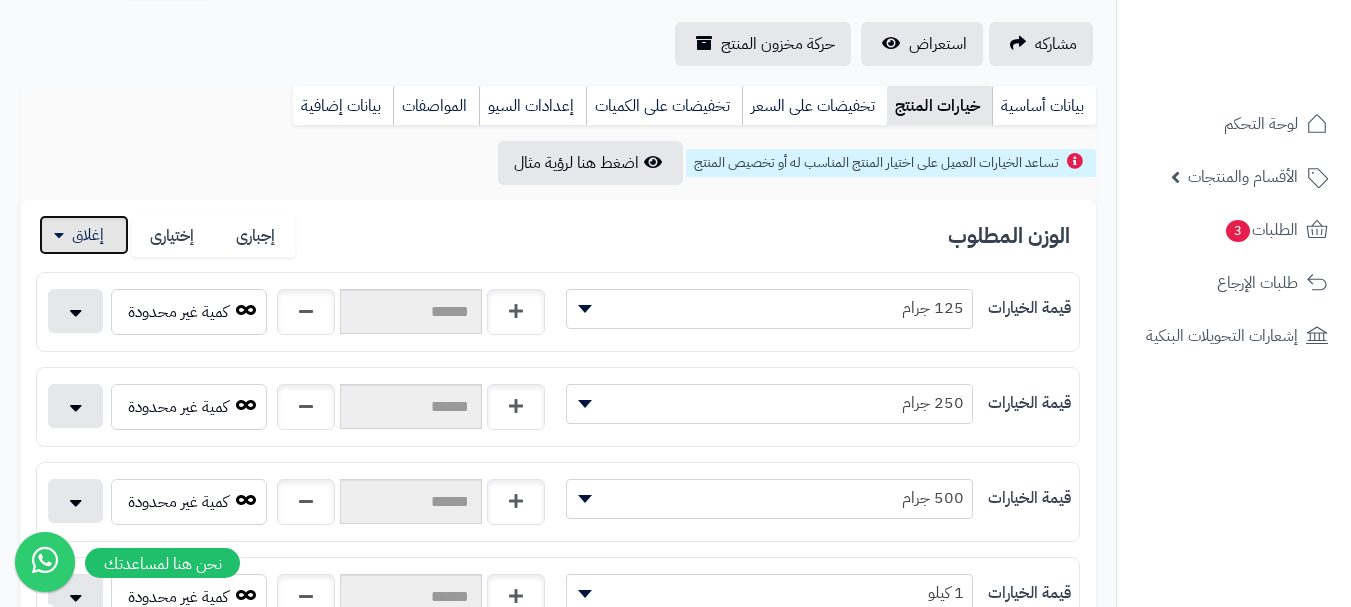 scroll, scrollTop: 500, scrollLeft: 0, axis: vertical 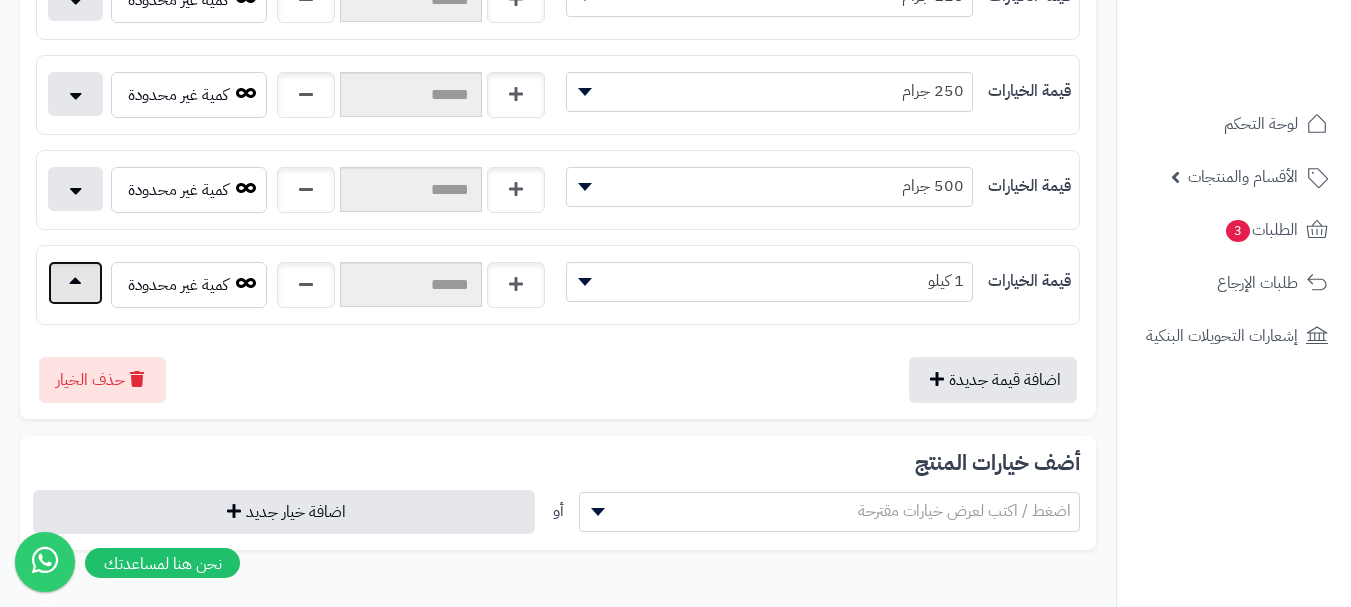 click at bounding box center (75, 283) 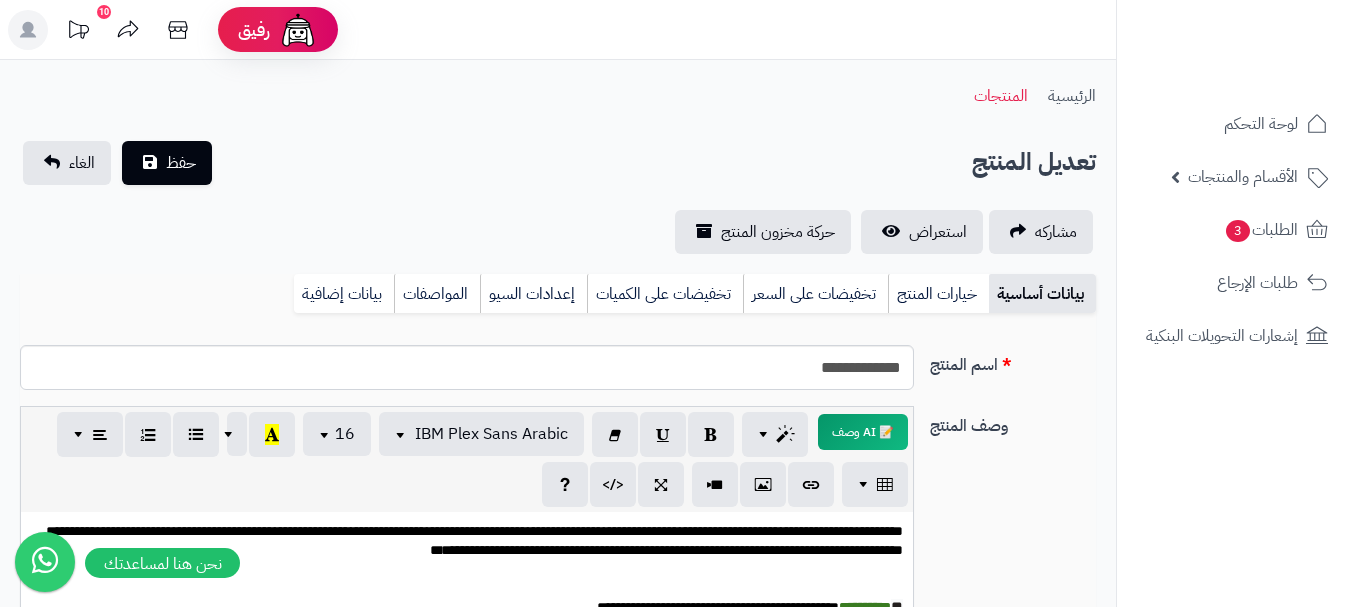 scroll, scrollTop: 0, scrollLeft: 0, axis: both 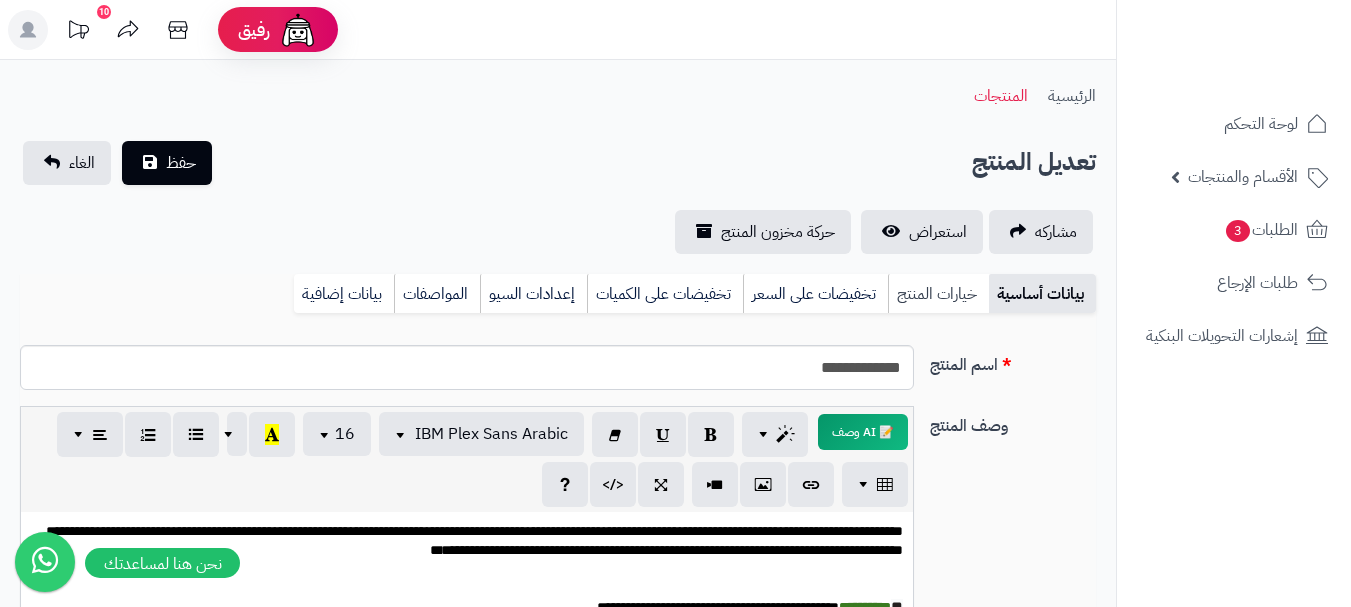 click on "خيارات المنتج" at bounding box center [938, 294] 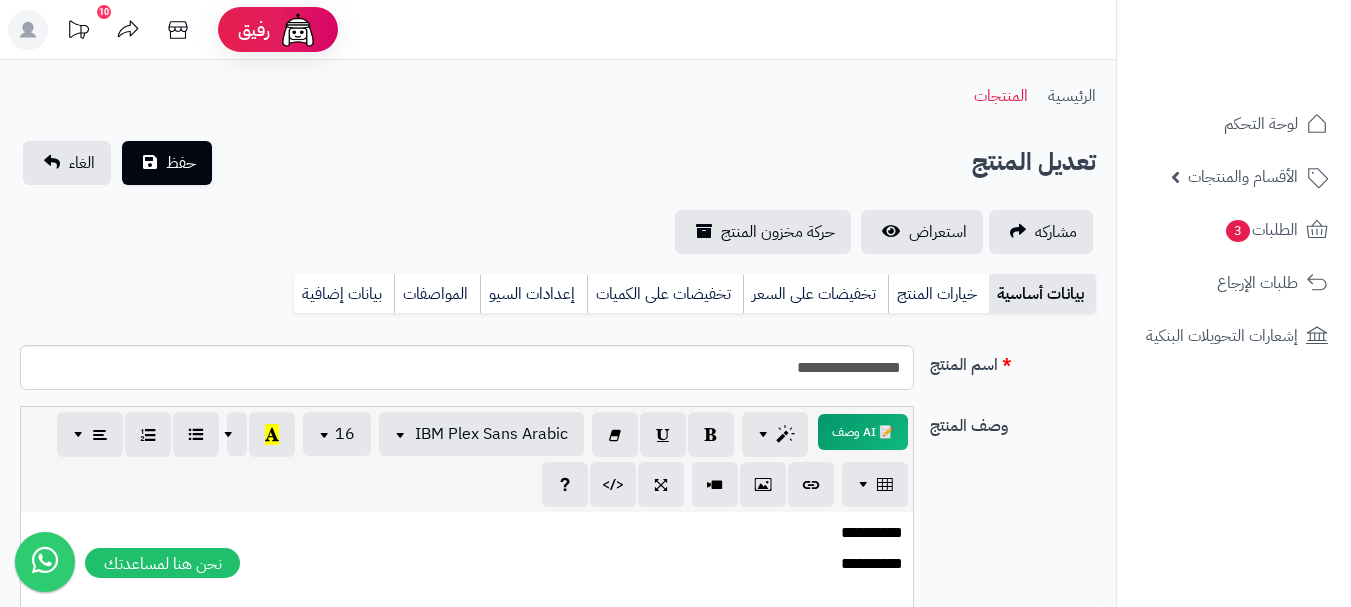 scroll, scrollTop: 0, scrollLeft: 0, axis: both 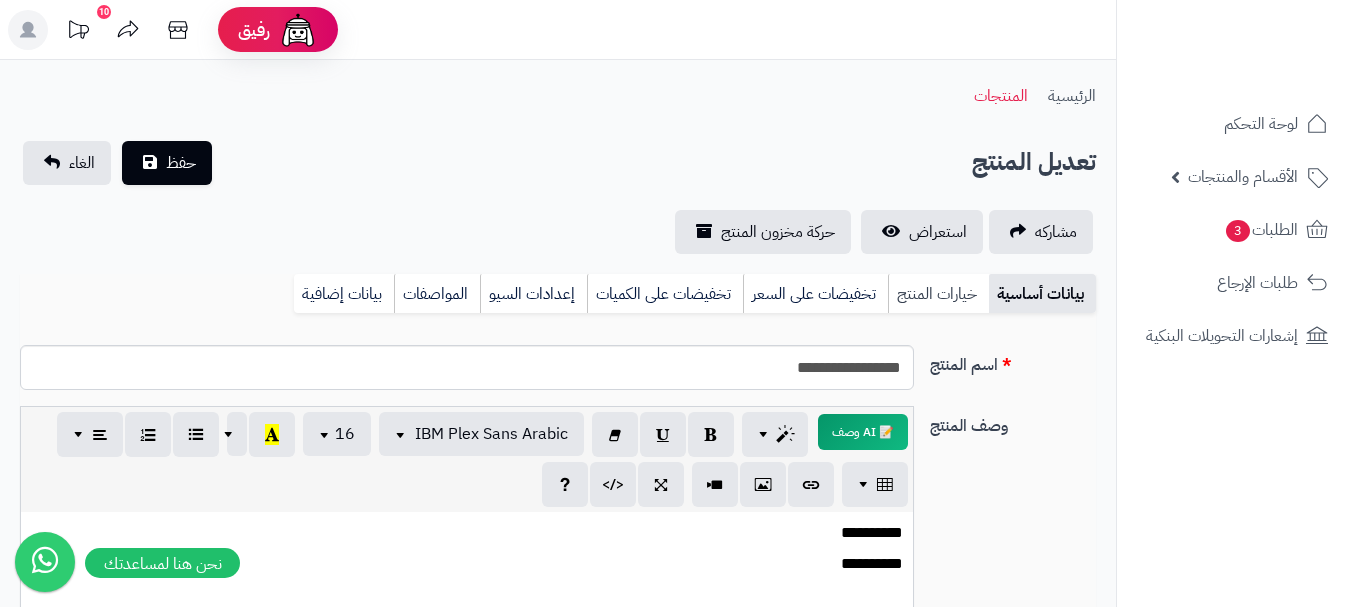 click on "خيارات المنتج" at bounding box center (938, 294) 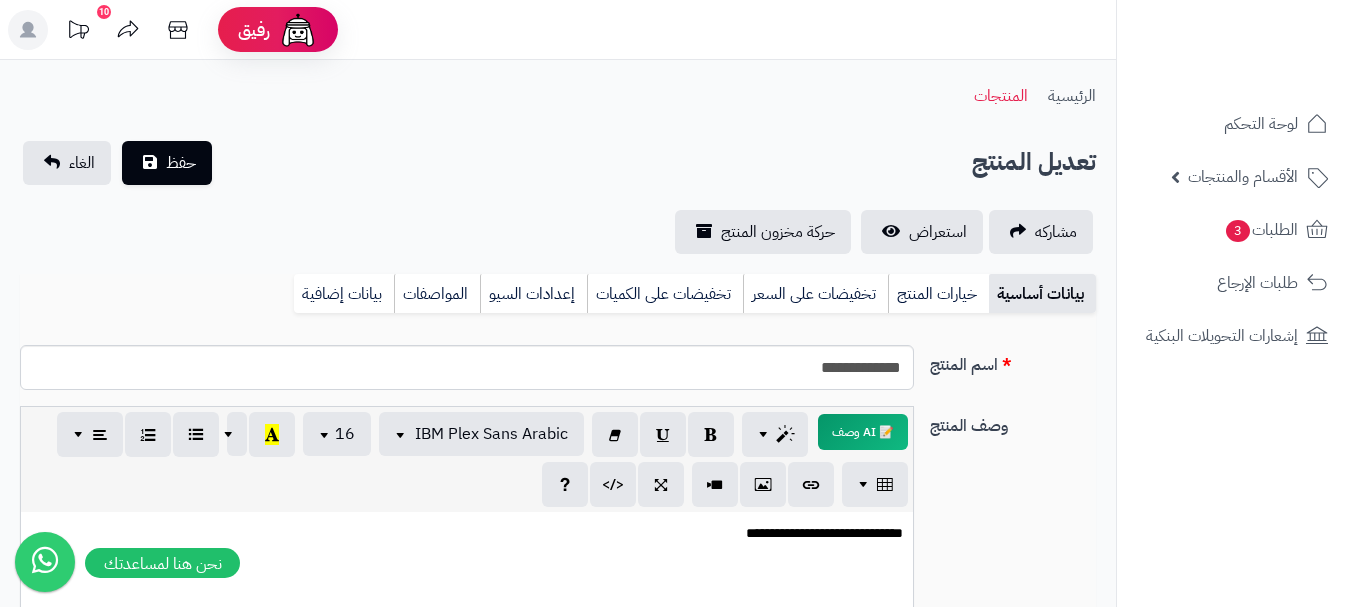 scroll, scrollTop: 0, scrollLeft: 0, axis: both 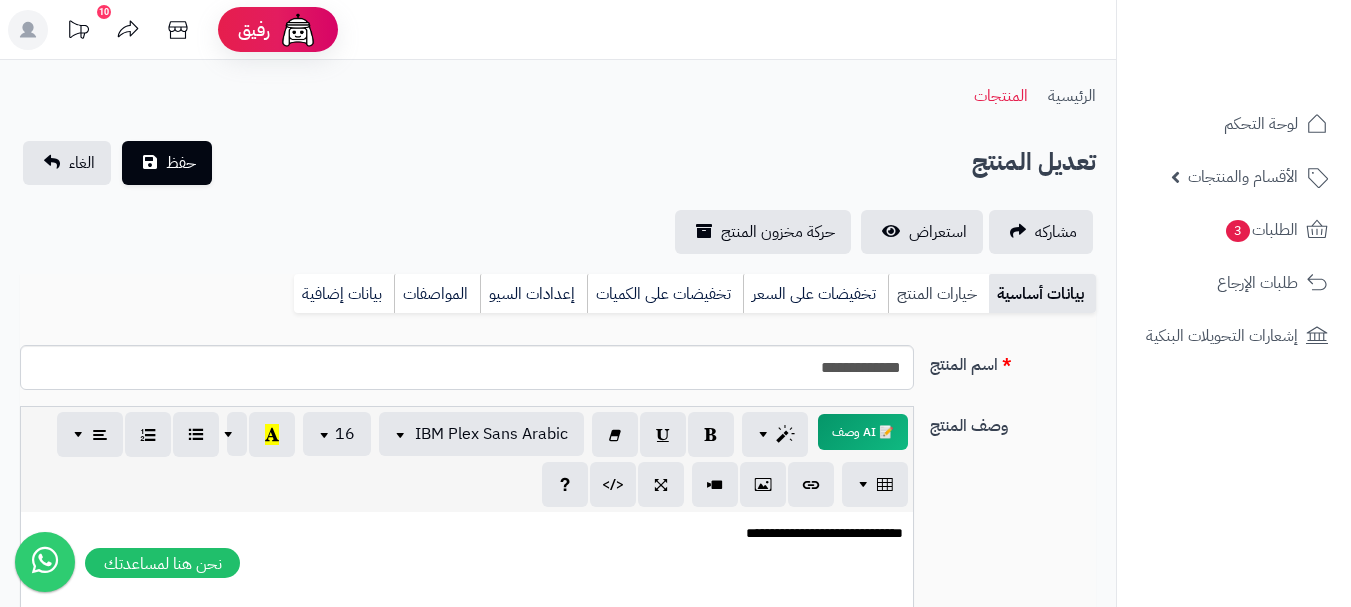 click on "خيارات المنتج" at bounding box center [938, 294] 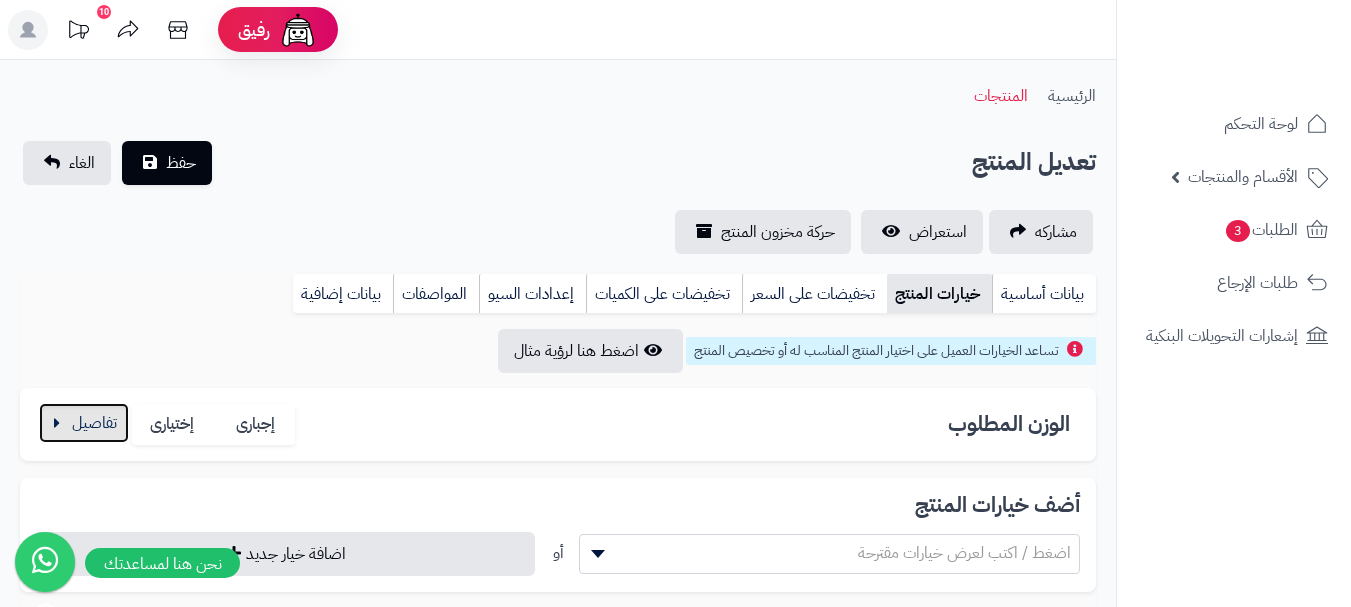 click at bounding box center (84, 423) 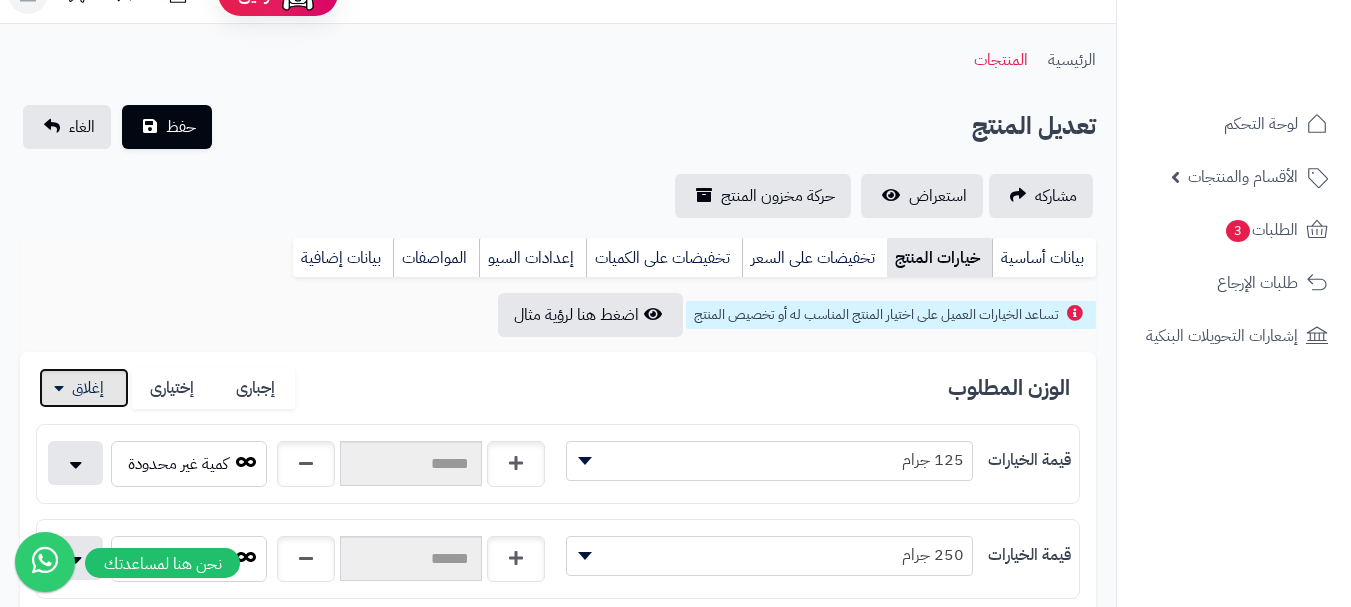 scroll, scrollTop: 500, scrollLeft: 0, axis: vertical 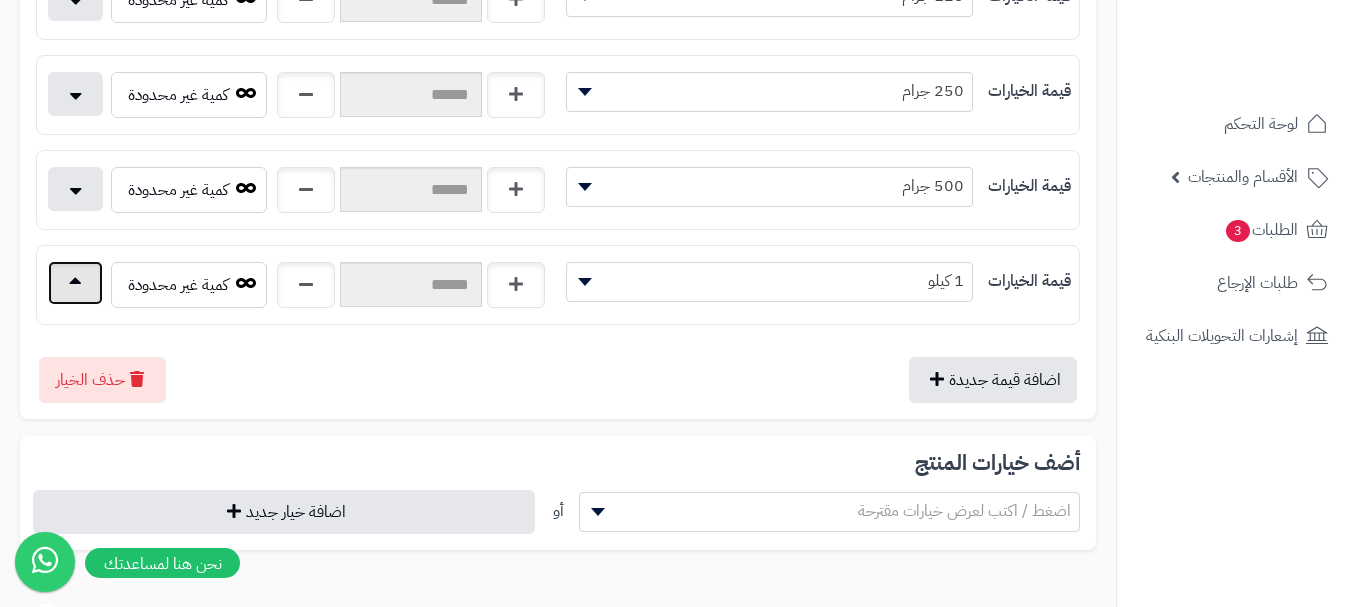 click at bounding box center [75, 283] 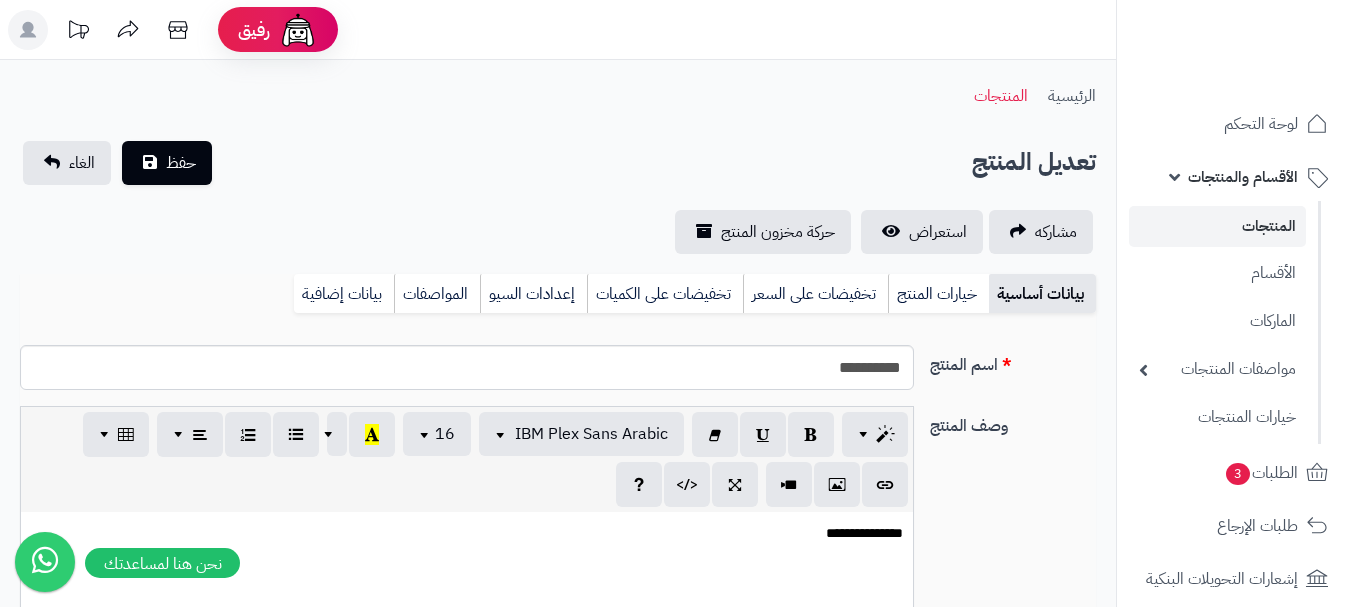 click on "خيارات المنتج" at bounding box center [938, 294] 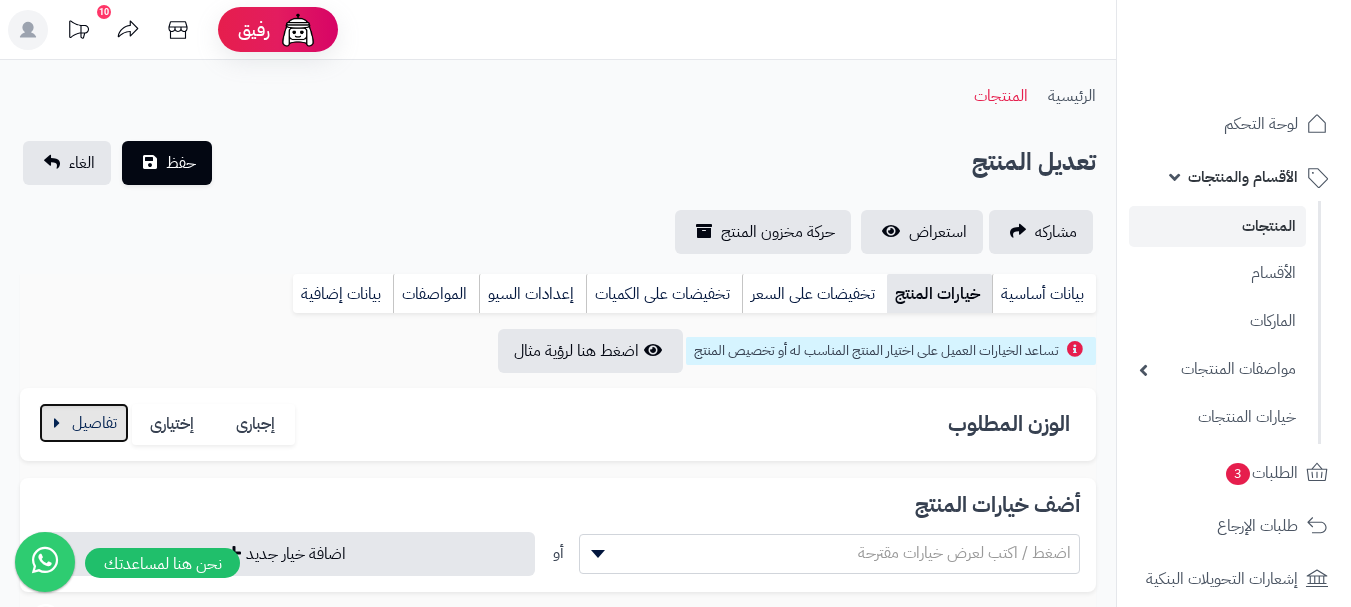 click at bounding box center [84, 423] 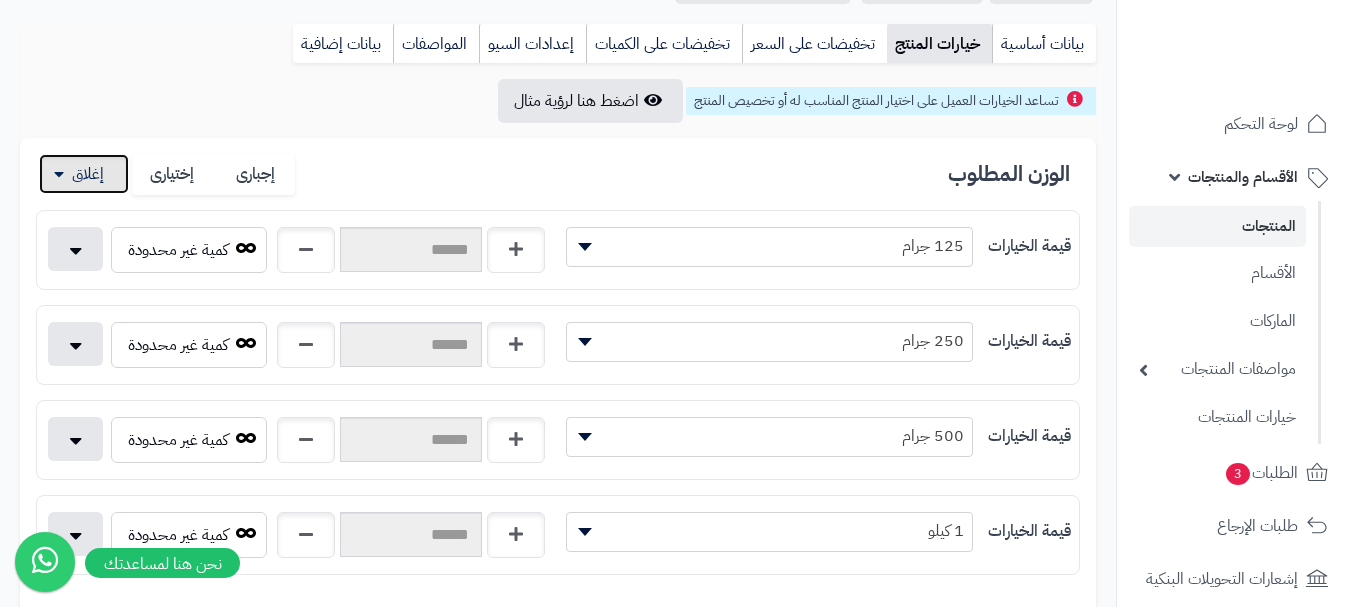 scroll, scrollTop: 400, scrollLeft: 0, axis: vertical 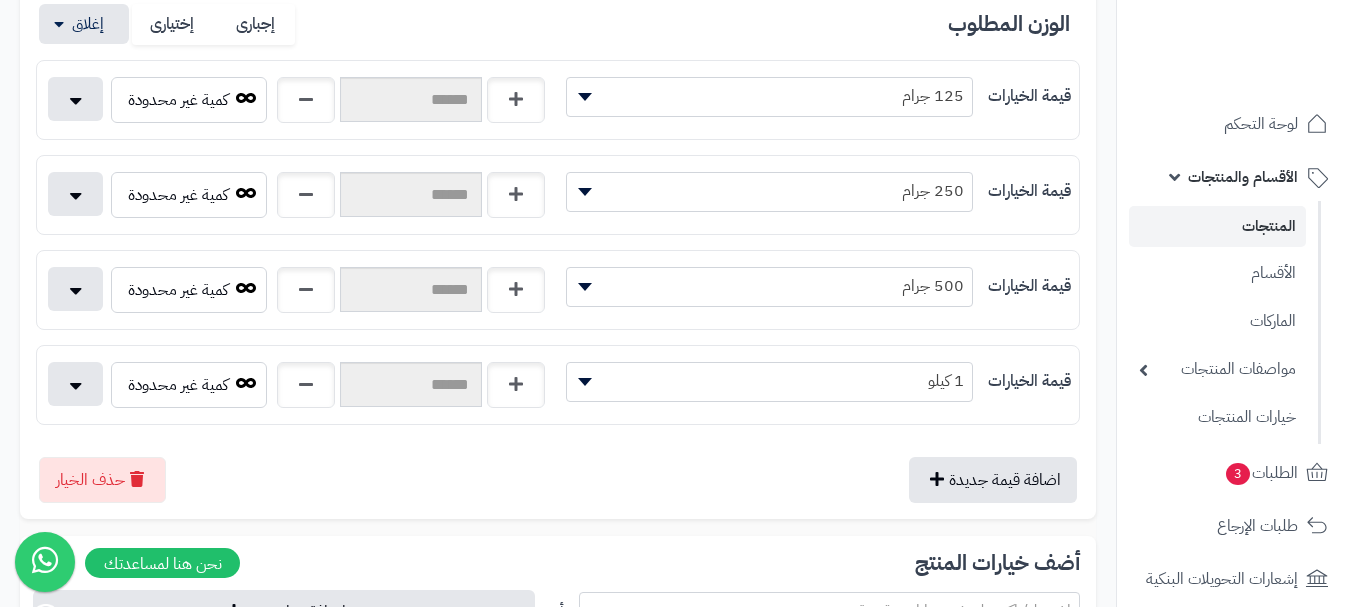 click on "كمية غير محدودة" at bounding box center [297, 389] 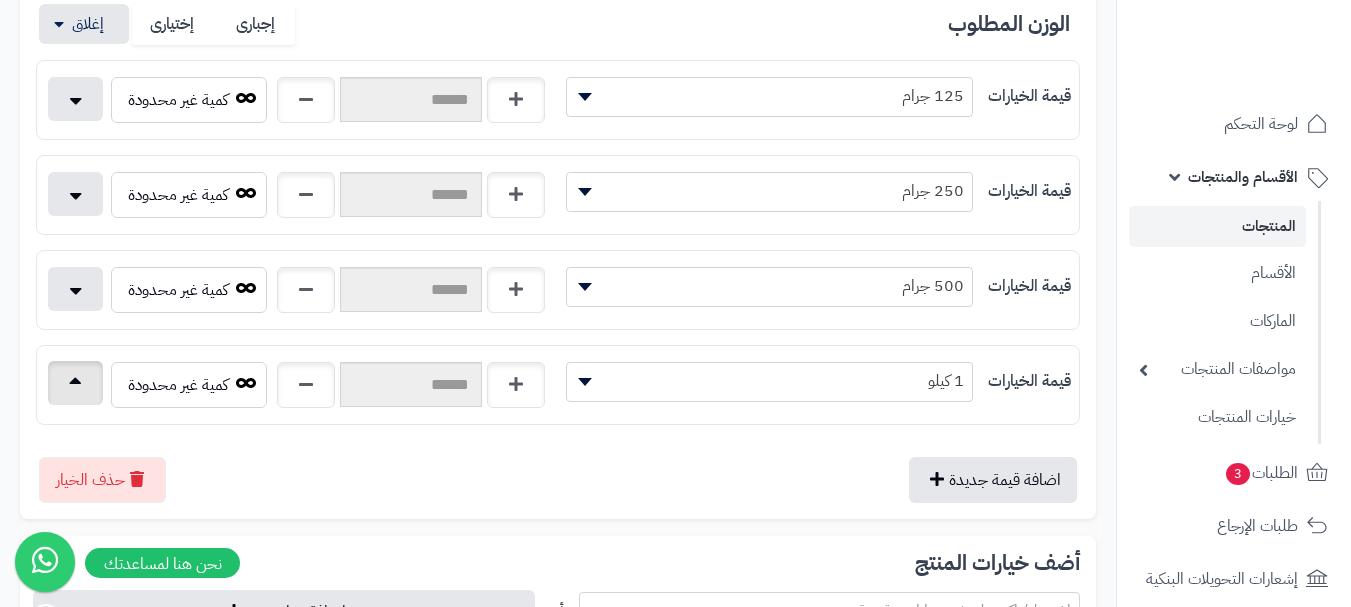 click on "كمية غير محدودة" at bounding box center (297, 389) 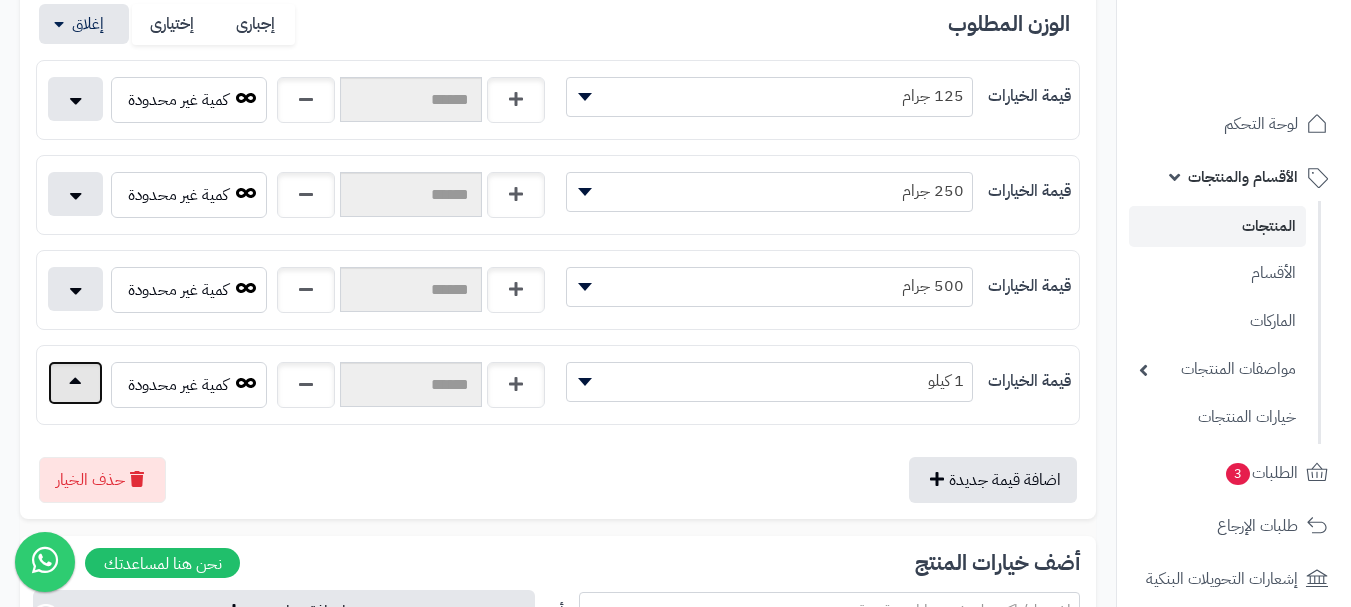 click at bounding box center [75, 383] 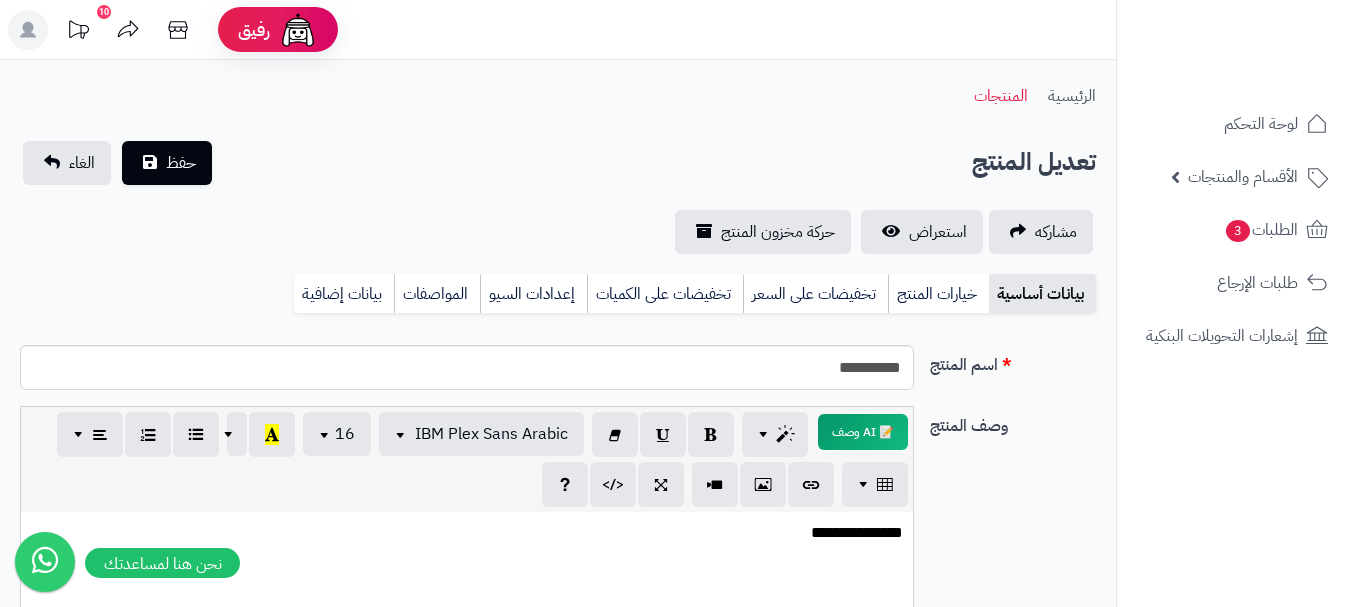 scroll, scrollTop: 0, scrollLeft: 0, axis: both 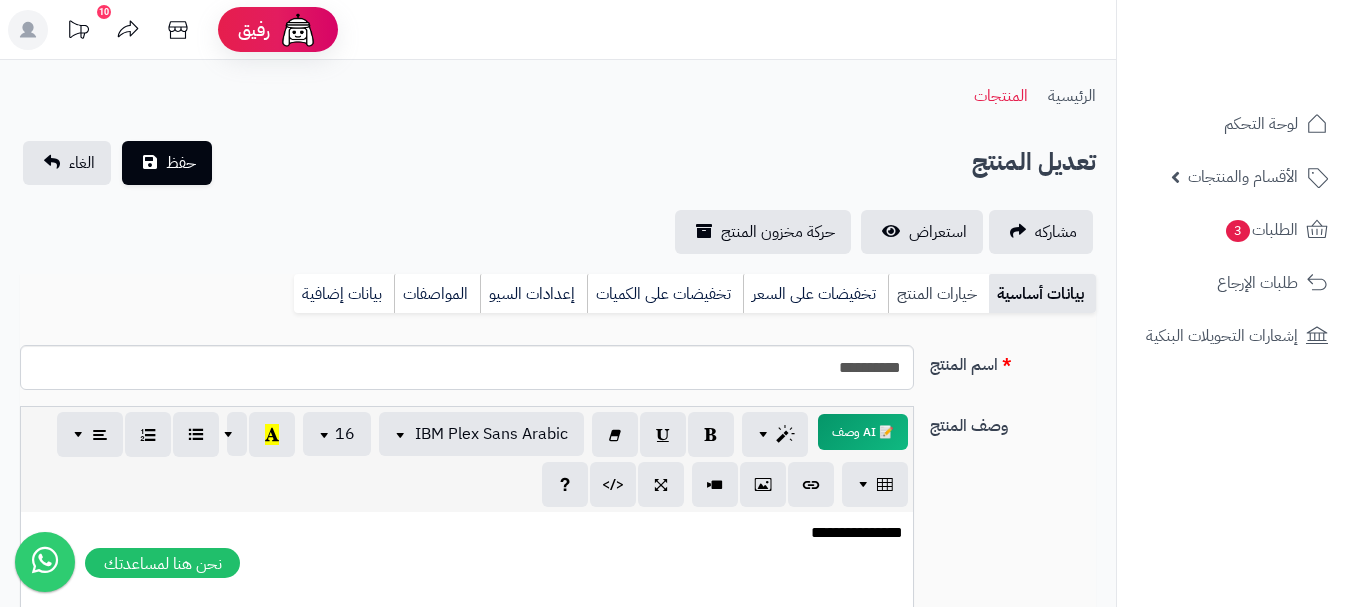 click on "خيارات المنتج" at bounding box center [938, 294] 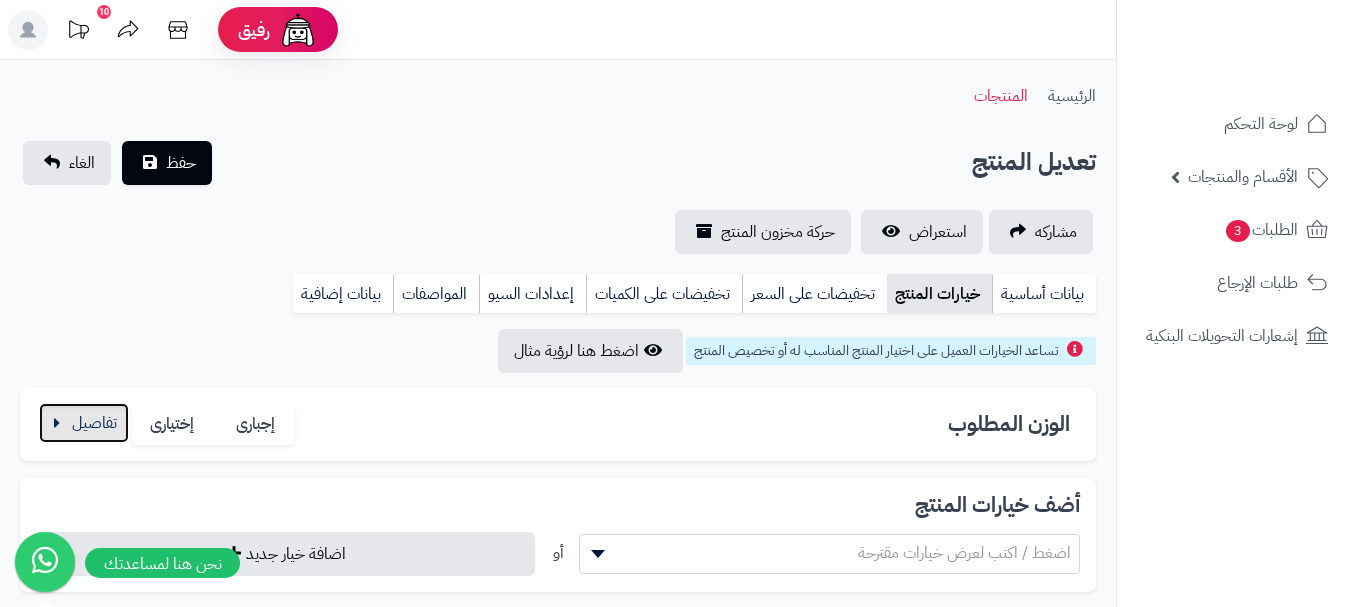 click at bounding box center [84, 423] 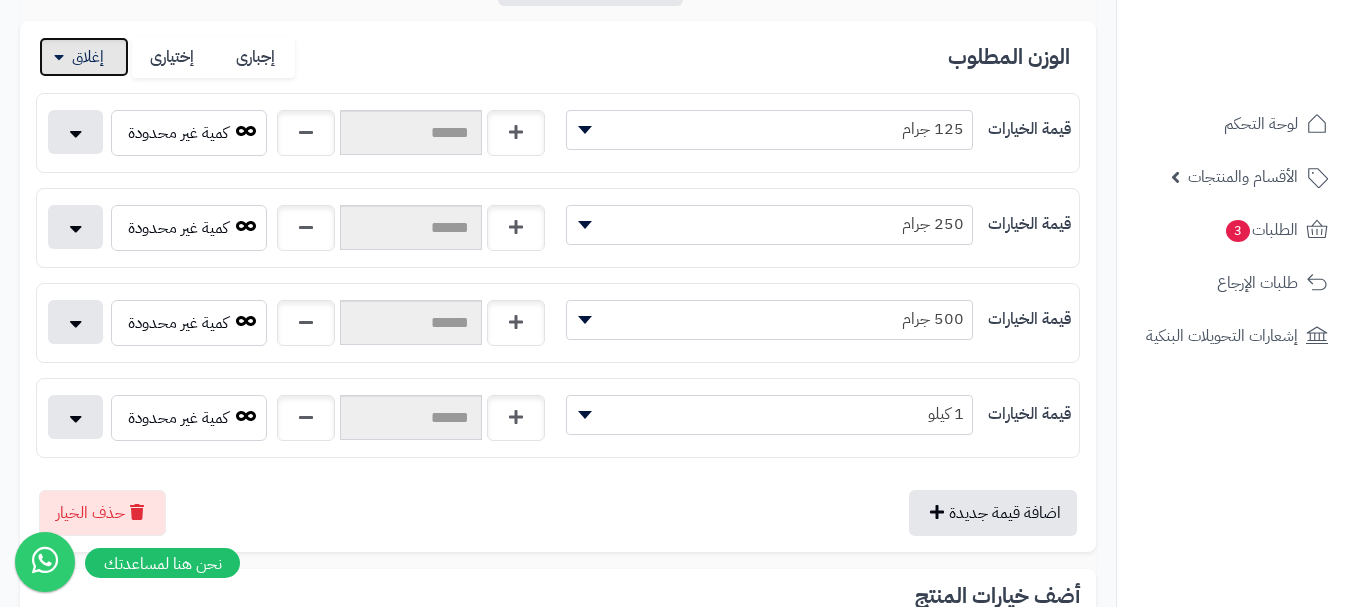 scroll, scrollTop: 600, scrollLeft: 0, axis: vertical 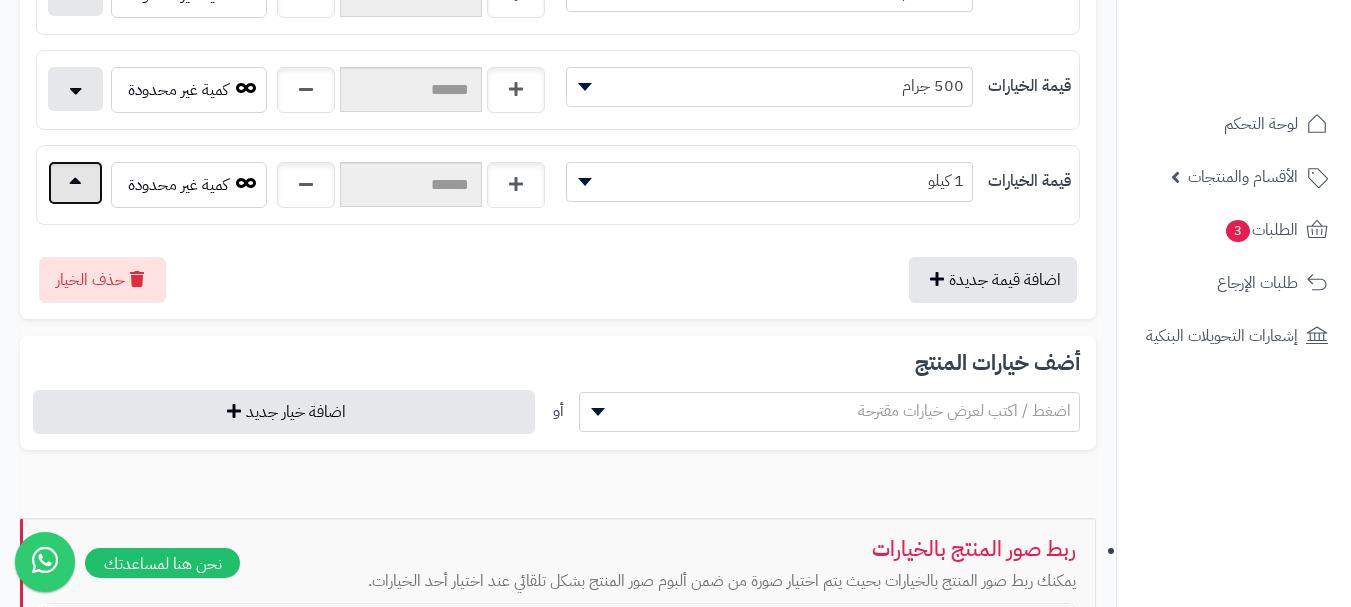 click at bounding box center [75, 183] 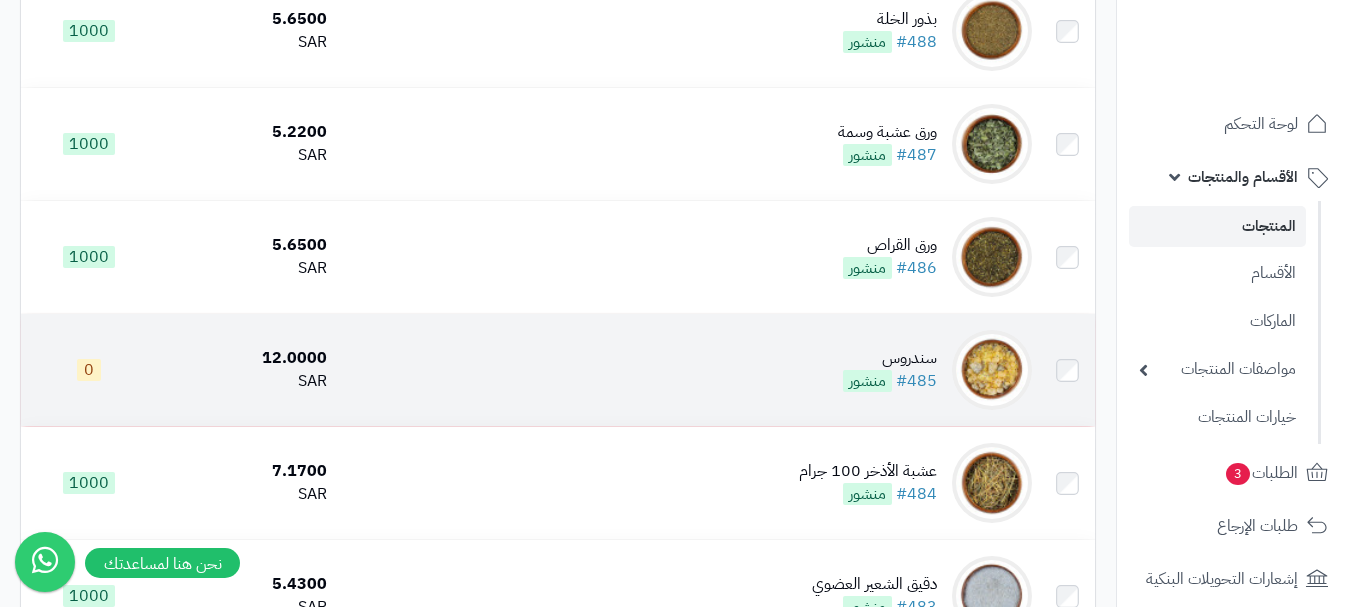 scroll, scrollTop: 8200, scrollLeft: 0, axis: vertical 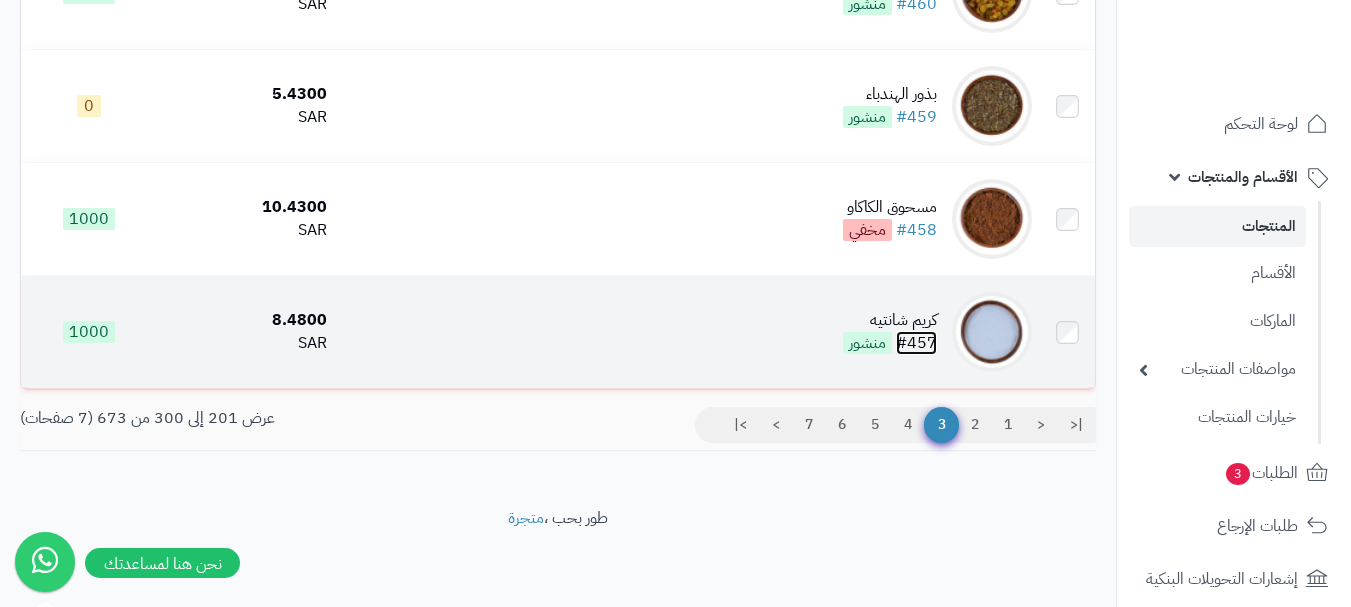 drag, startPoint x: 916, startPoint y: 321, endPoint x: 925, endPoint y: 339, distance: 20.12461 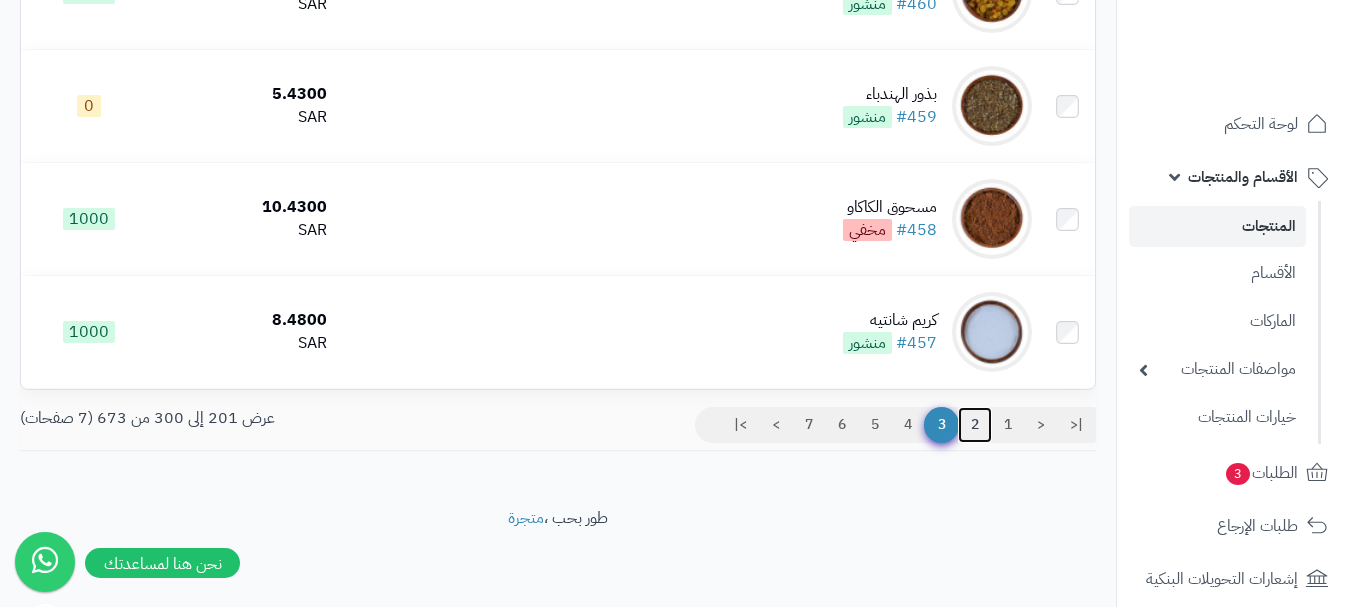 click on "2" at bounding box center (975, 425) 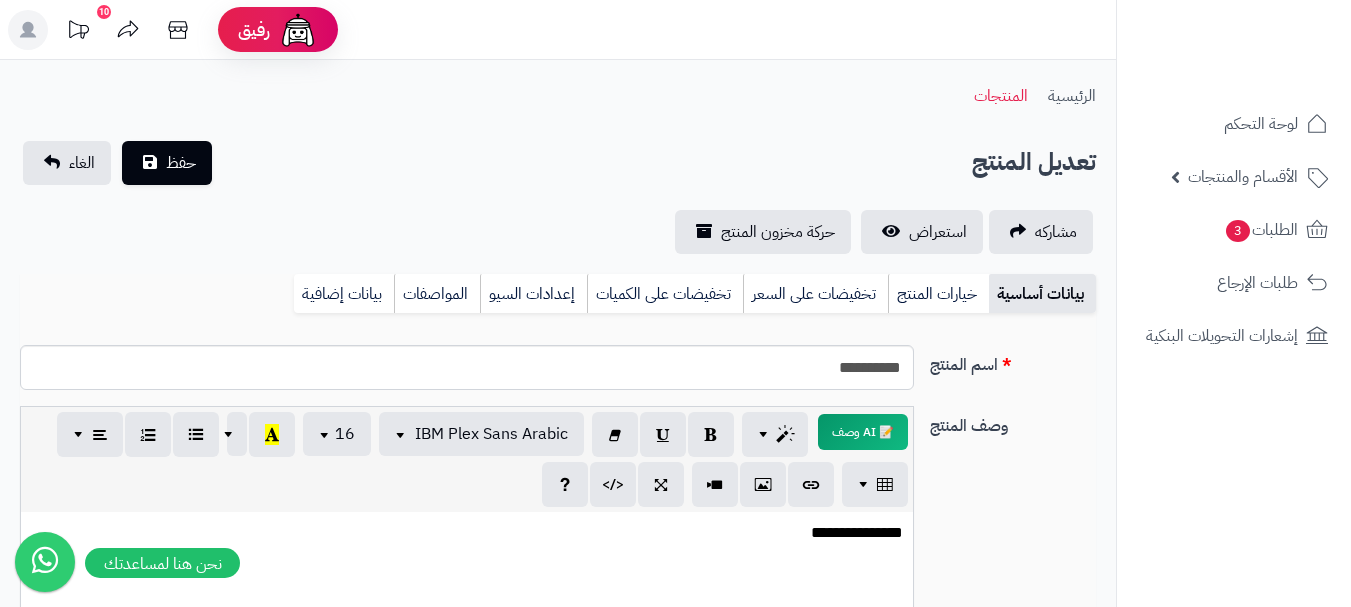 scroll, scrollTop: 0, scrollLeft: 0, axis: both 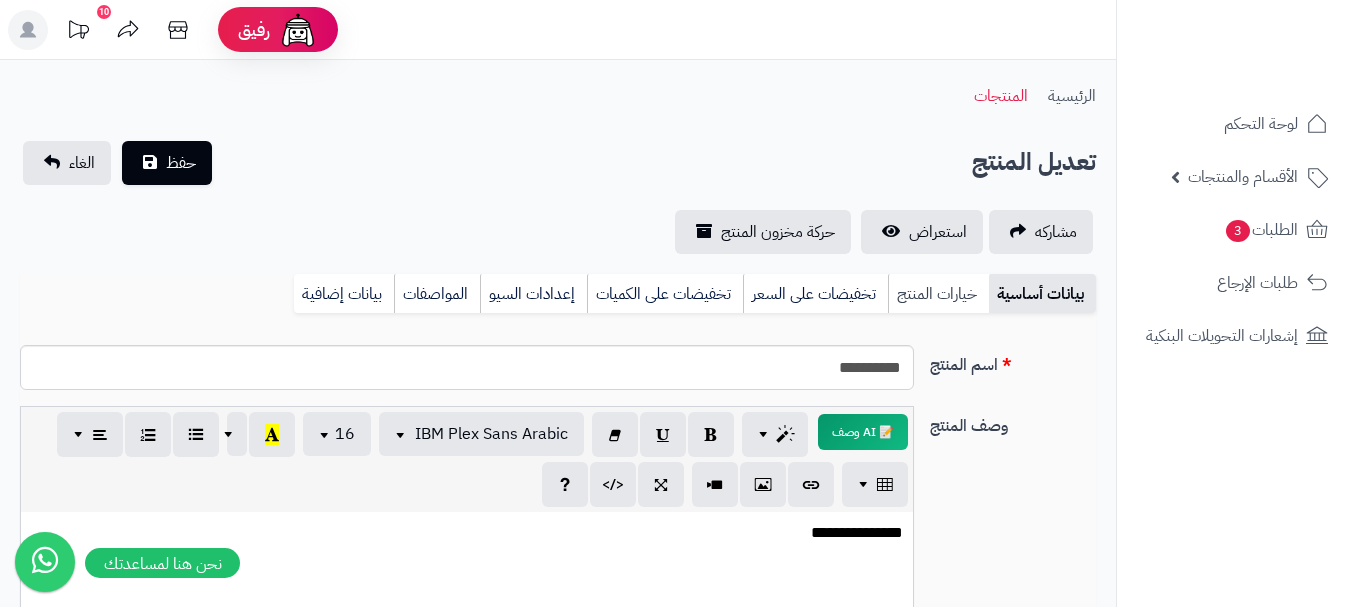 click on "خيارات المنتج" at bounding box center [938, 294] 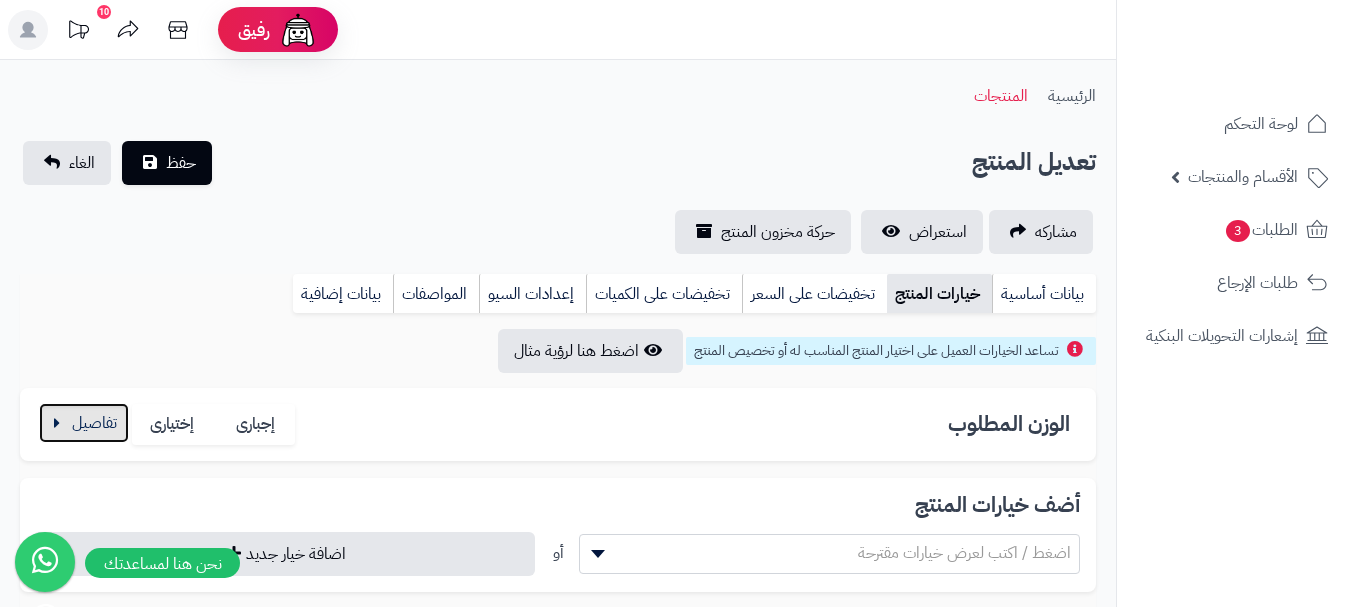 click at bounding box center [84, 423] 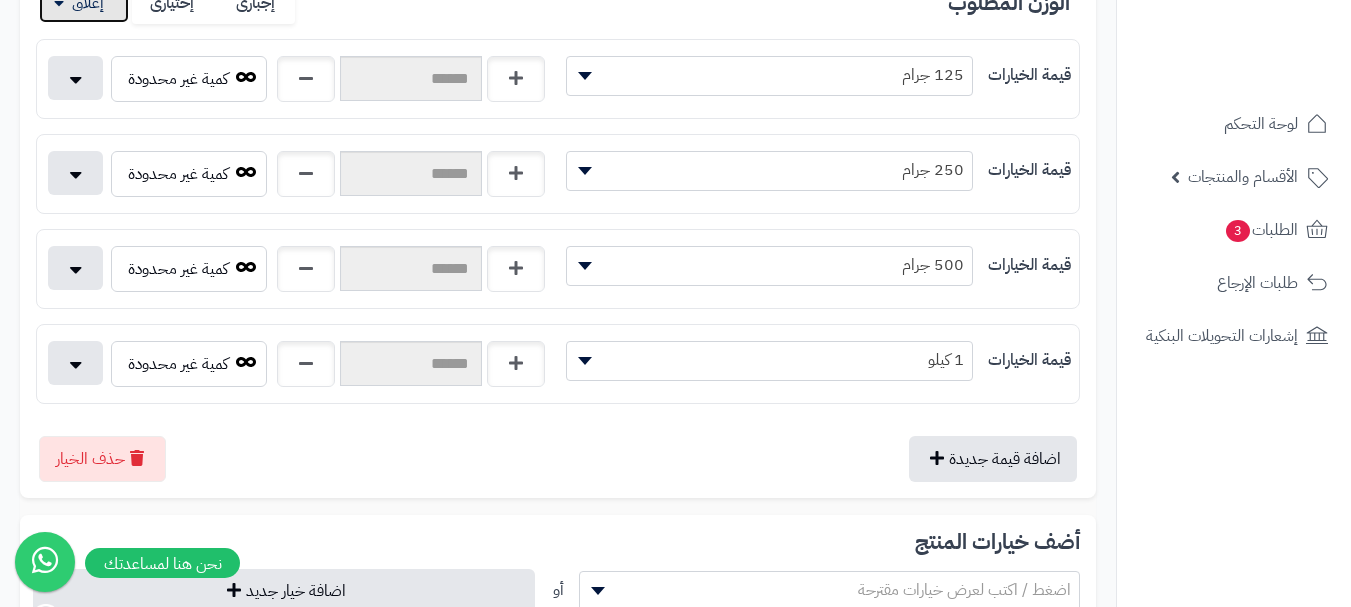scroll, scrollTop: 600, scrollLeft: 0, axis: vertical 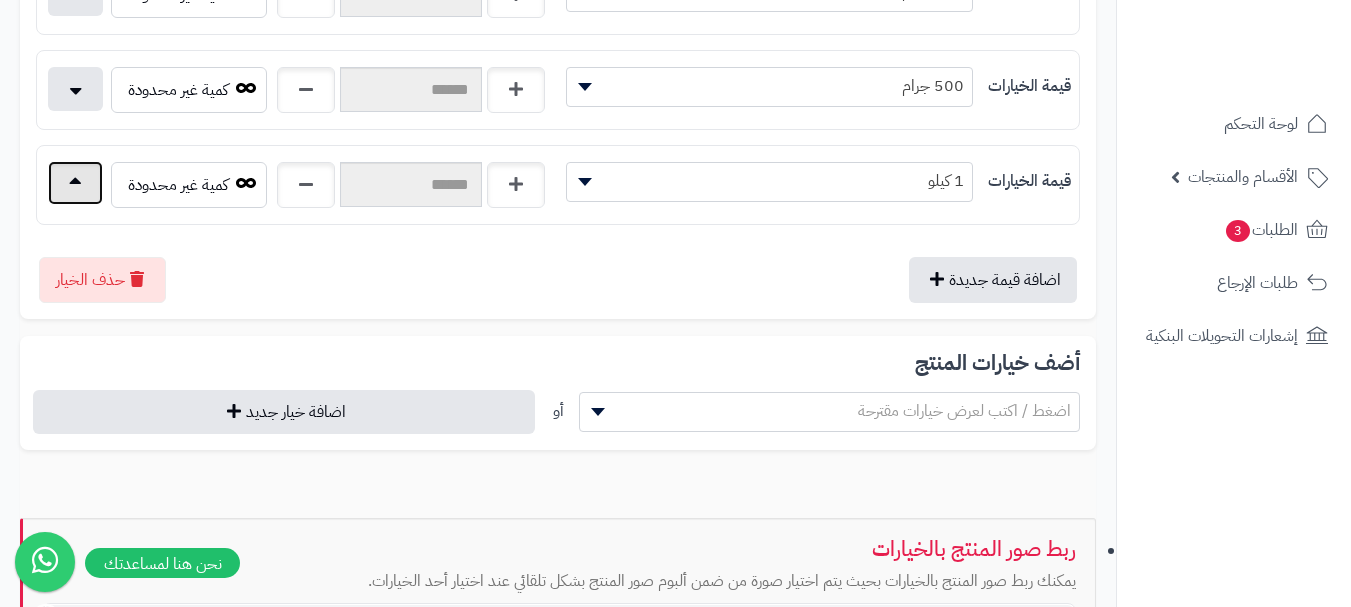 click at bounding box center (75, 183) 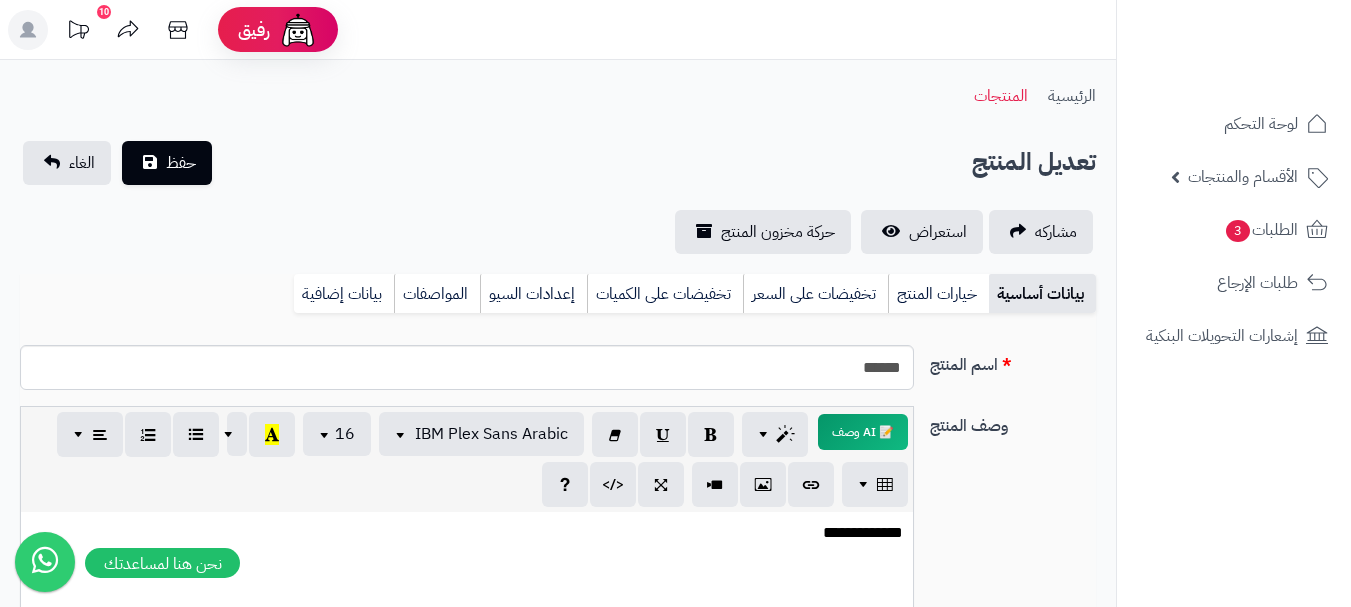 scroll, scrollTop: 0, scrollLeft: 0, axis: both 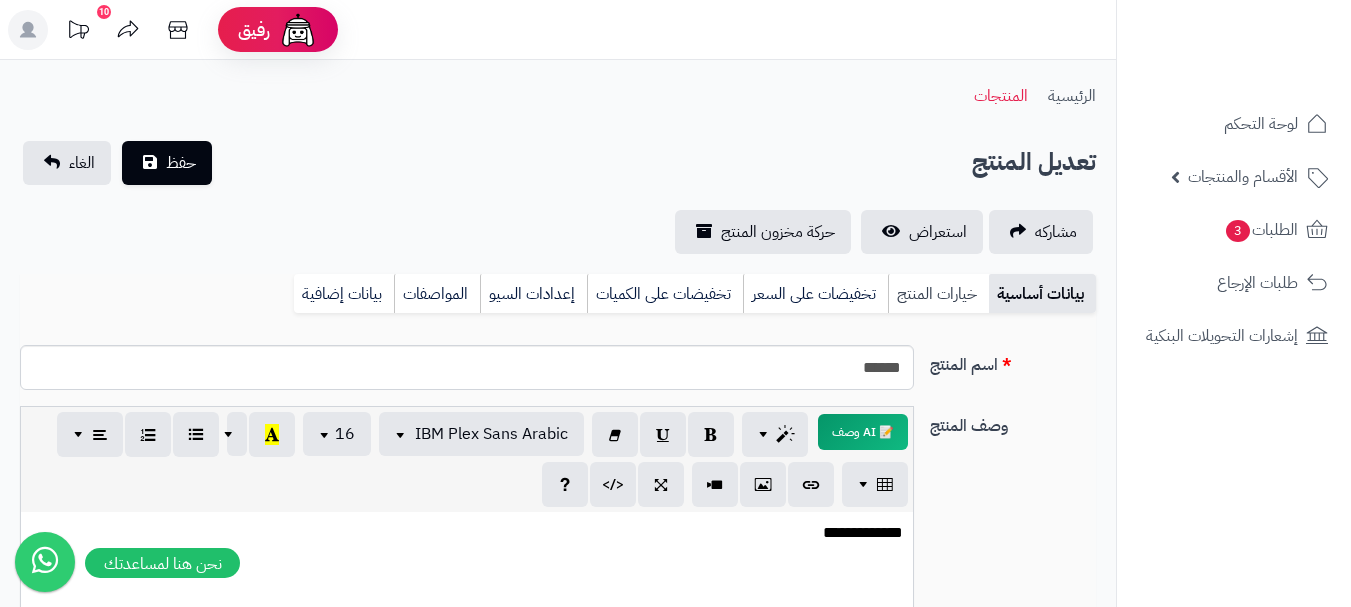 click on "خيارات المنتج" at bounding box center [938, 294] 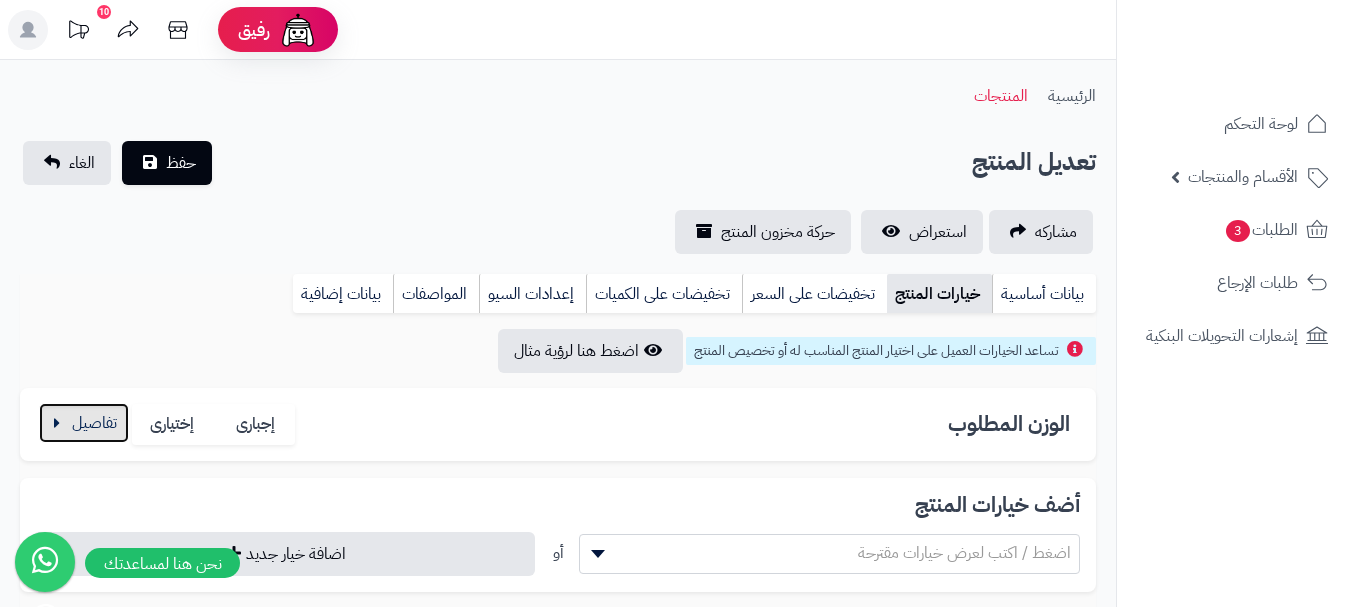 click at bounding box center (84, 423) 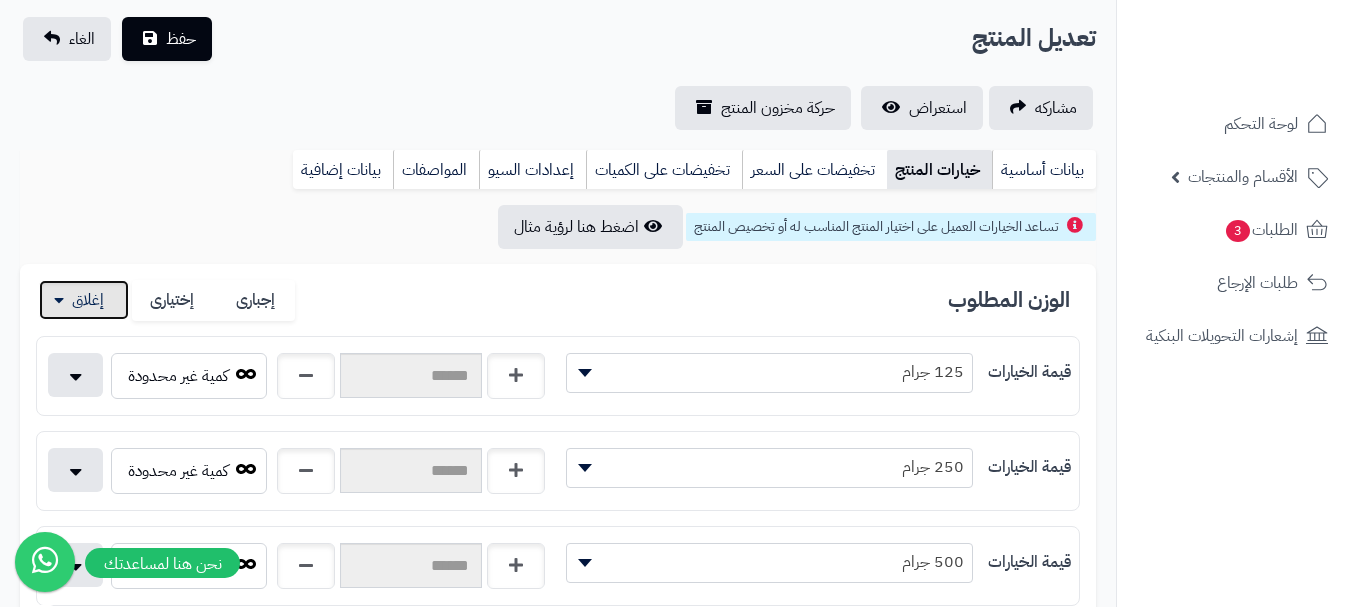 scroll, scrollTop: 400, scrollLeft: 0, axis: vertical 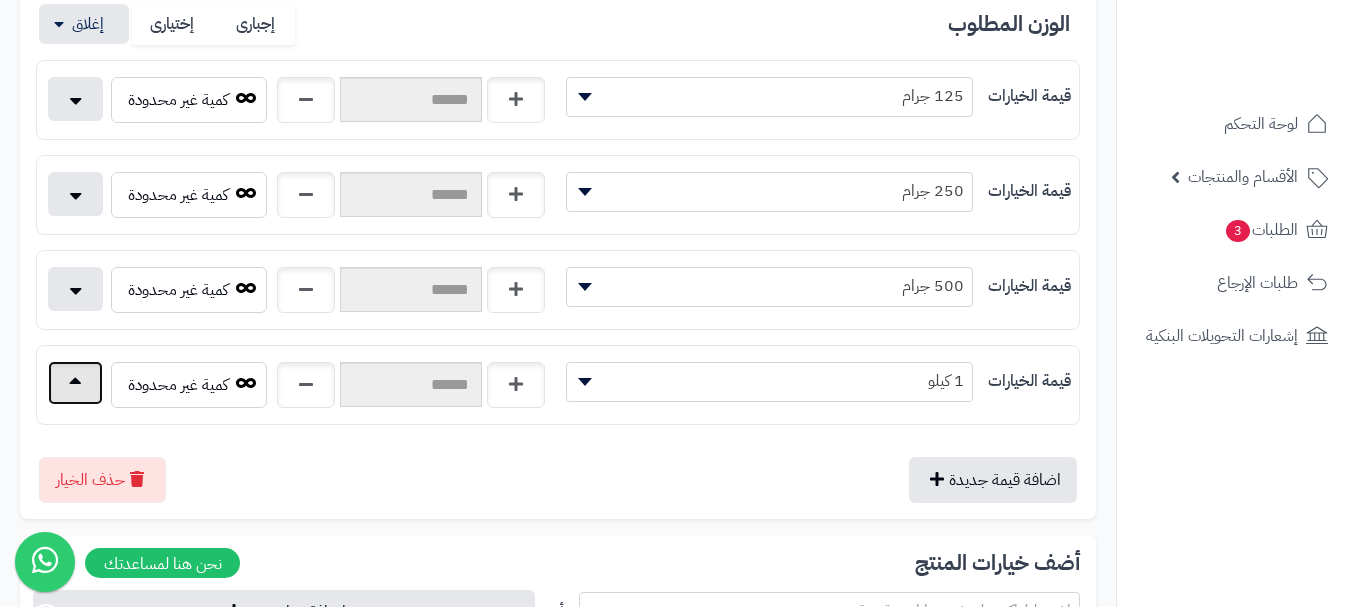 click at bounding box center (75, 383) 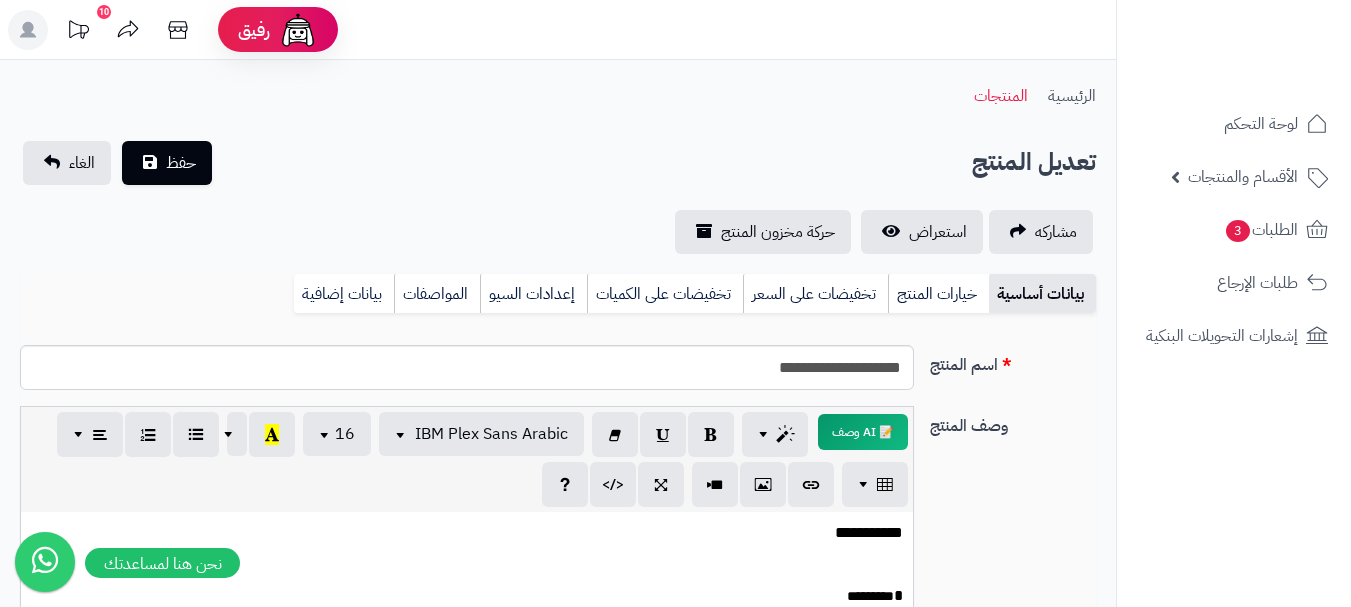 scroll, scrollTop: 0, scrollLeft: 0, axis: both 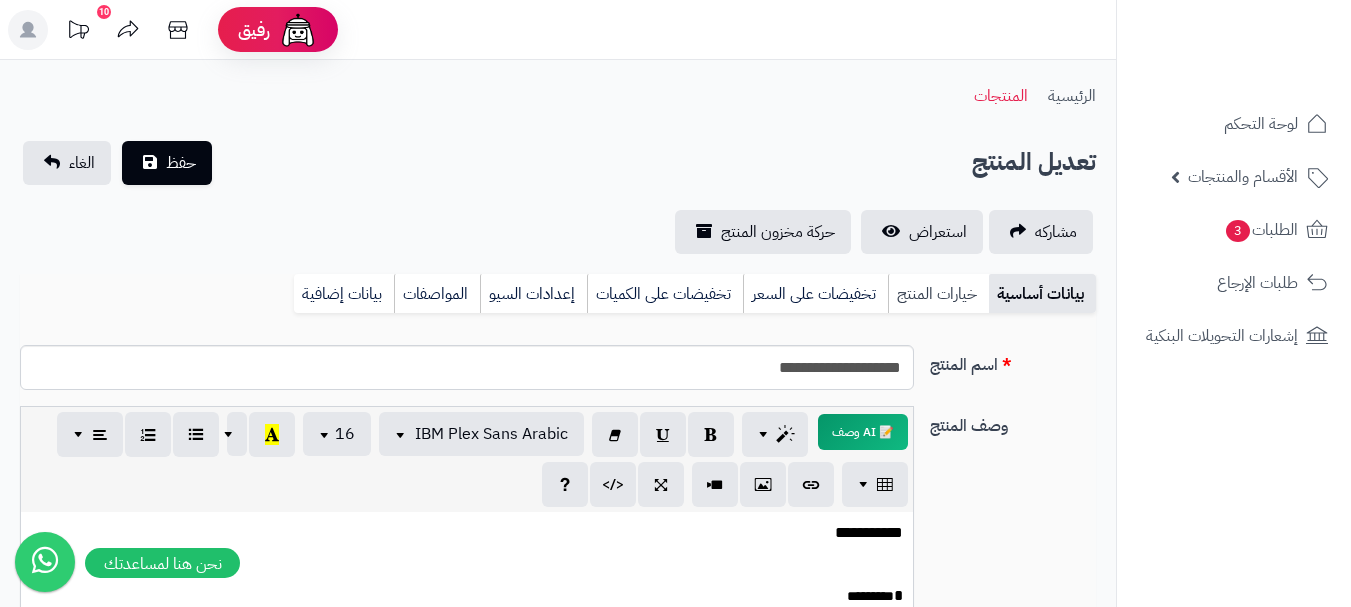 click on "خيارات المنتج" at bounding box center [938, 294] 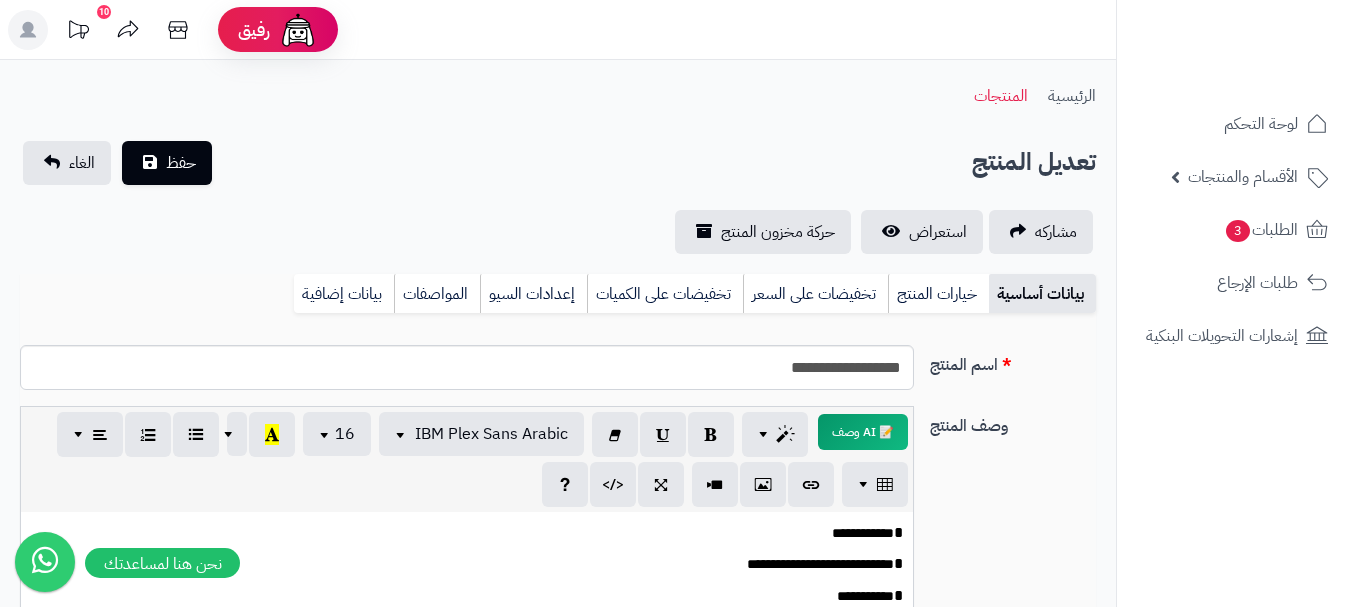 scroll, scrollTop: 0, scrollLeft: 0, axis: both 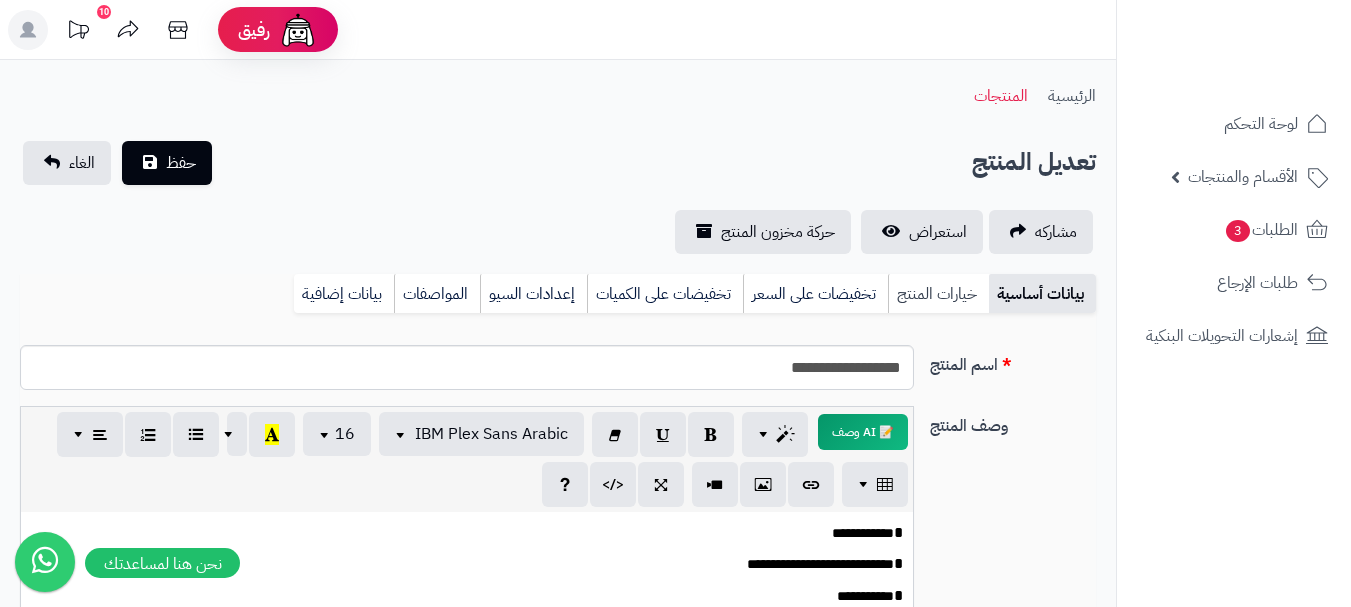 click on "خيارات المنتج" at bounding box center (938, 294) 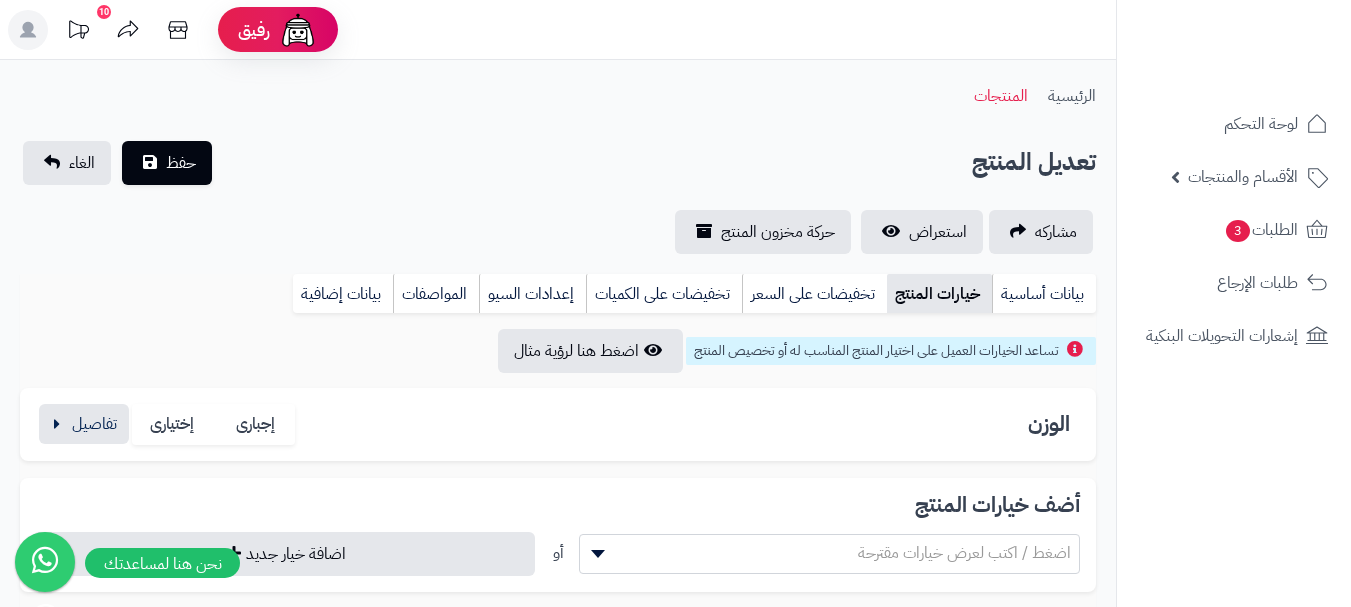 click on "الوزن
إجبارى
إختيارى
قيمة الخيارات
******** ******** ******** ******
250 جرام
كمية غير محدودة
السعر
السعر
******
SAR
الوزن
الوزن
******
g
وحده حفظ المخزون SKU
Barcode
حذف القيمة
قيمة الخيارات
******** ******** ******** ******
500 جرام
كمية غير محدودة
السعر
السعر
******
SAR
الوزن
الوزن
******
g
وحده حفظ المخزون SKU
Barcode
حذف القيمة
قيمة الخيارات
******** ******** ******** ******
1 كيلو
كمية غير محدودة
السعر
السعر
*******
SAR
الوزن
الوزن
****
g
وحده حفظ المخزون SKU
Barcode
حذف القيمة
اضافة قيمة جديدة
حذف الخيار" at bounding box center (558, 424) 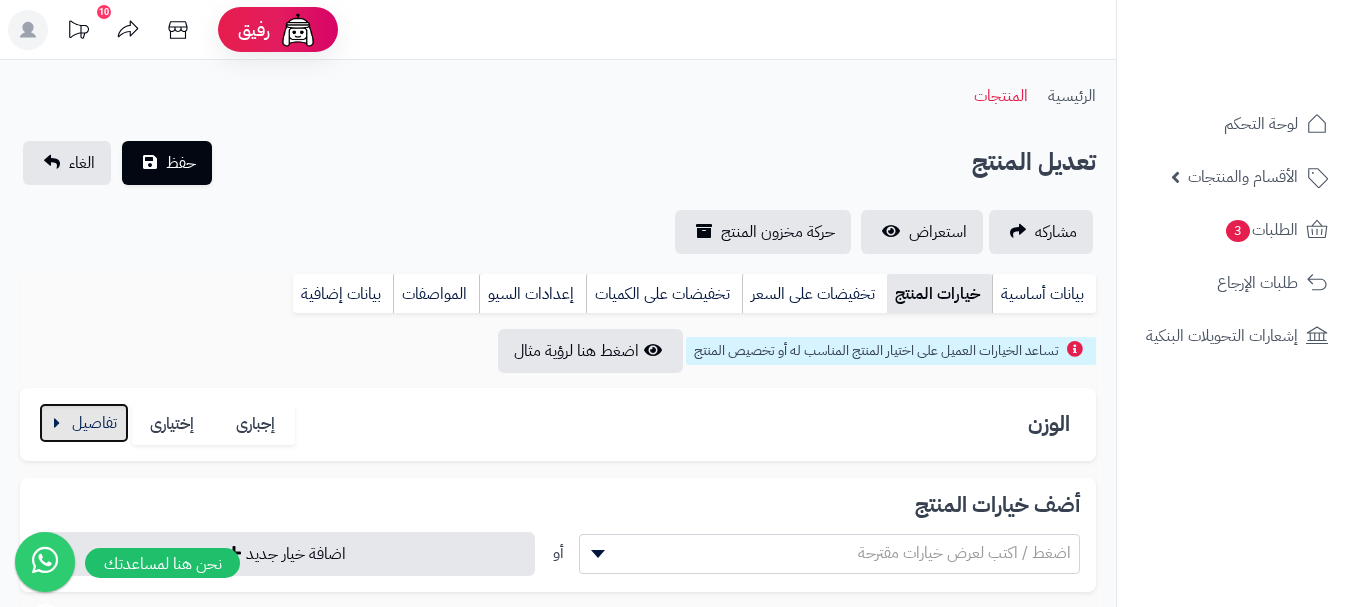click at bounding box center [84, 423] 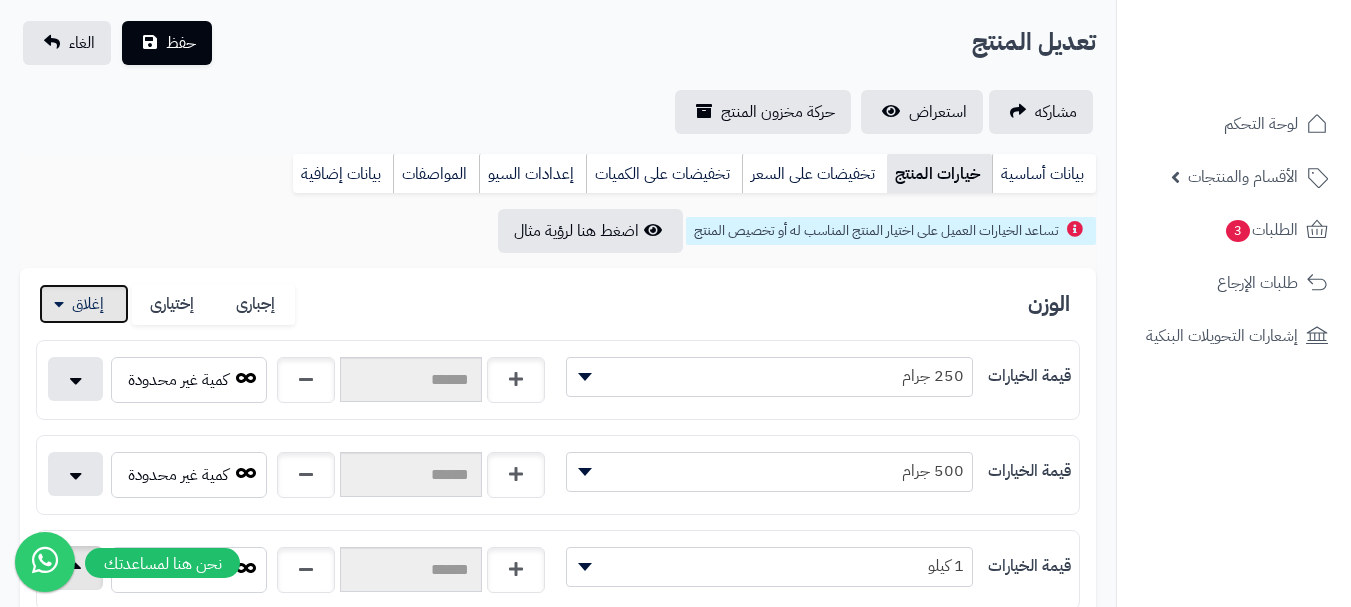 scroll, scrollTop: 300, scrollLeft: 0, axis: vertical 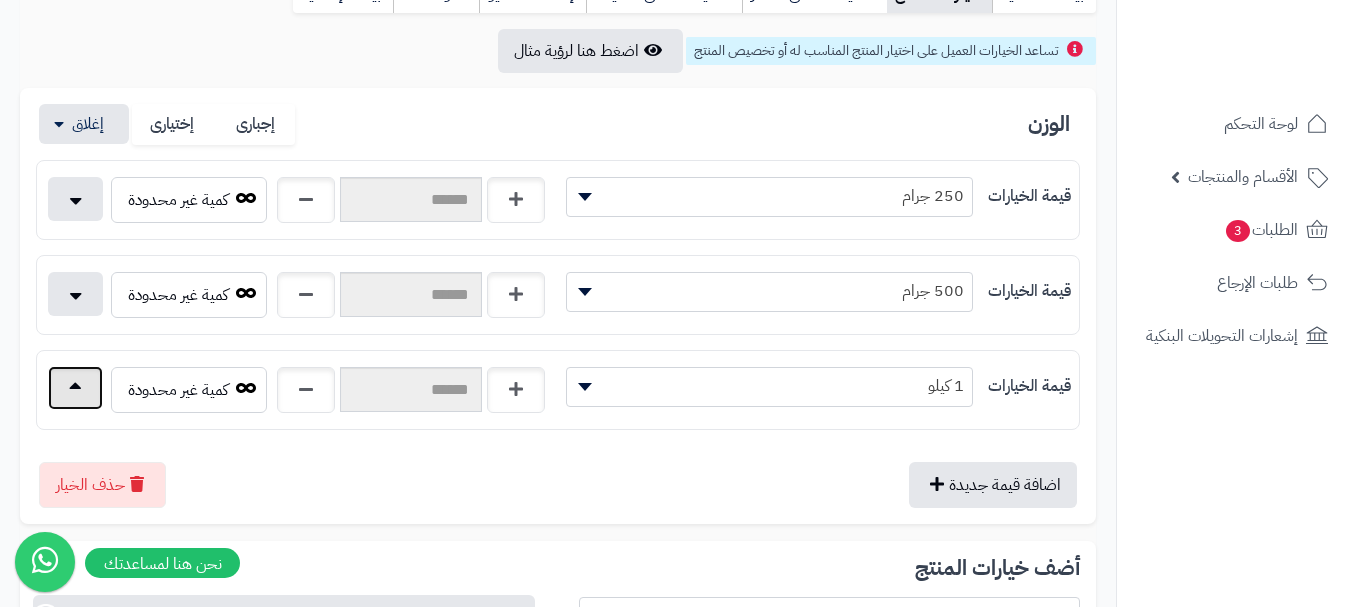 click at bounding box center (75, 388) 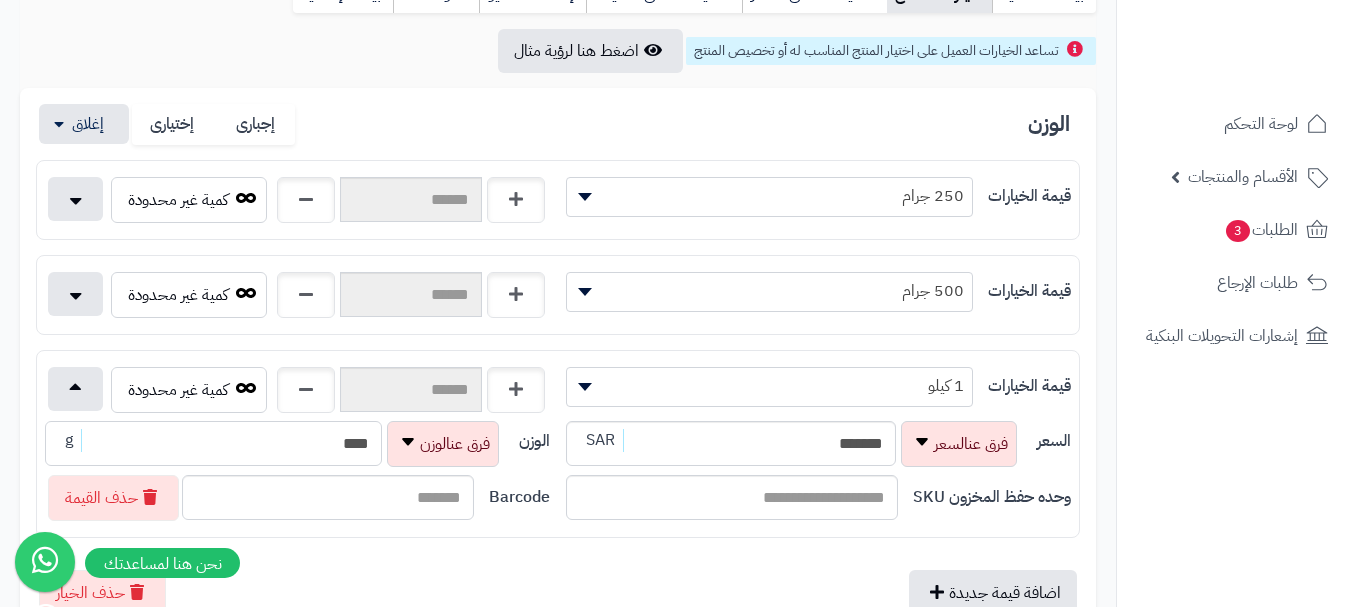 click on "****" at bounding box center (213, 443) 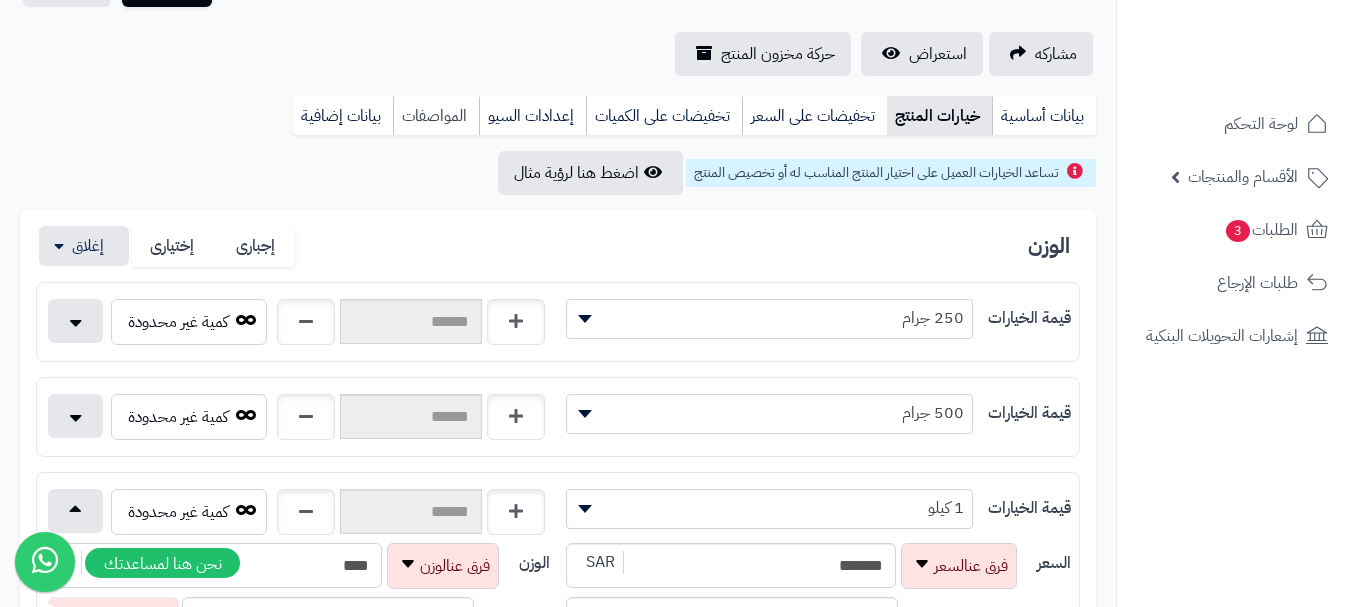 scroll, scrollTop: 0, scrollLeft: 0, axis: both 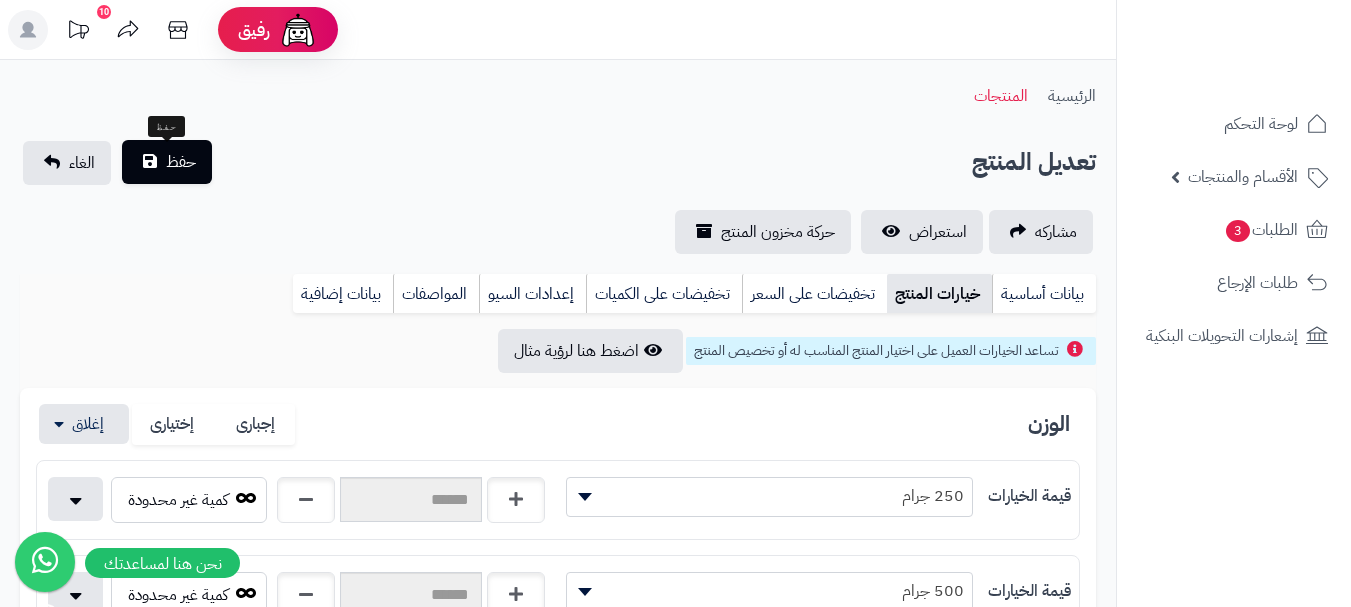 type on "****" 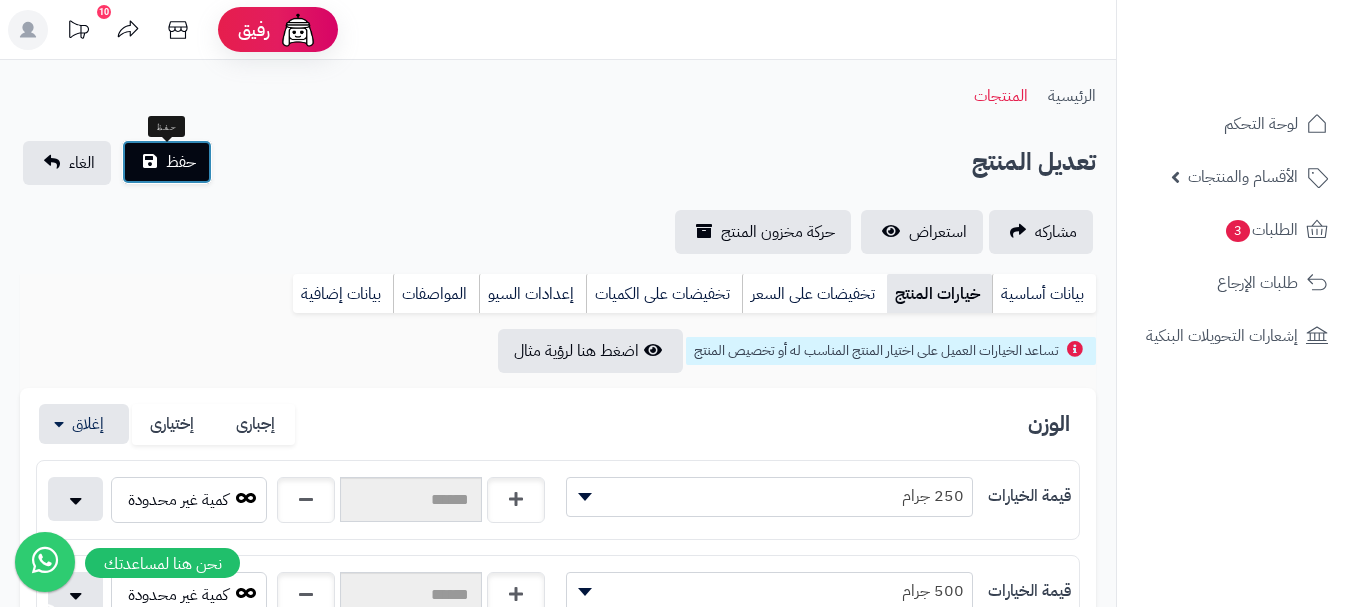 click on "حفظ" at bounding box center (167, 162) 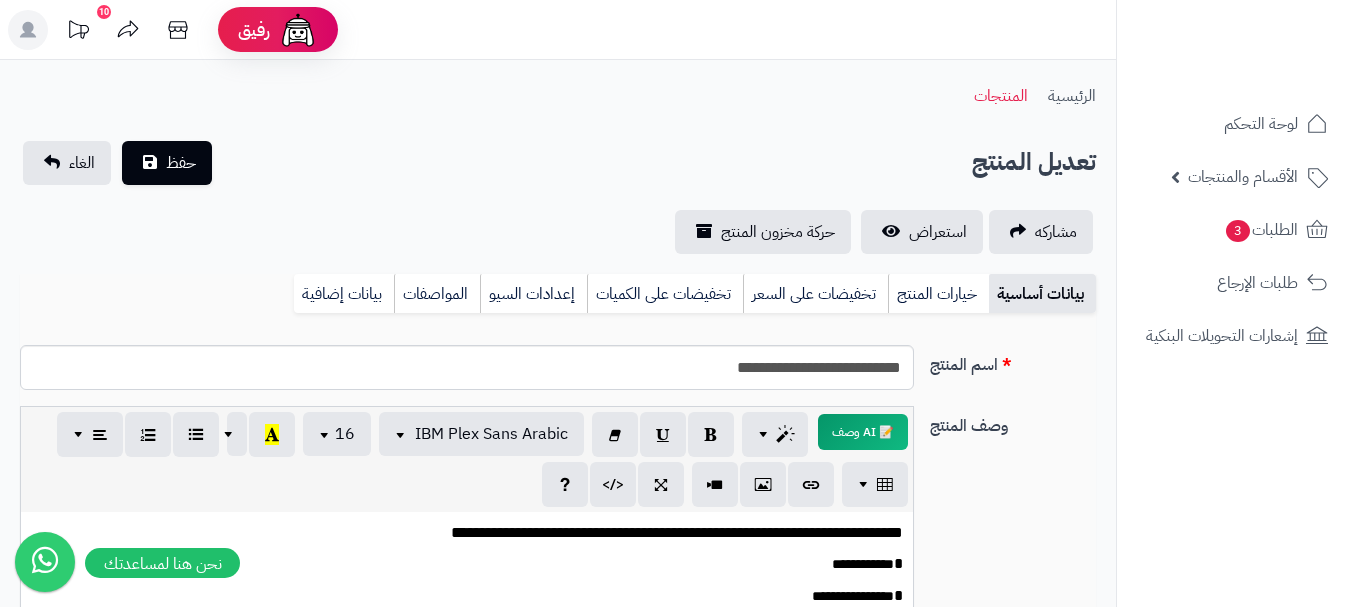 scroll, scrollTop: 0, scrollLeft: 0, axis: both 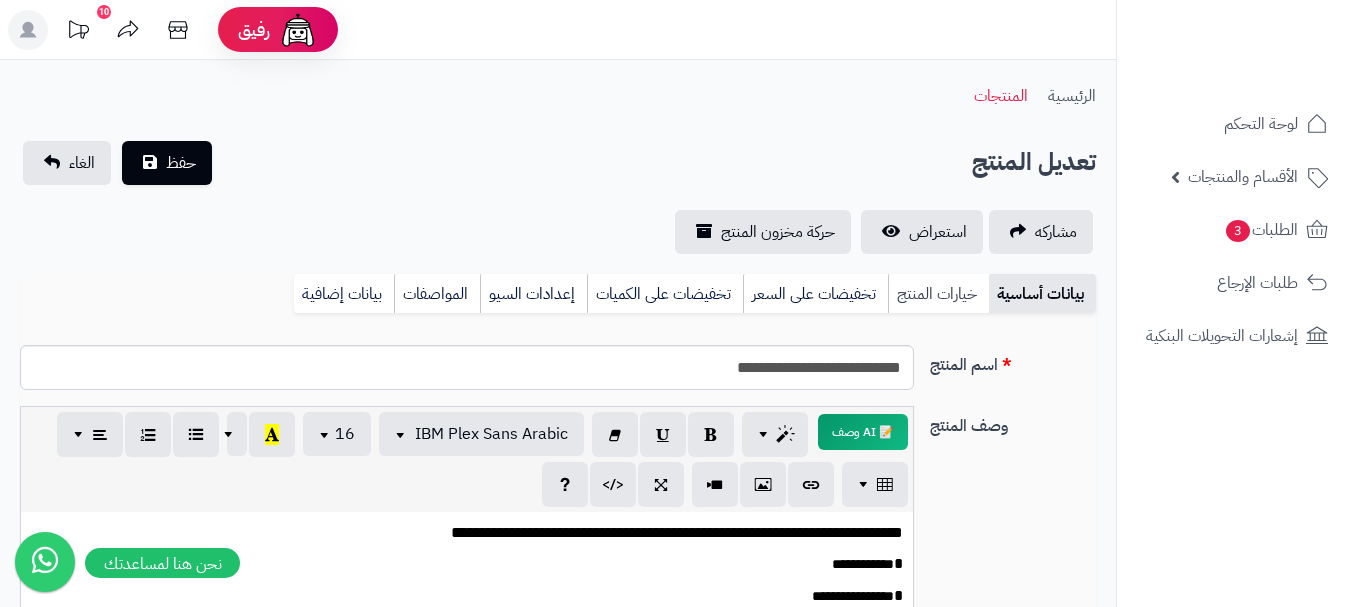 click on "خيارات المنتج" at bounding box center (938, 294) 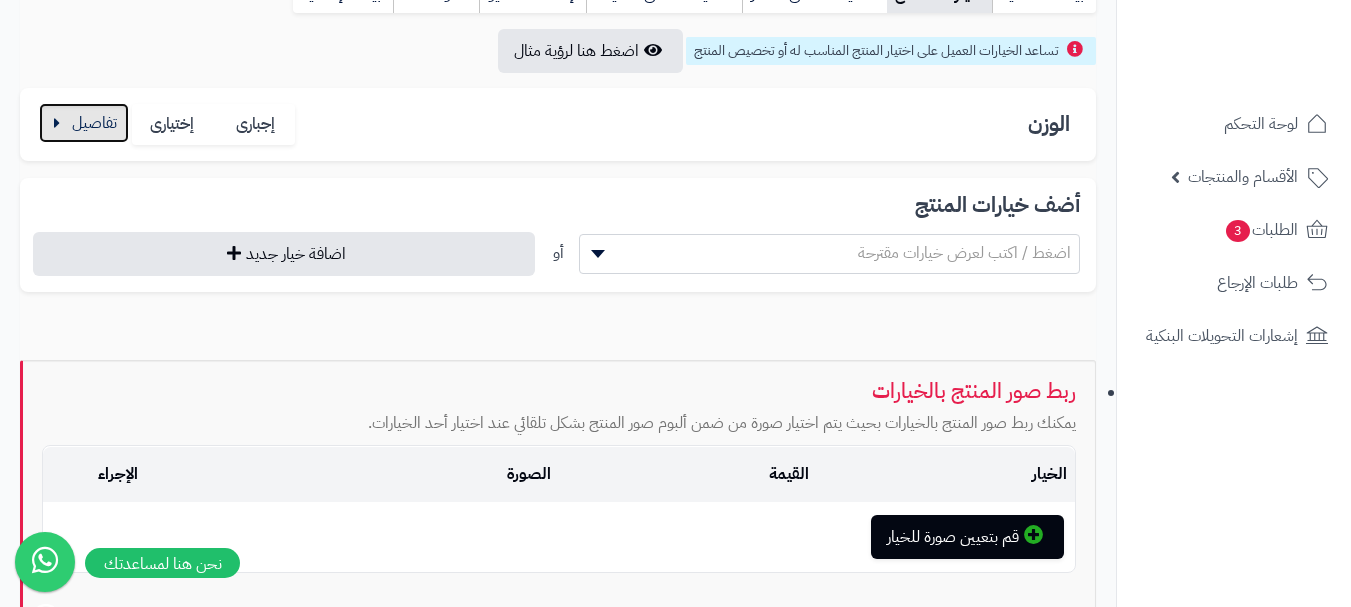 click at bounding box center (84, 123) 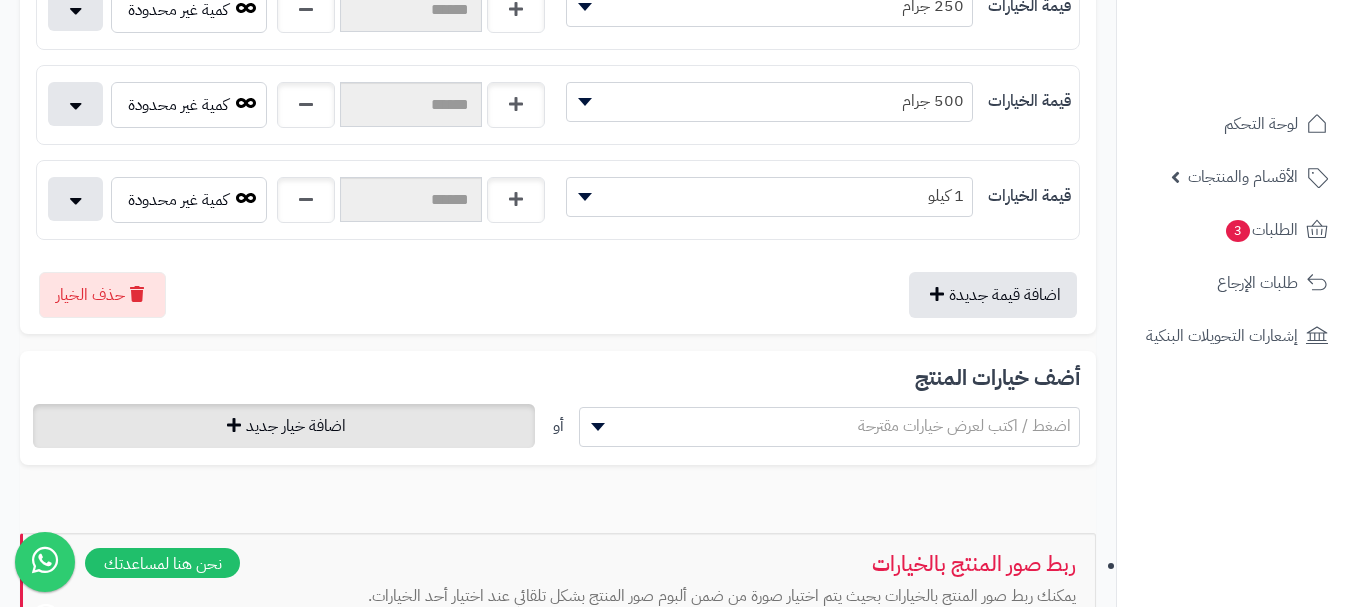 scroll, scrollTop: 600, scrollLeft: 0, axis: vertical 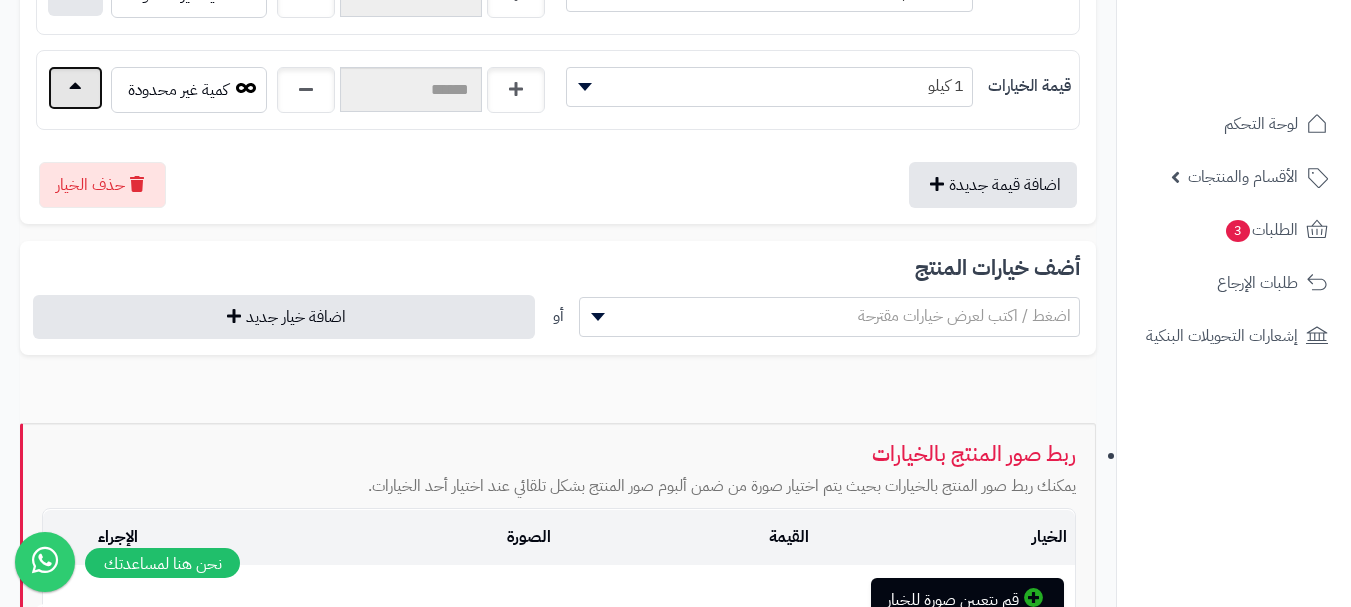 click at bounding box center [75, 88] 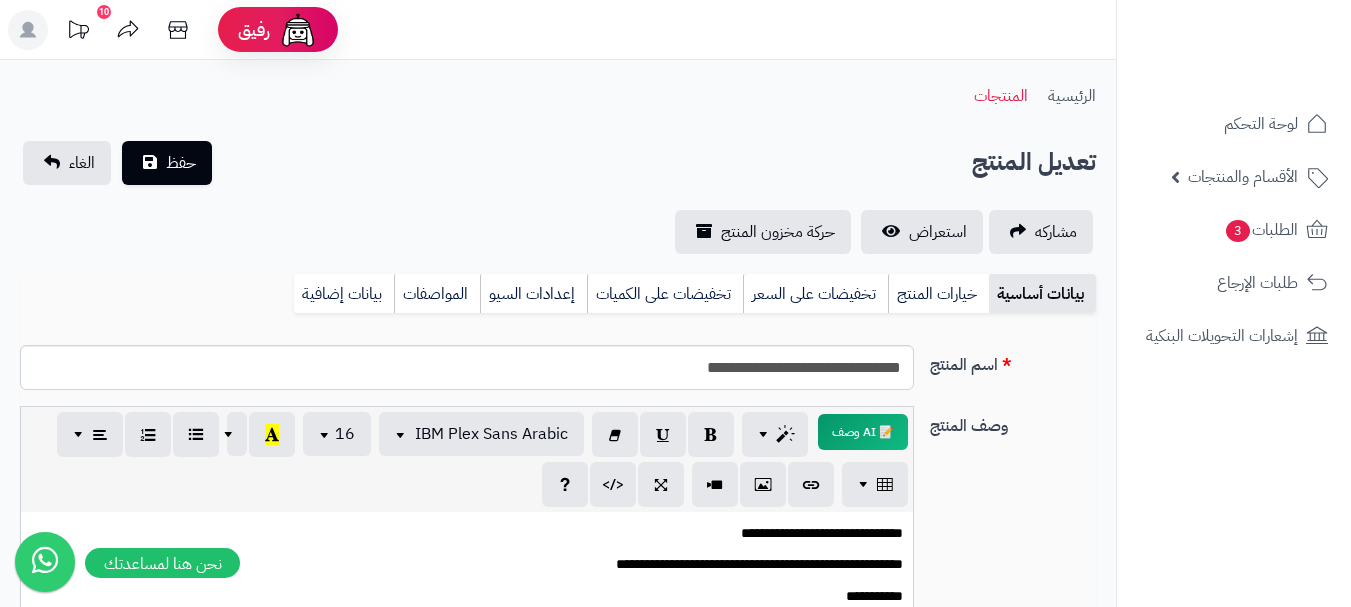 scroll, scrollTop: 0, scrollLeft: 0, axis: both 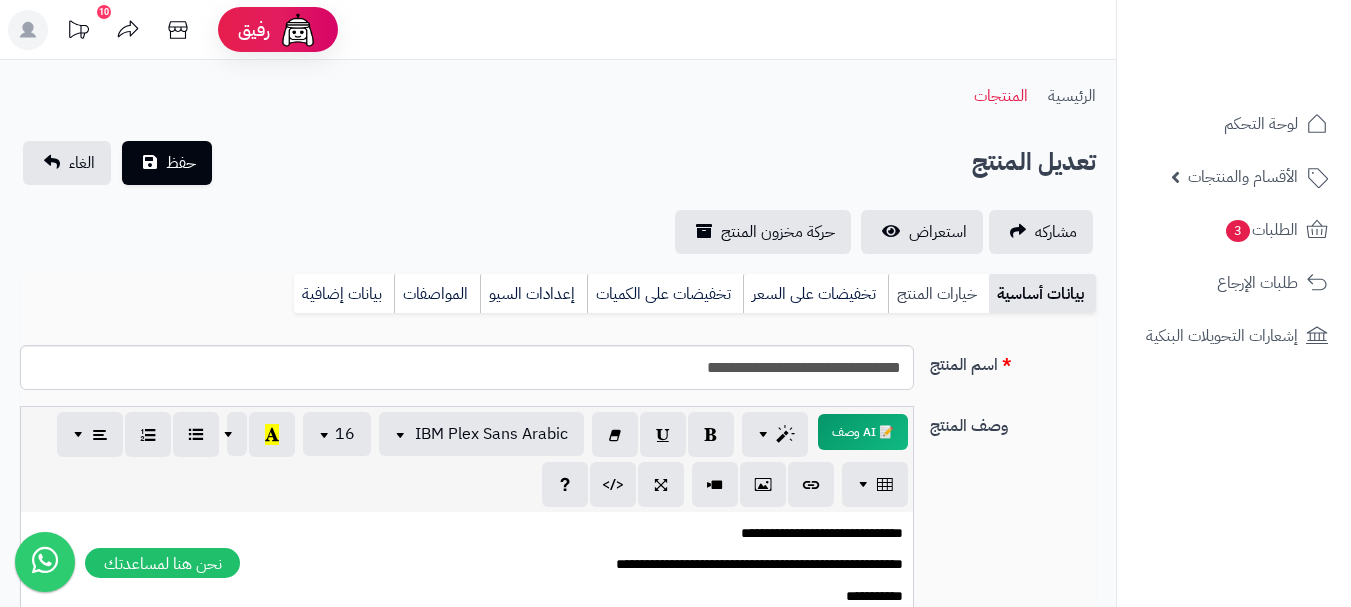 click on "خيارات المنتج" at bounding box center (938, 294) 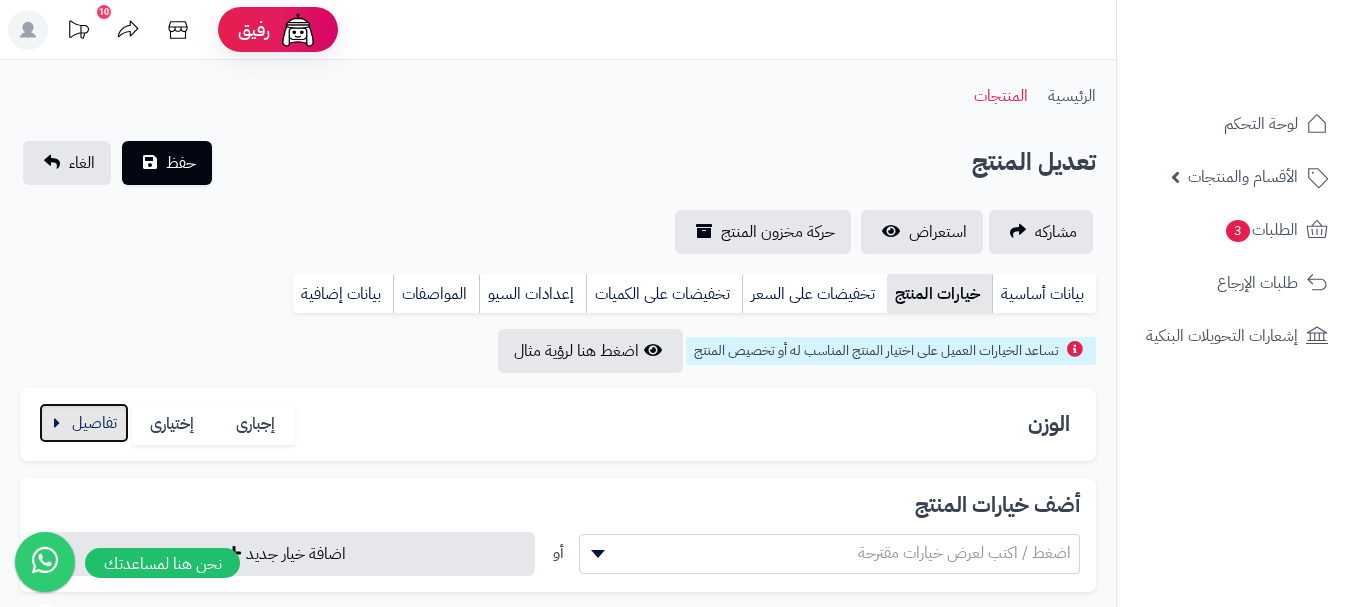 click at bounding box center (84, 423) 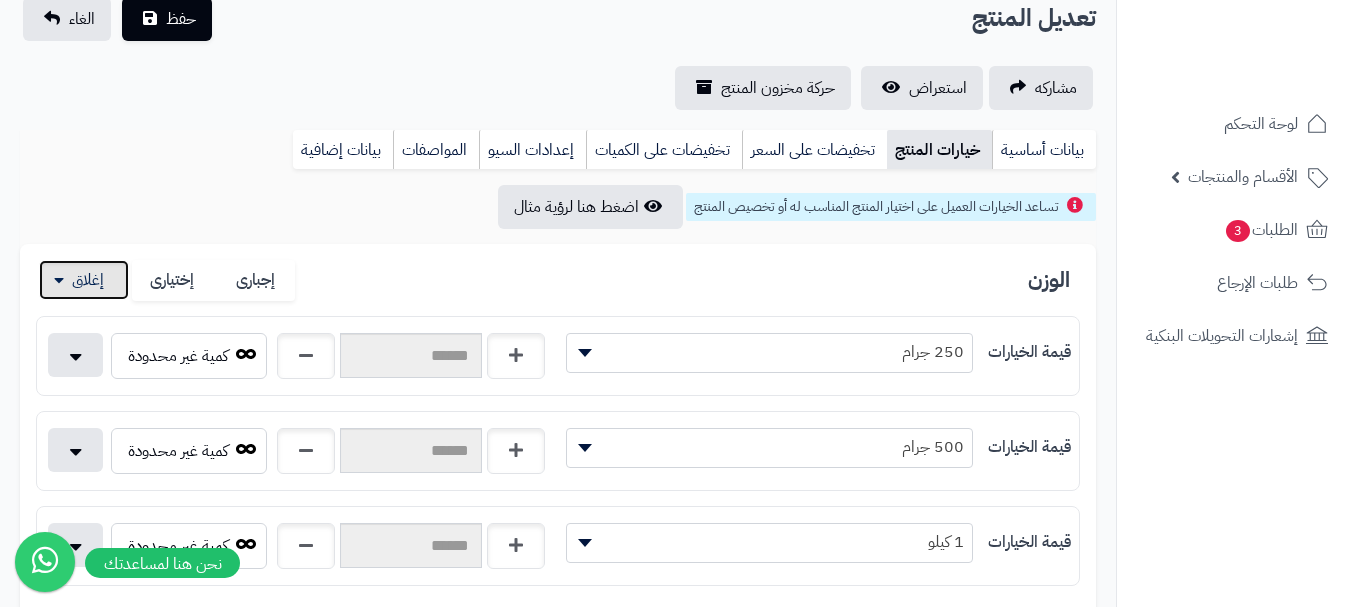 scroll, scrollTop: 400, scrollLeft: 0, axis: vertical 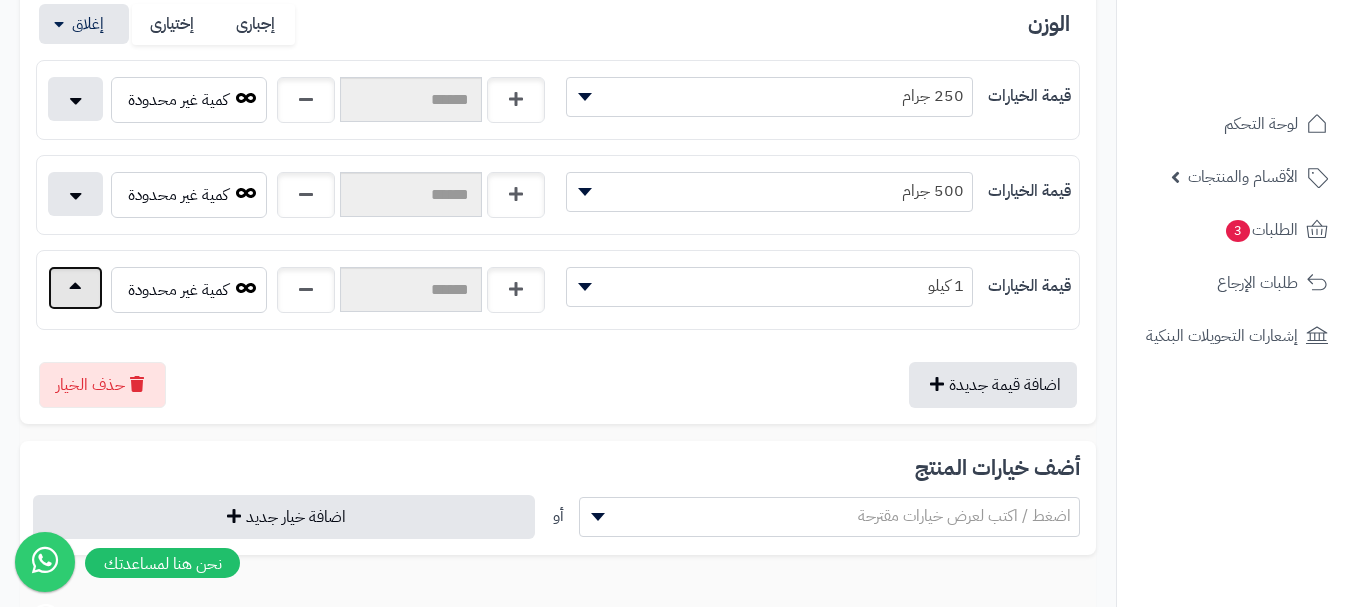 click at bounding box center (75, 288) 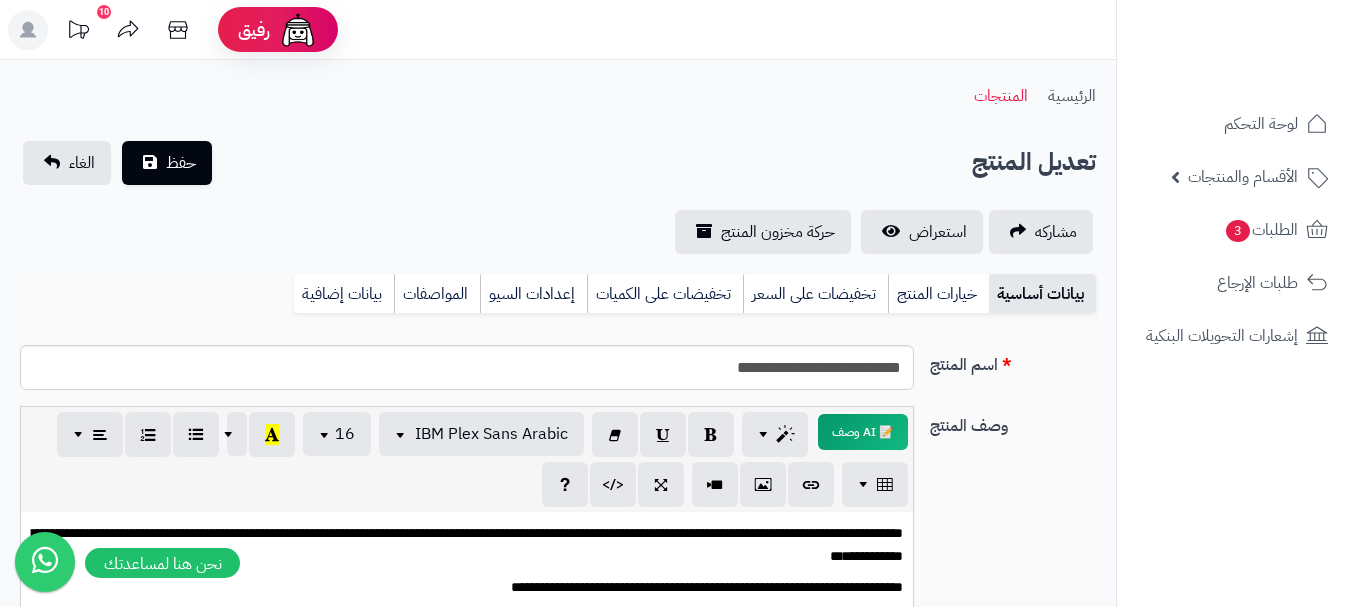 scroll, scrollTop: 0, scrollLeft: 0, axis: both 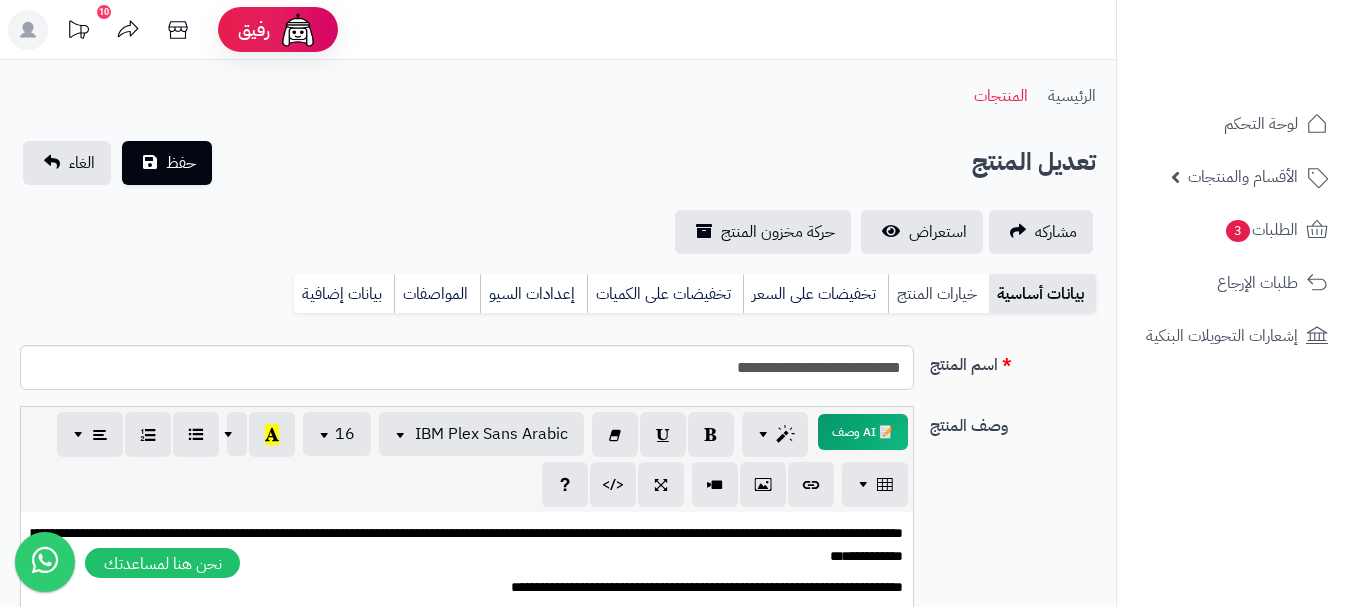 click on "خيارات المنتج" at bounding box center [938, 294] 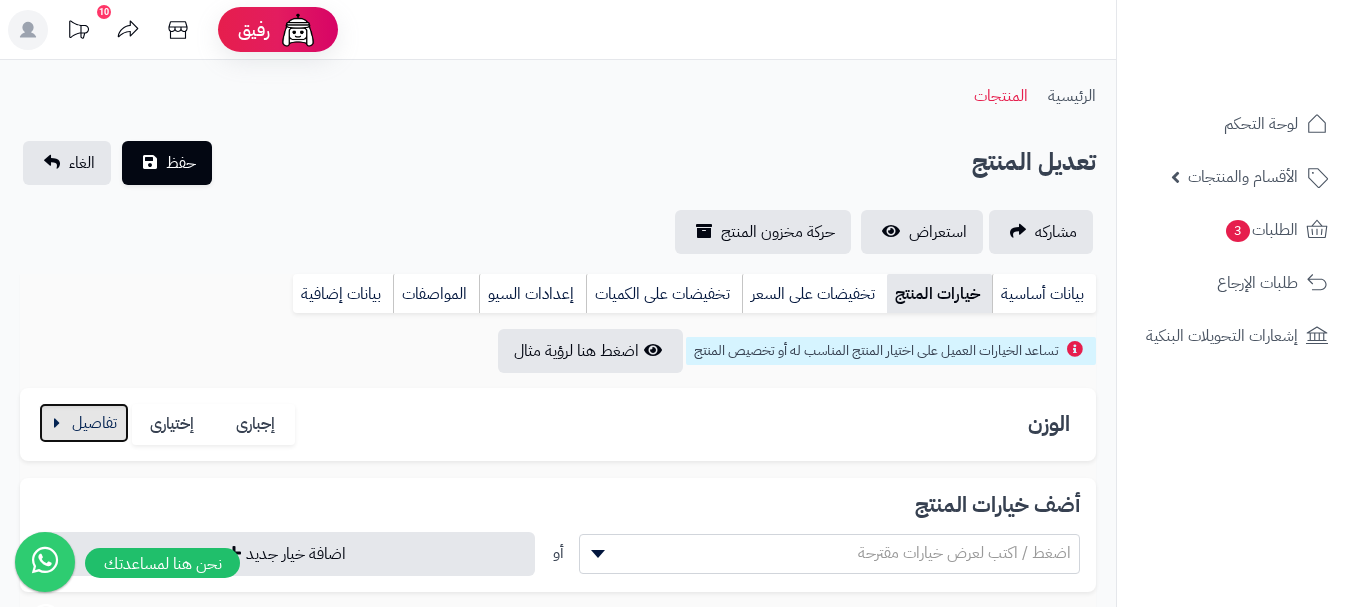 click at bounding box center [84, 423] 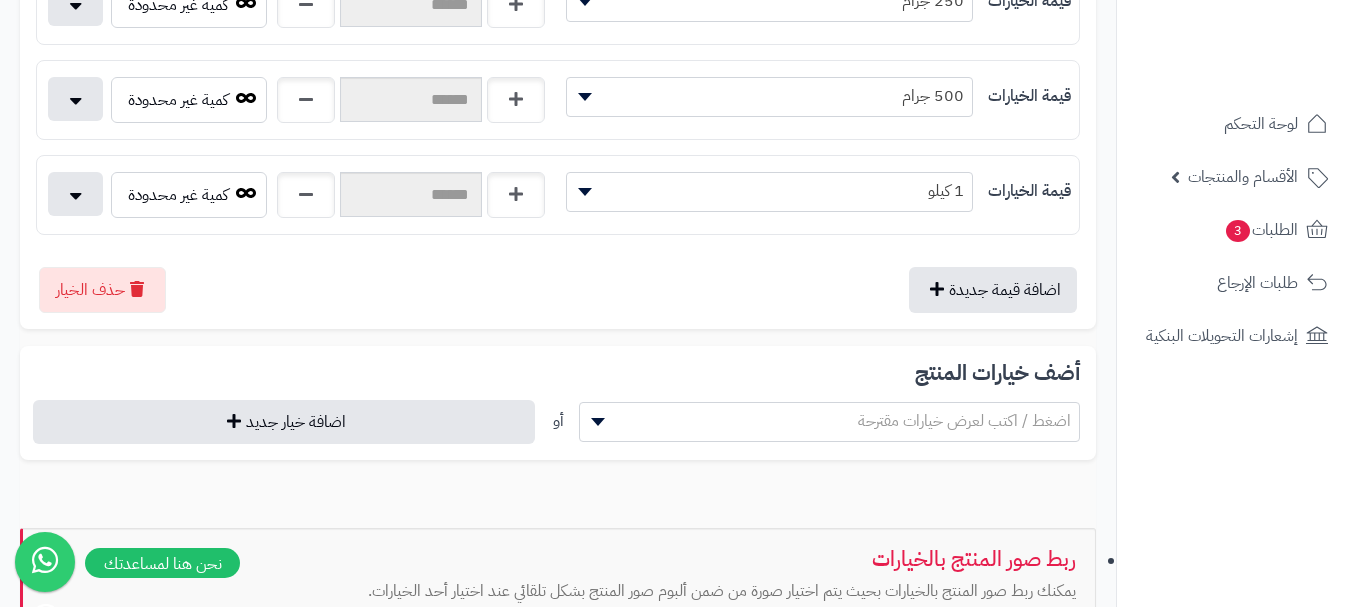 scroll, scrollTop: 500, scrollLeft: 0, axis: vertical 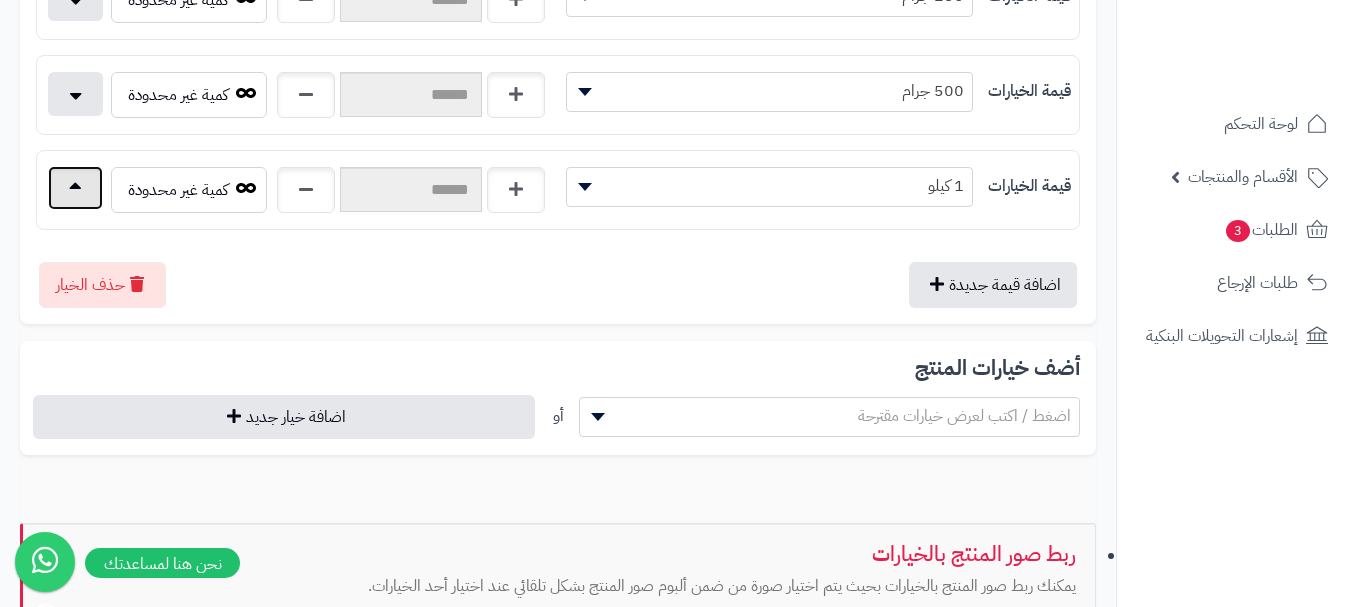 click at bounding box center (75, 188) 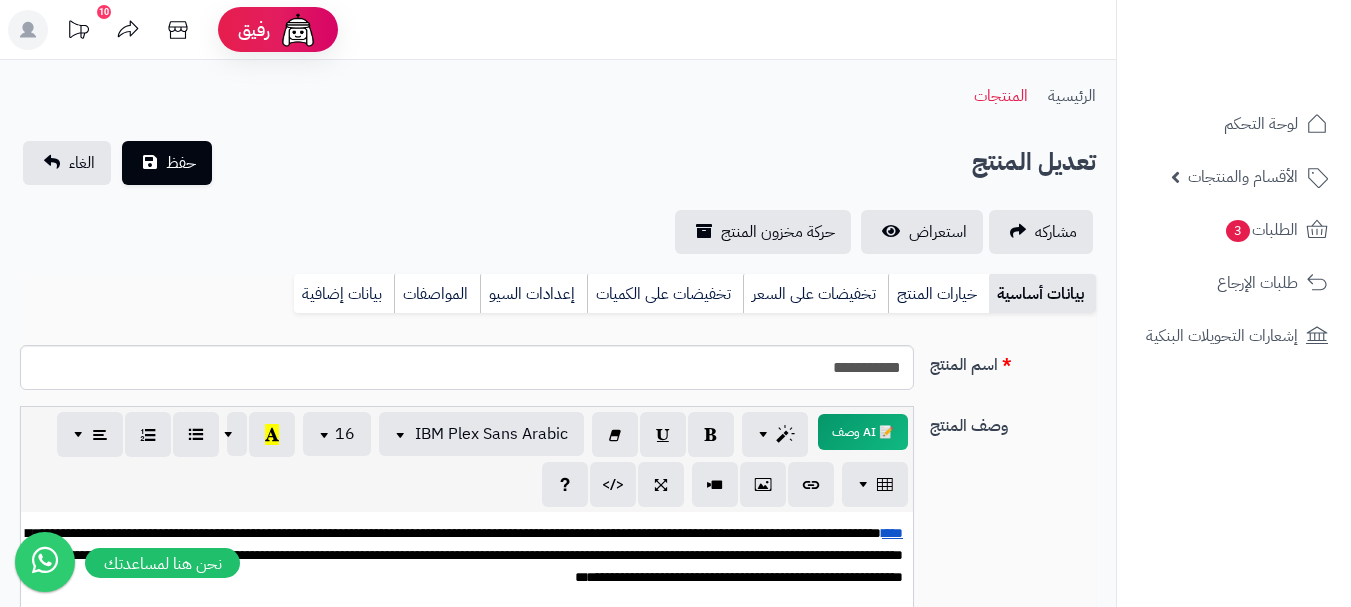 scroll, scrollTop: 0, scrollLeft: 0, axis: both 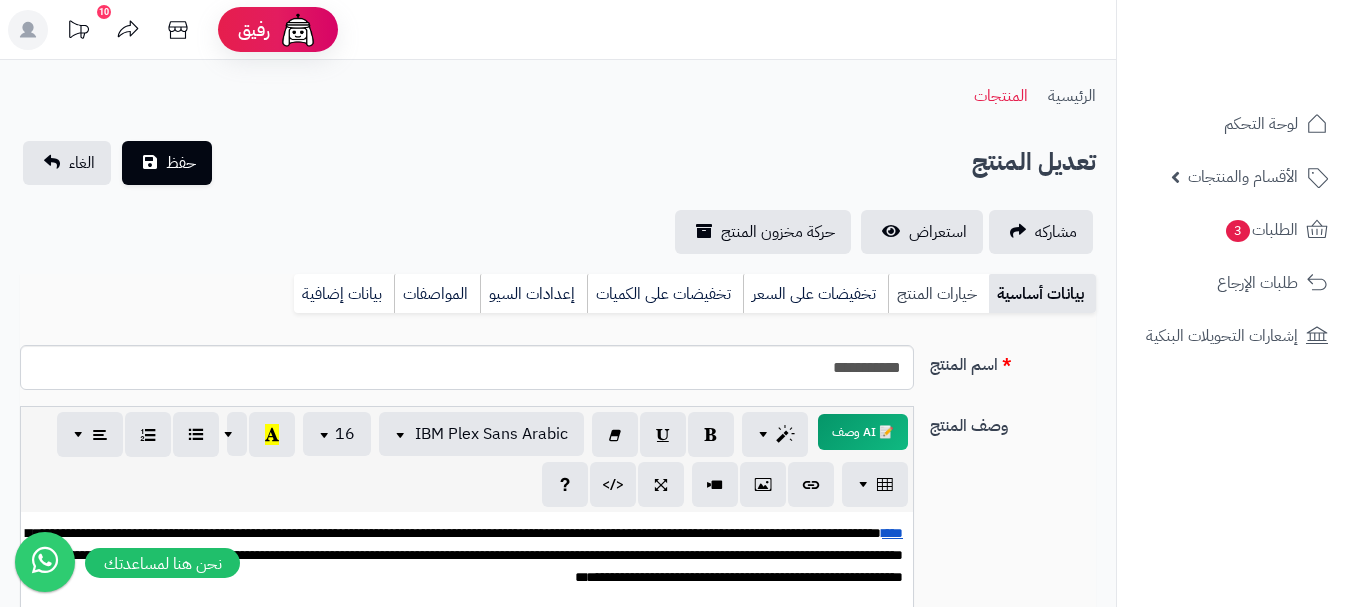 click on "خيارات المنتج" at bounding box center (938, 294) 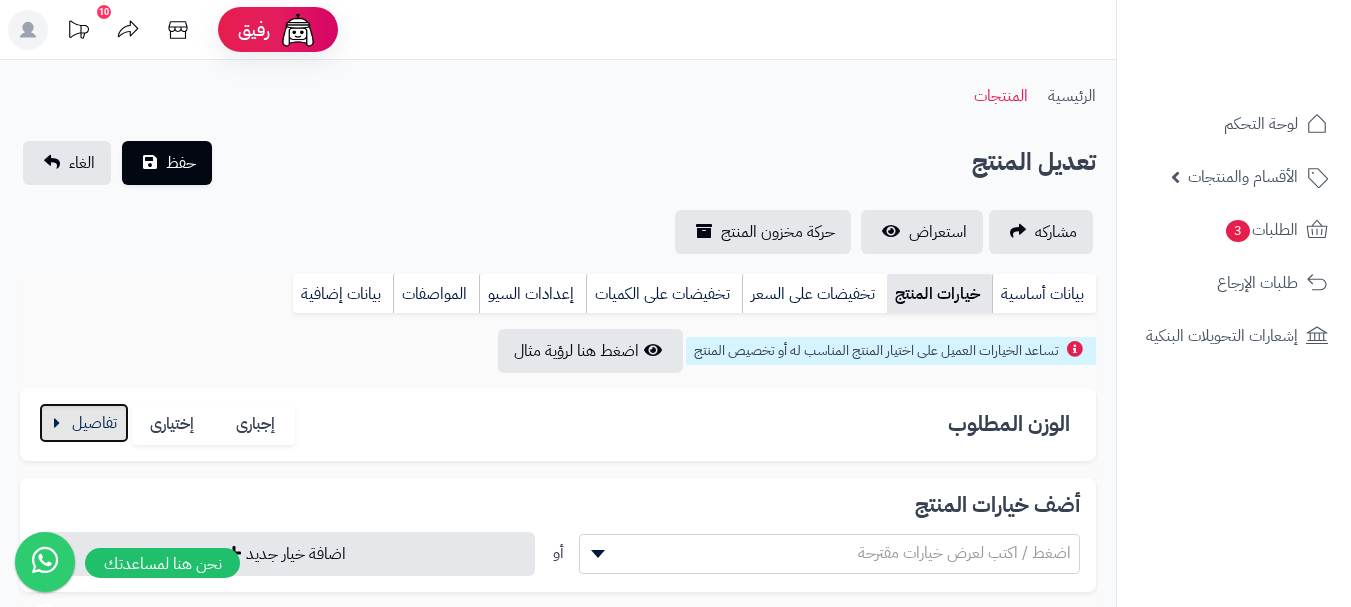 click at bounding box center (84, 423) 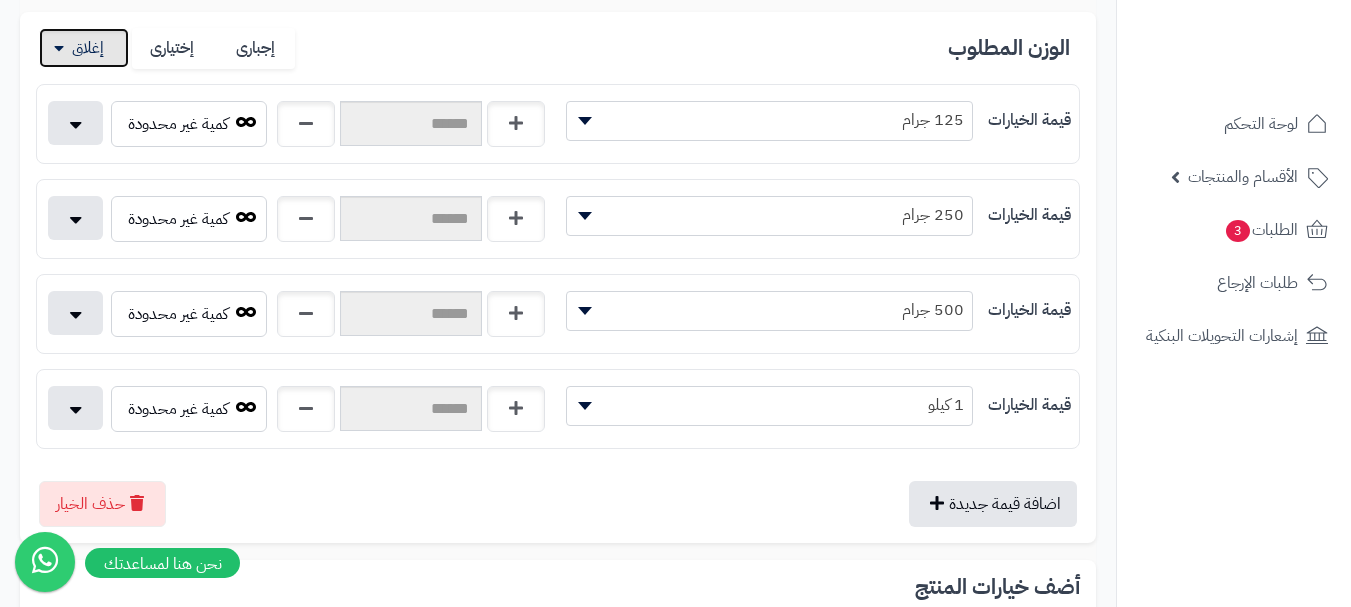 scroll, scrollTop: 600, scrollLeft: 0, axis: vertical 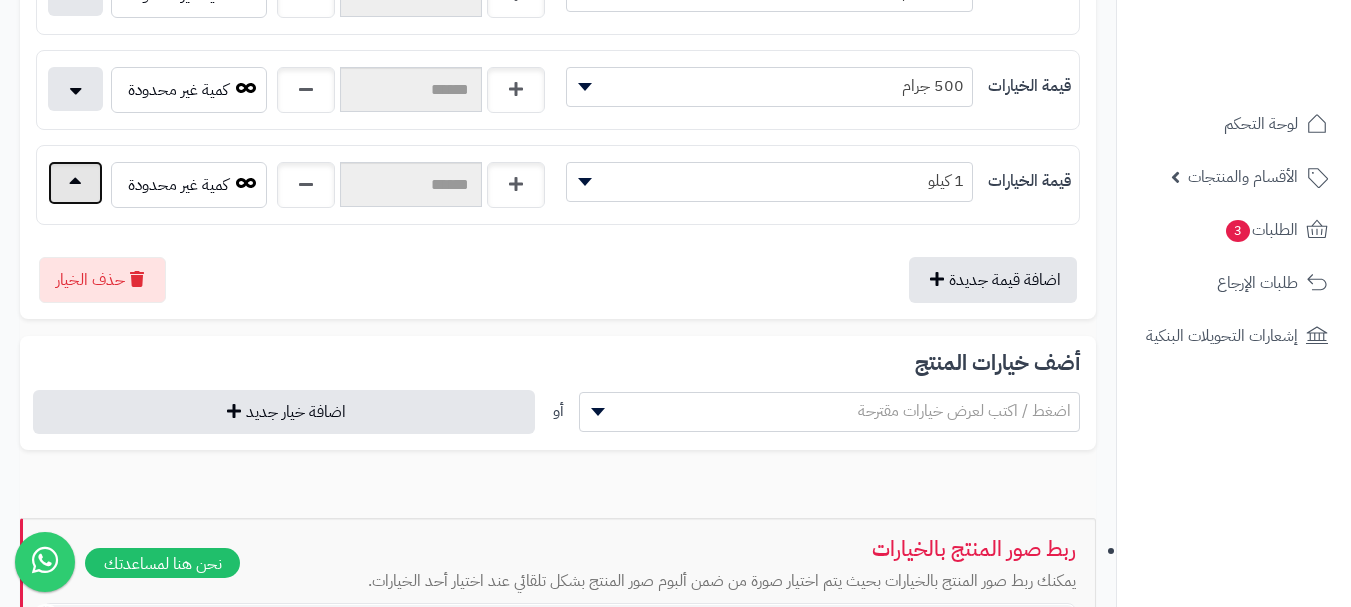 click at bounding box center (75, 183) 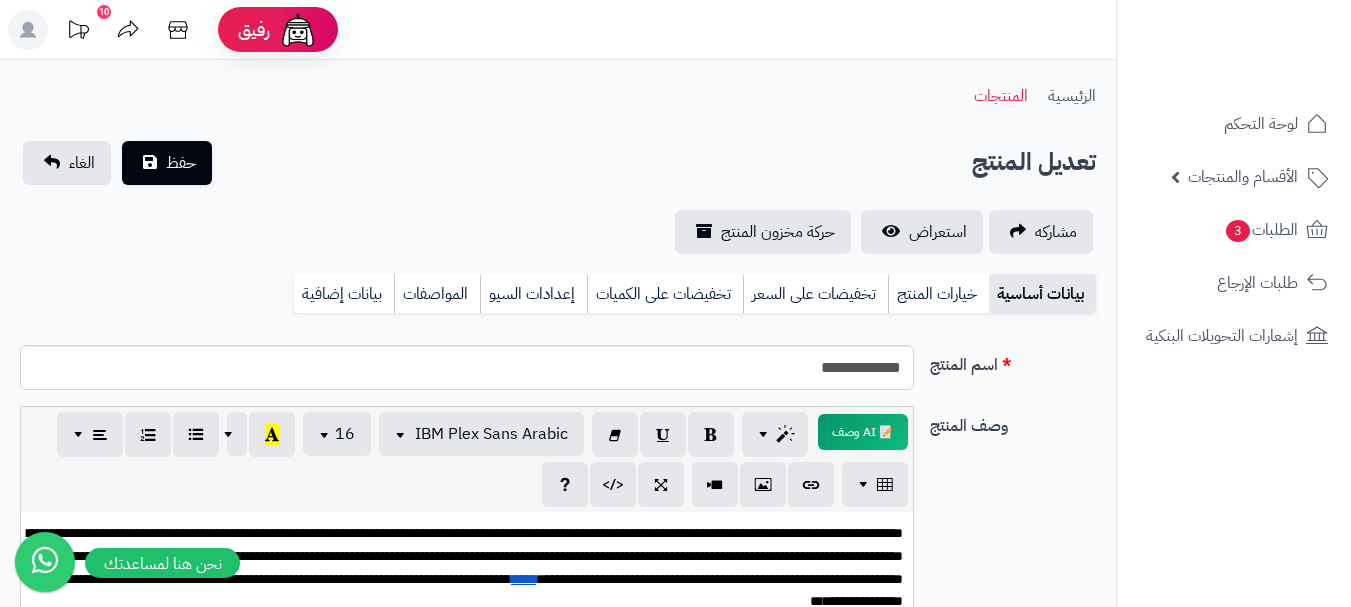 scroll, scrollTop: 0, scrollLeft: 0, axis: both 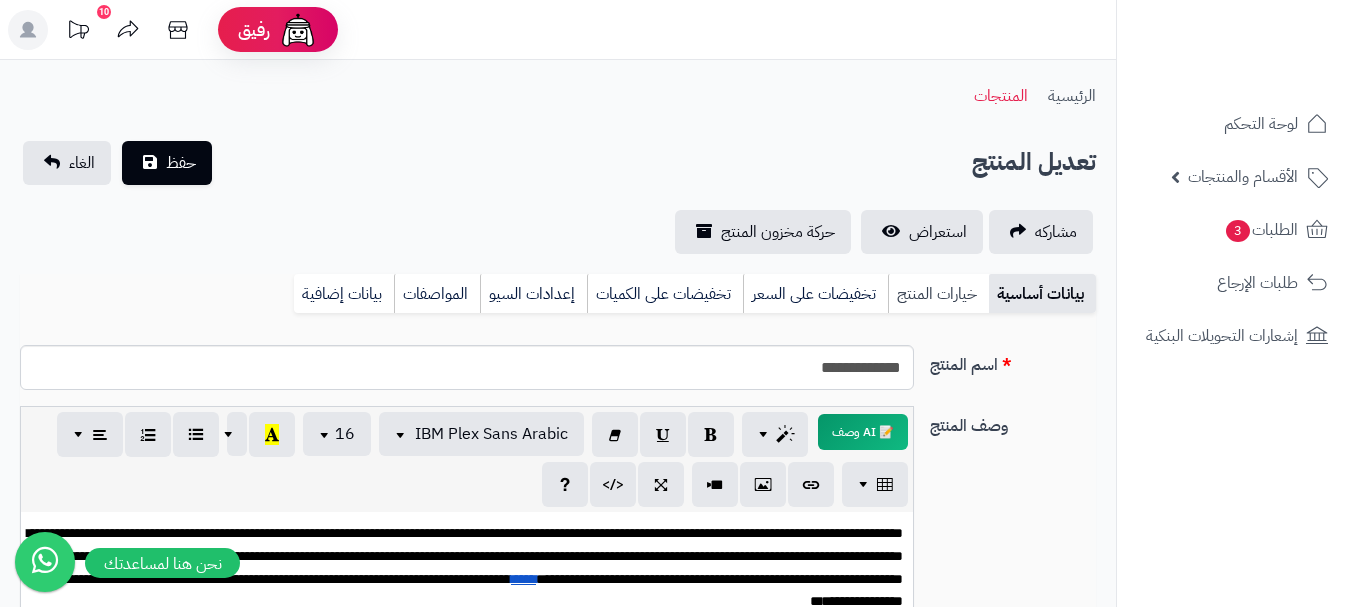 click on "خيارات المنتج" at bounding box center [938, 294] 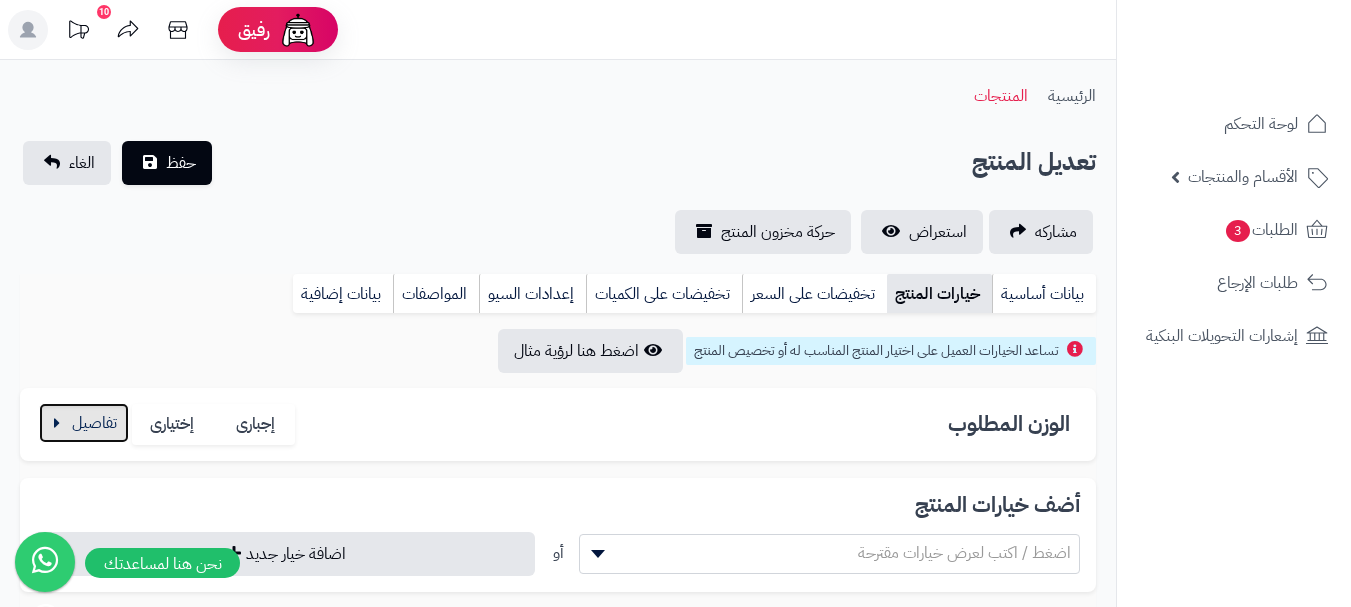 click at bounding box center [84, 423] 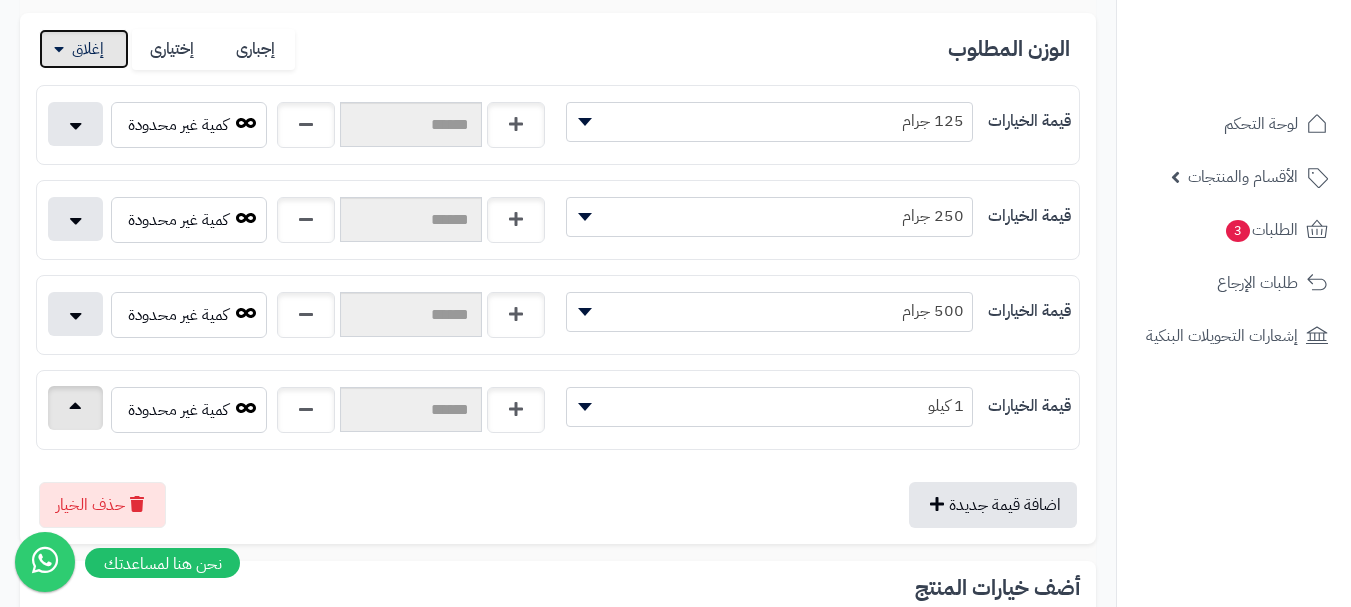 scroll, scrollTop: 400, scrollLeft: 0, axis: vertical 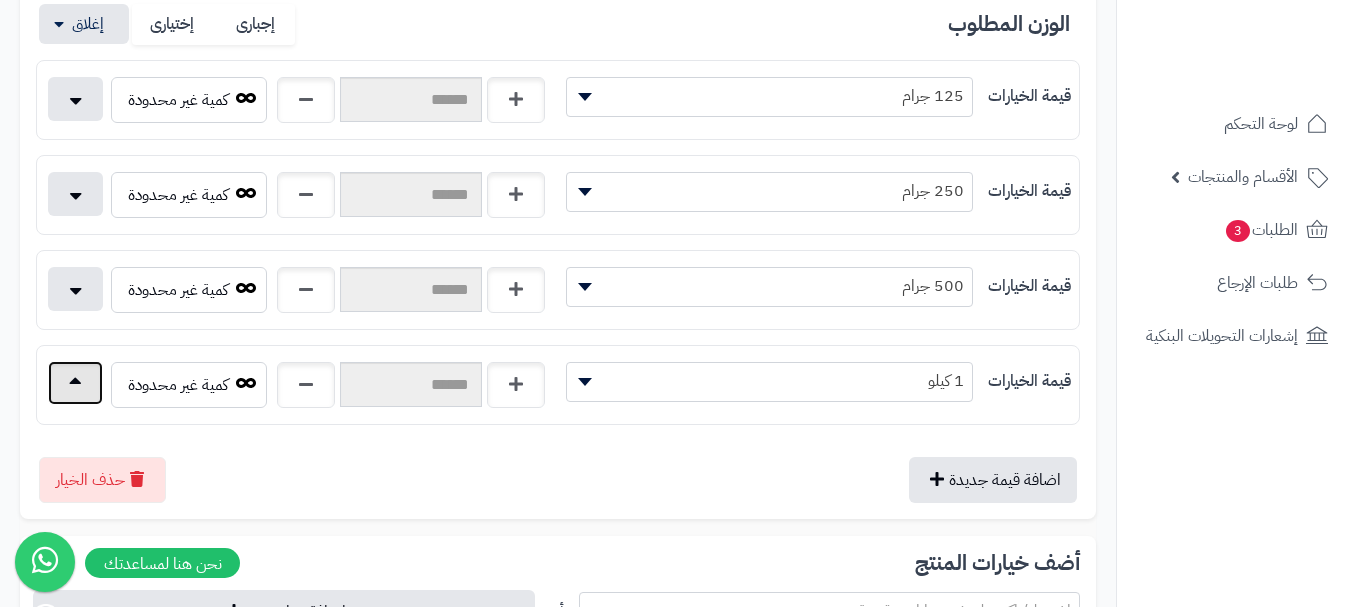 click at bounding box center [75, 383] 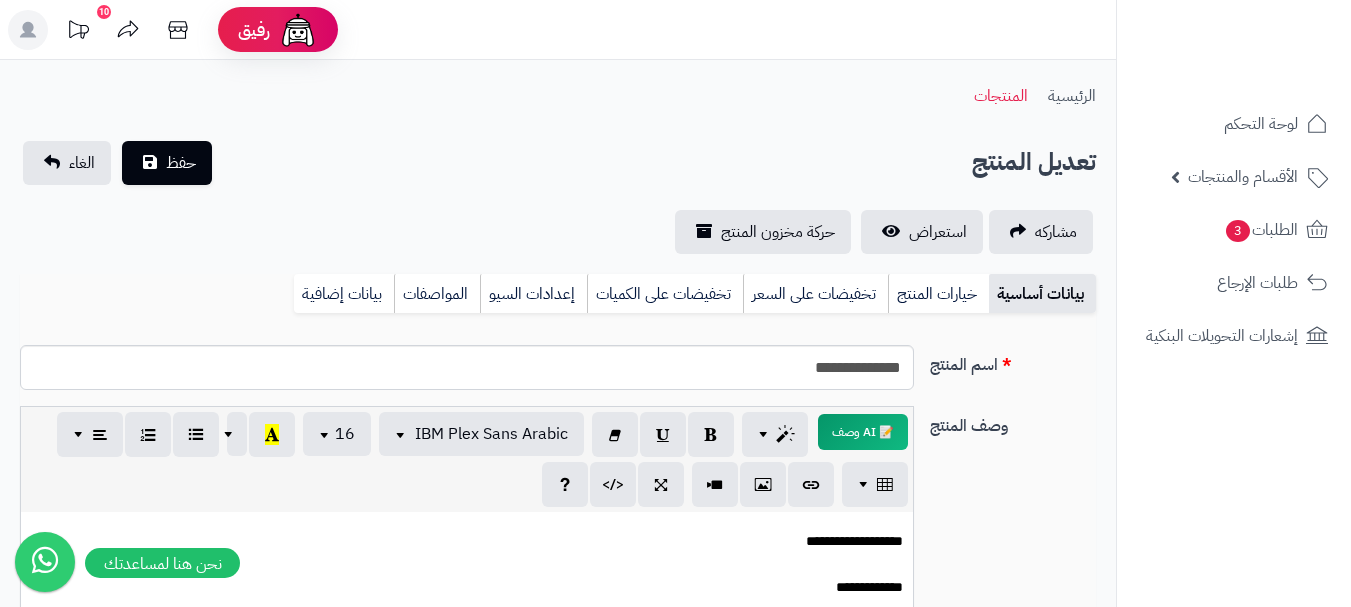 scroll, scrollTop: 0, scrollLeft: 0, axis: both 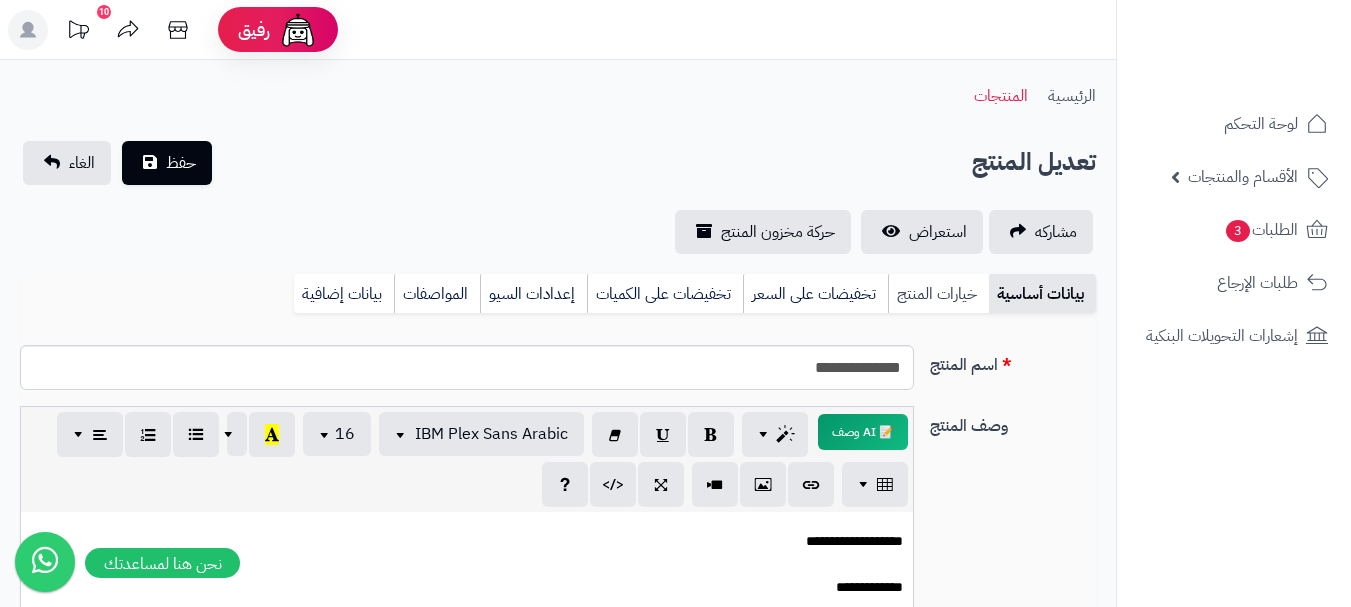 click on "خيارات المنتج" at bounding box center [938, 294] 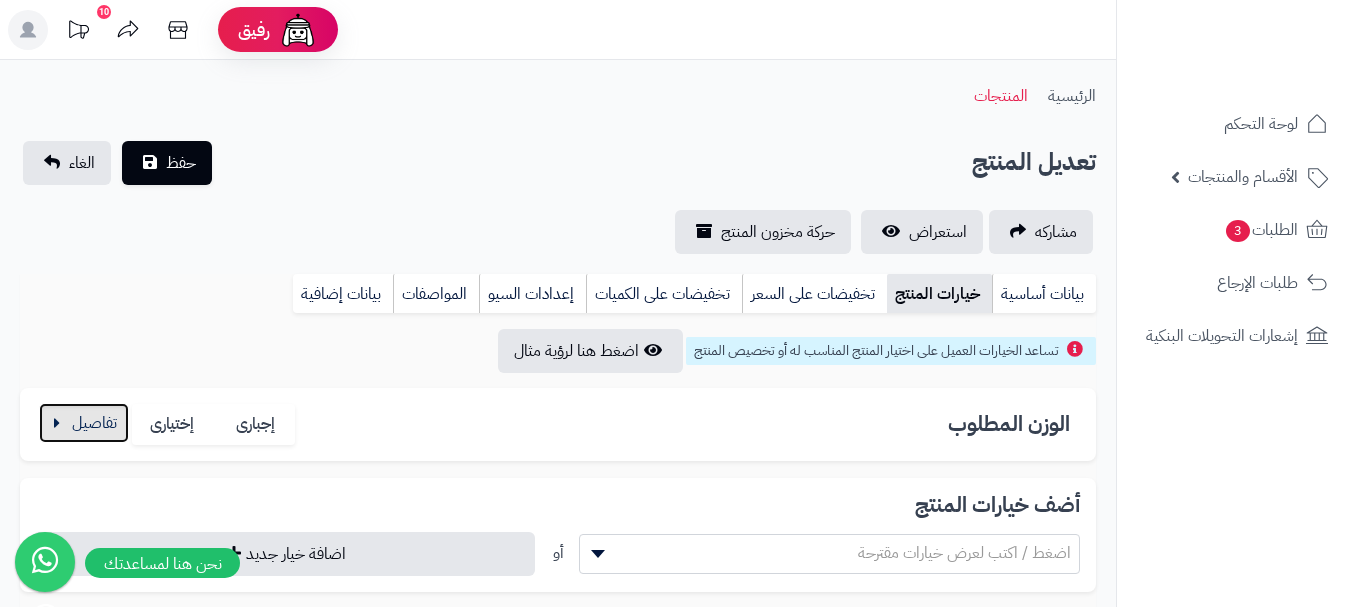 click at bounding box center (84, 423) 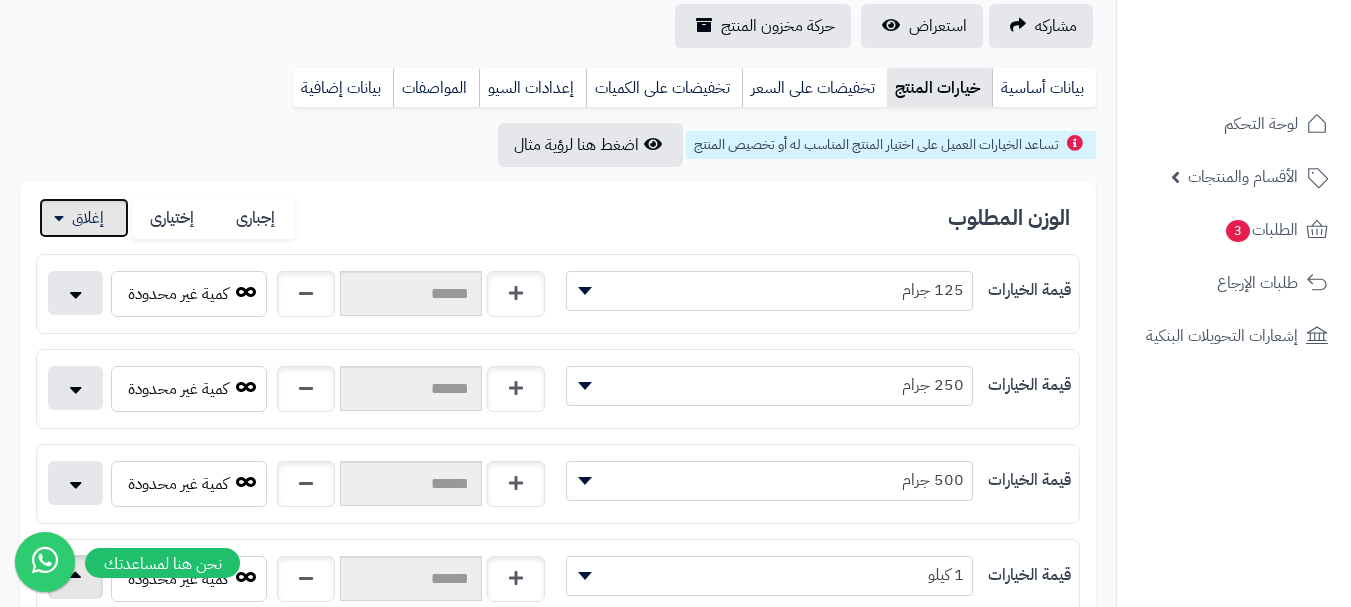 scroll, scrollTop: 300, scrollLeft: 0, axis: vertical 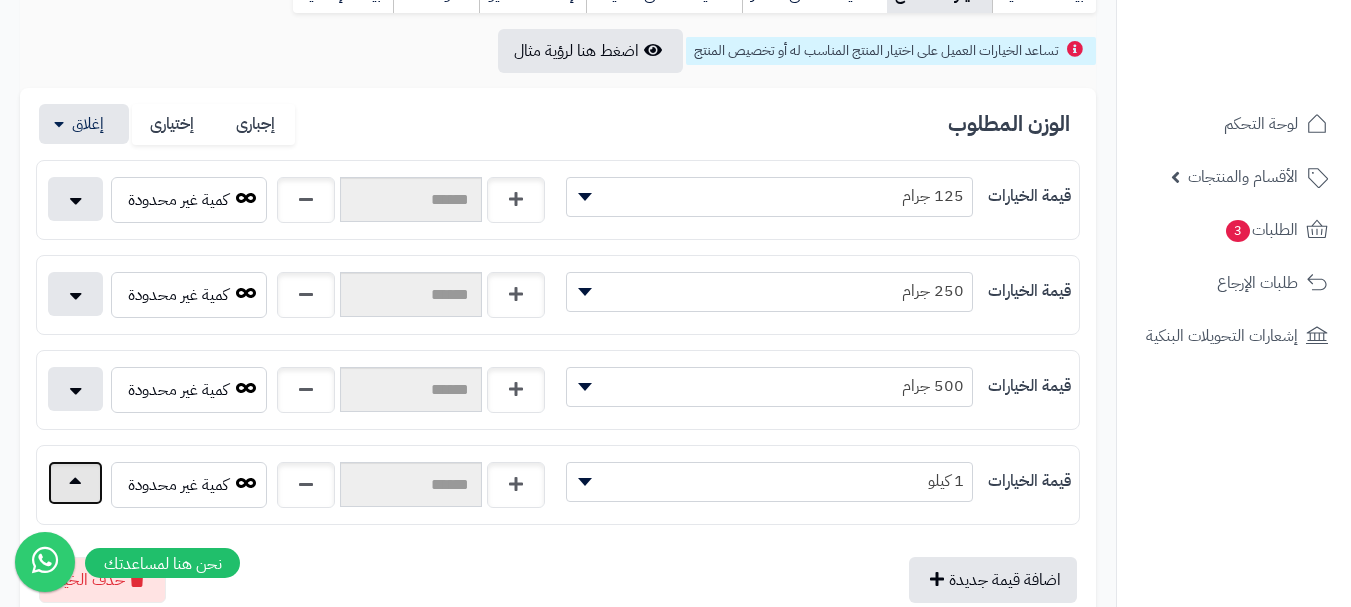click at bounding box center [75, 483] 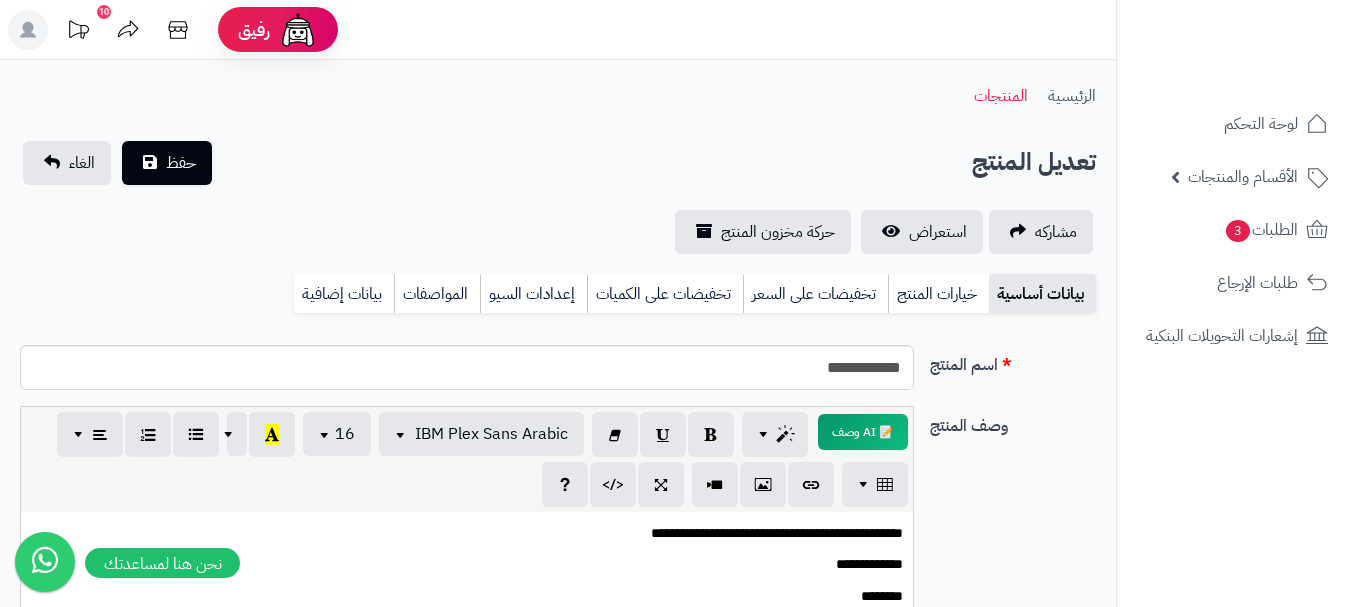 scroll, scrollTop: 0, scrollLeft: 0, axis: both 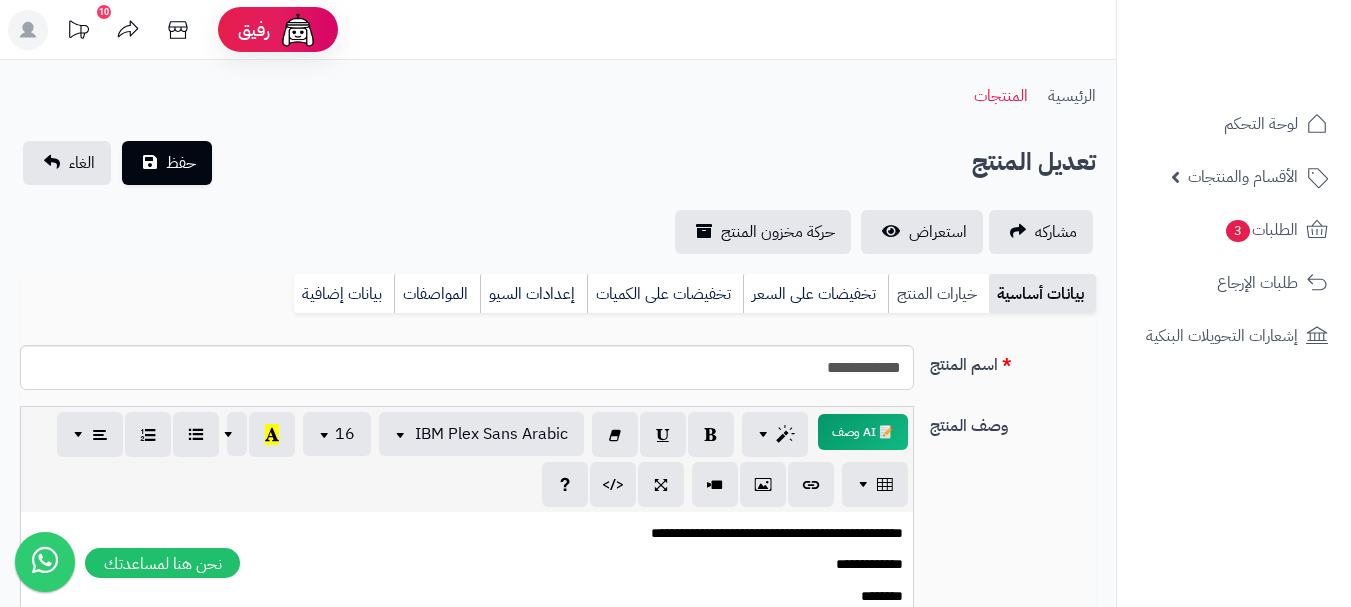 click on "خيارات المنتج" at bounding box center (938, 294) 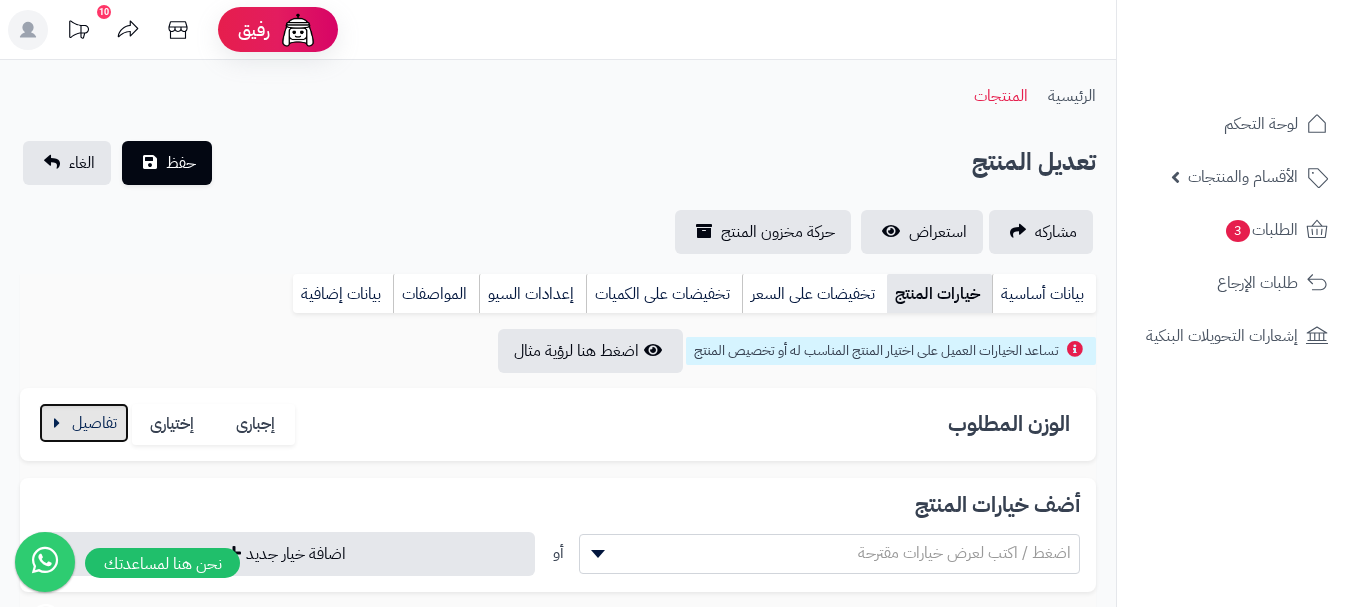 click at bounding box center (84, 423) 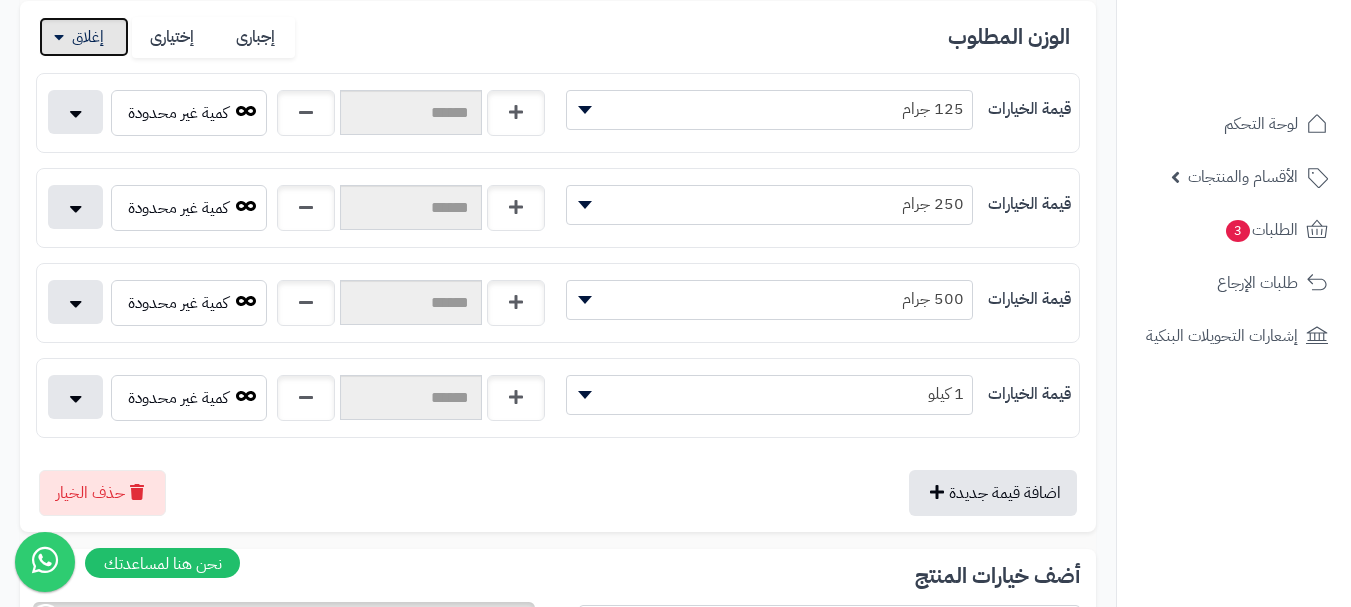 scroll, scrollTop: 600, scrollLeft: 0, axis: vertical 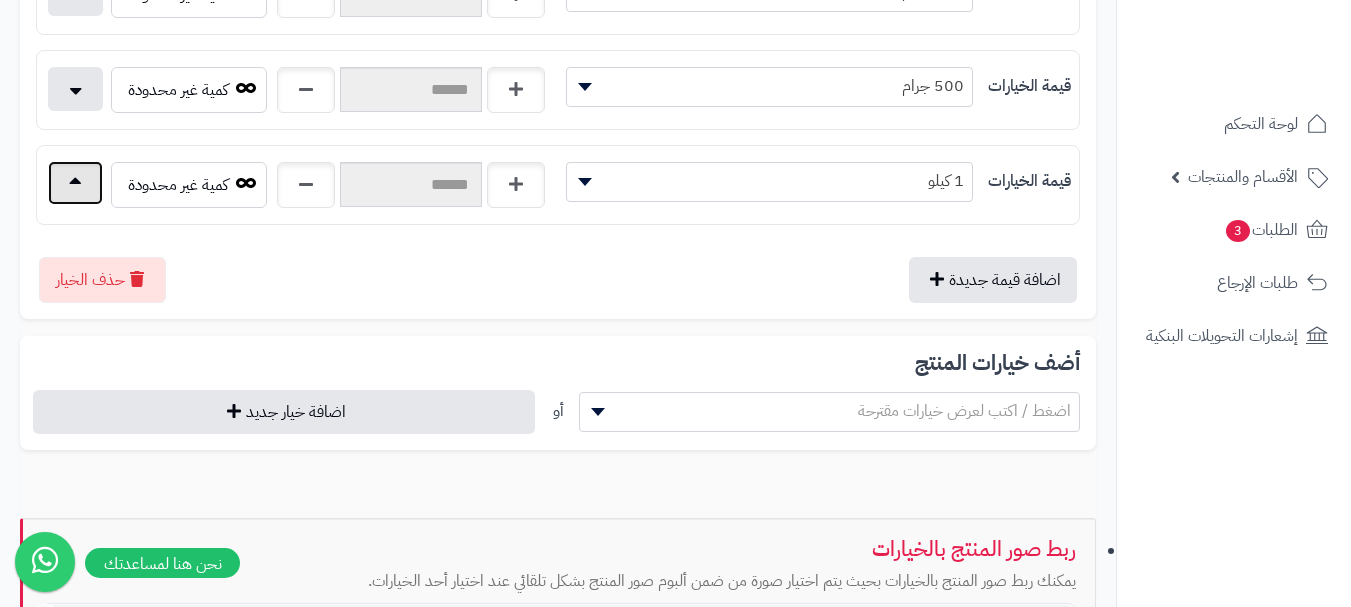 click at bounding box center [75, 183] 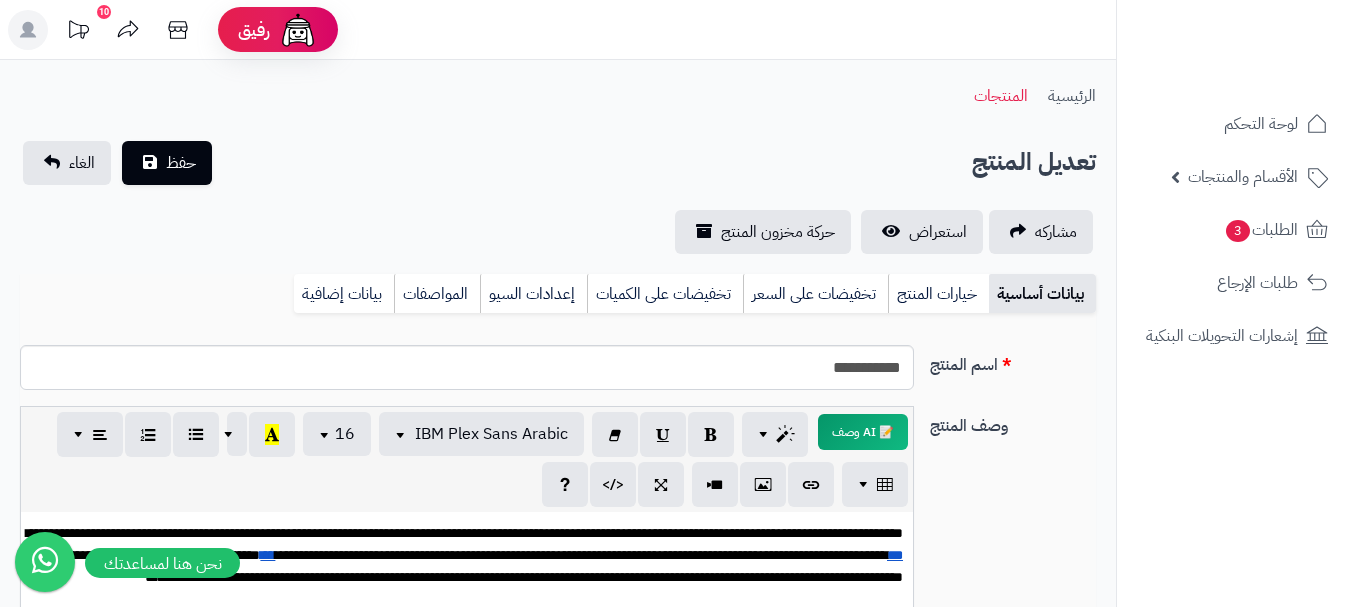 scroll, scrollTop: 0, scrollLeft: 0, axis: both 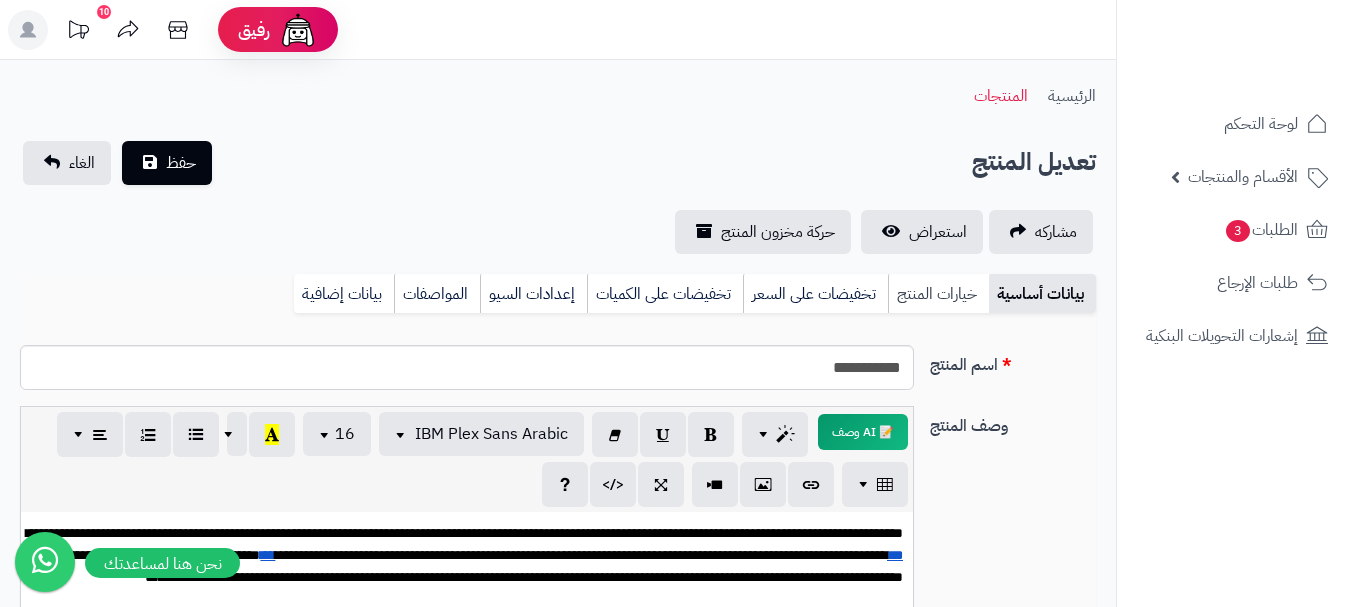 click on "خيارات المنتج" at bounding box center (938, 294) 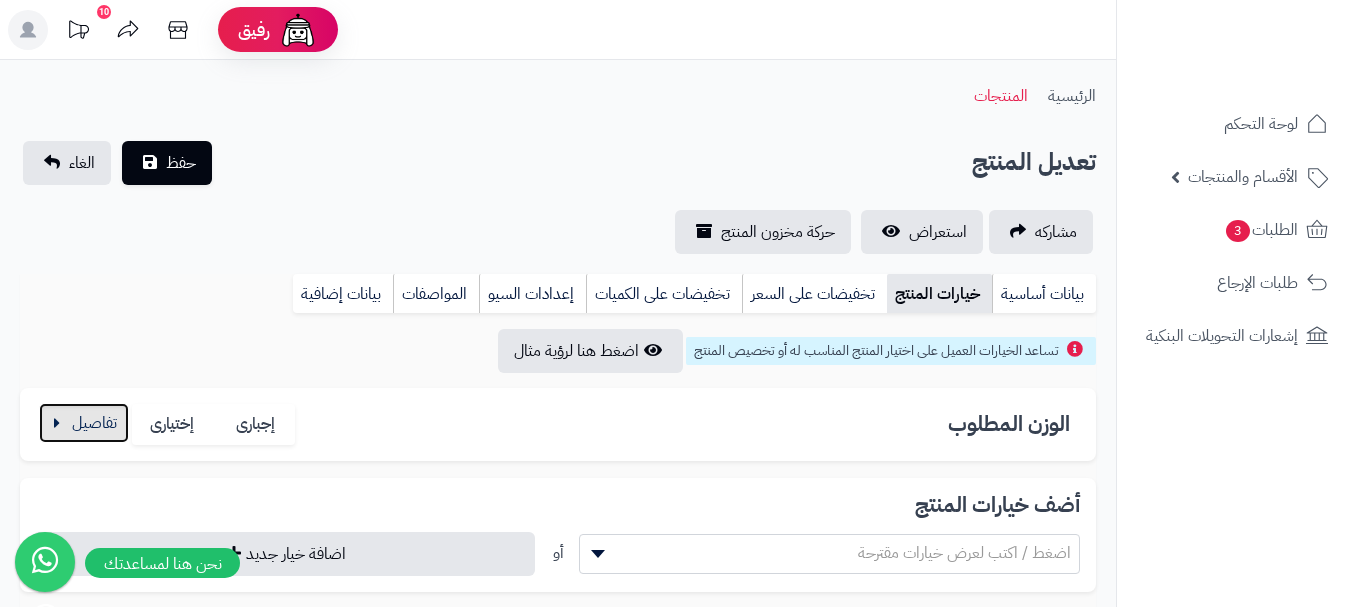 click at bounding box center (84, 423) 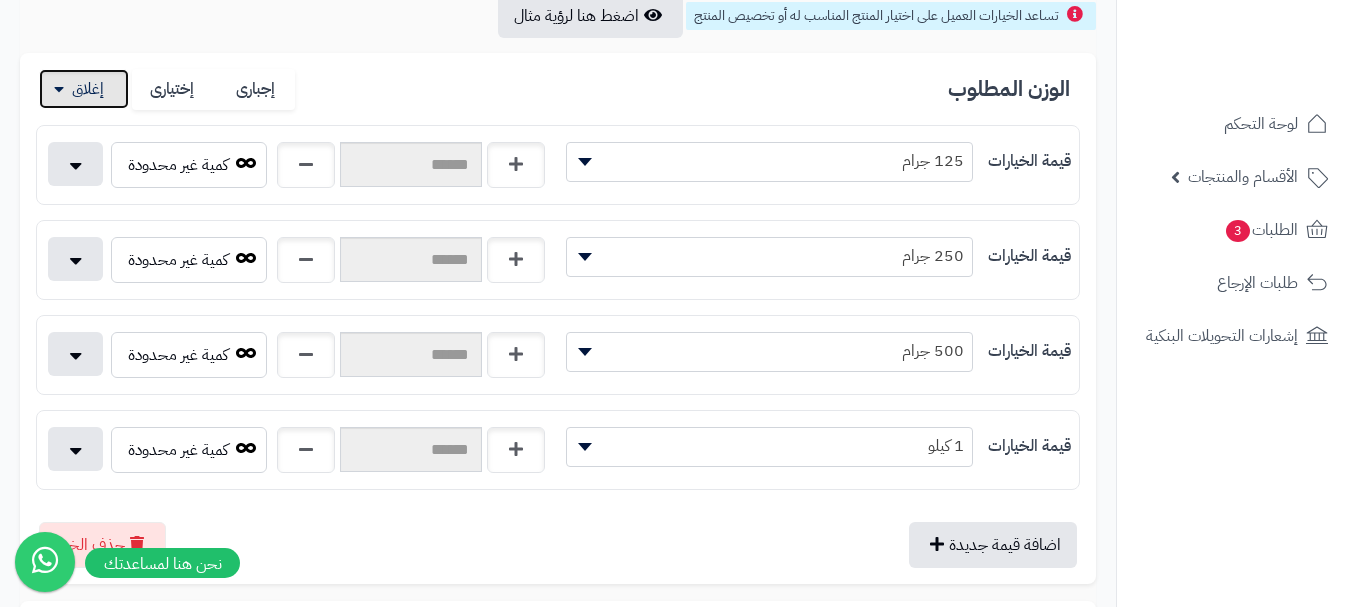scroll, scrollTop: 700, scrollLeft: 0, axis: vertical 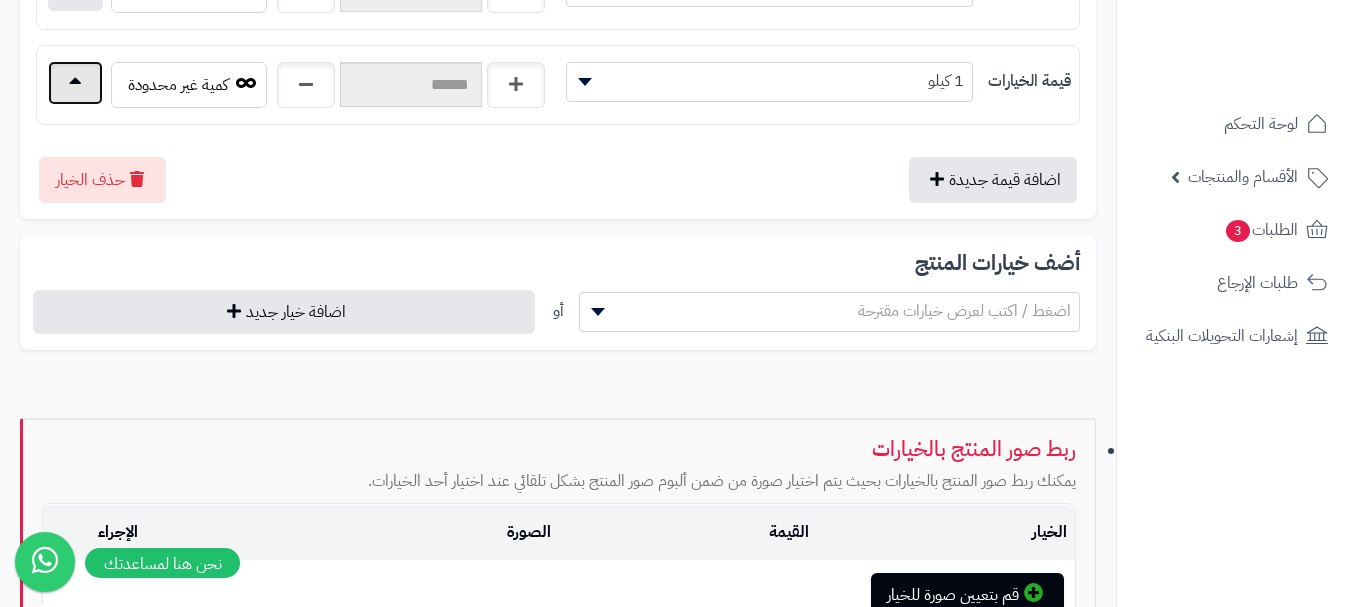 click at bounding box center (75, 83) 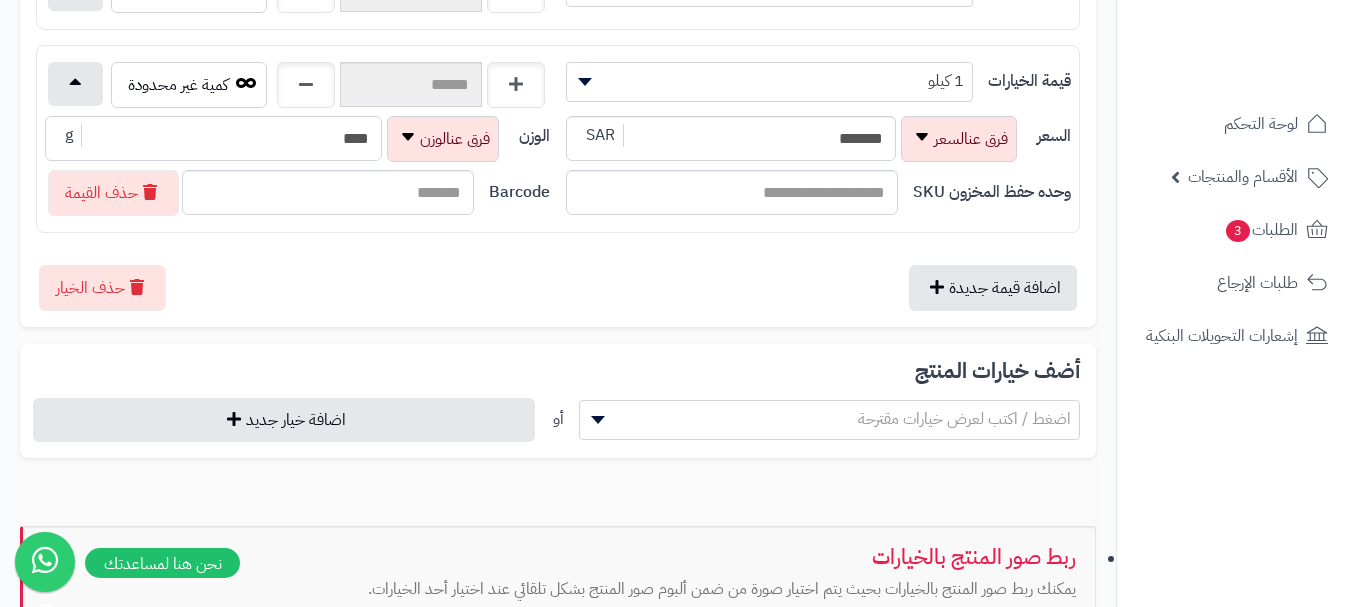 click on "****" at bounding box center (213, 138) 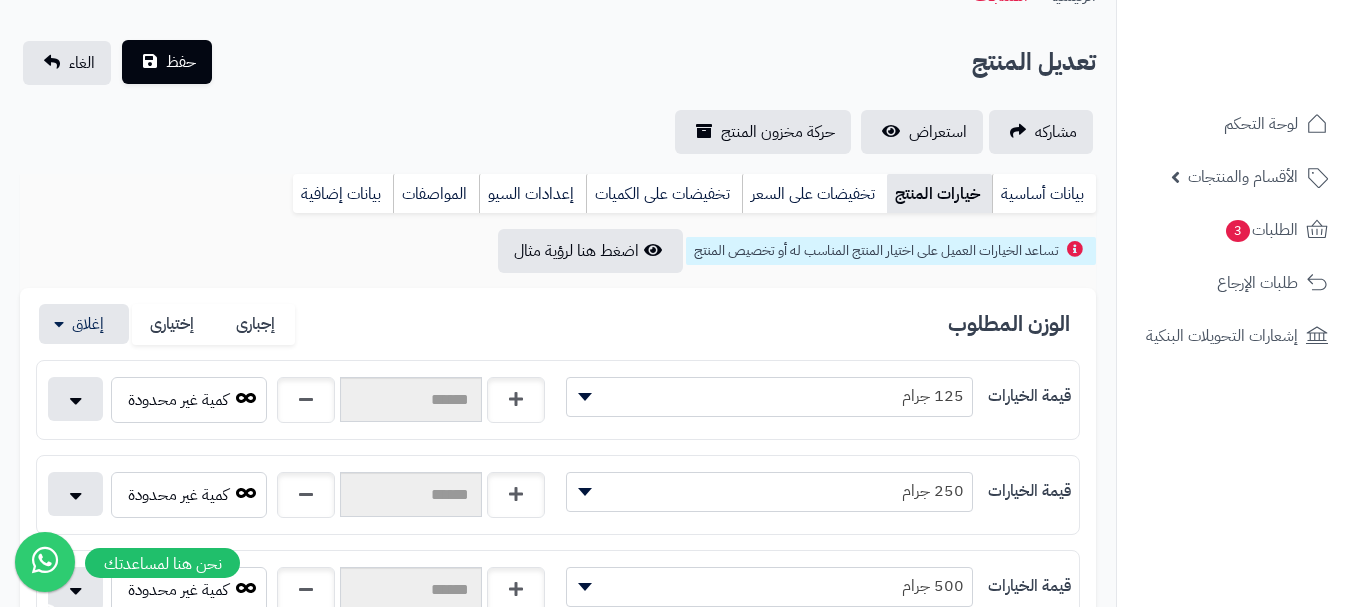 type on "****" 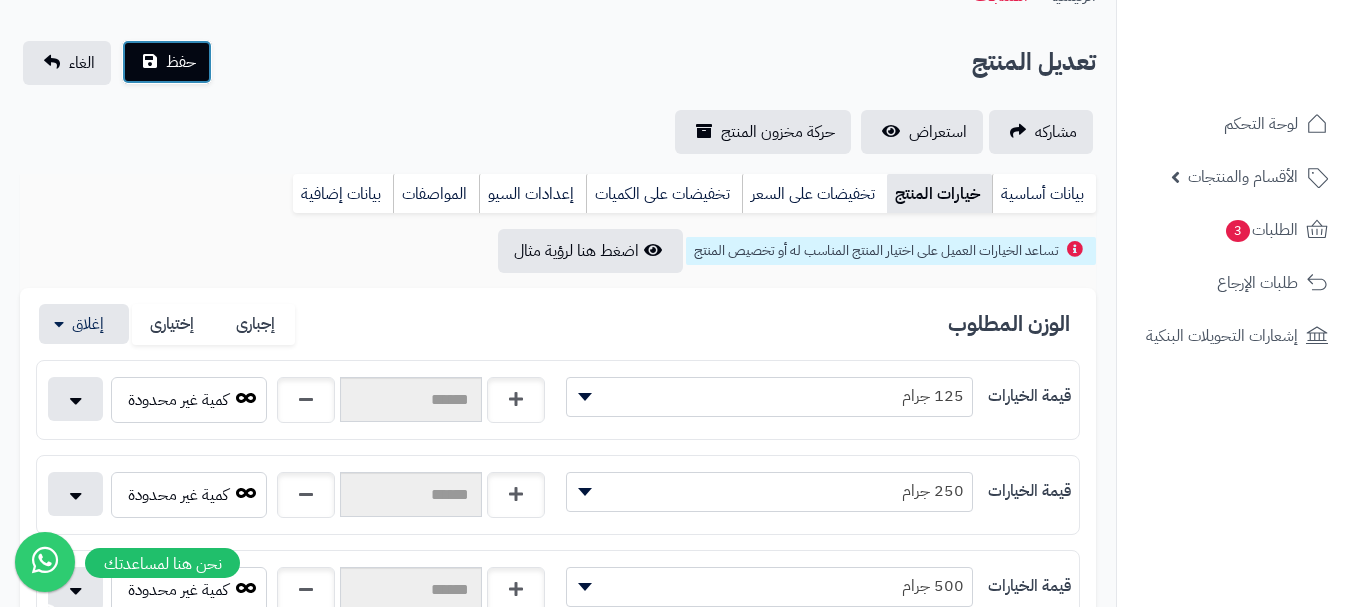 click on "حفظ" at bounding box center (181, 62) 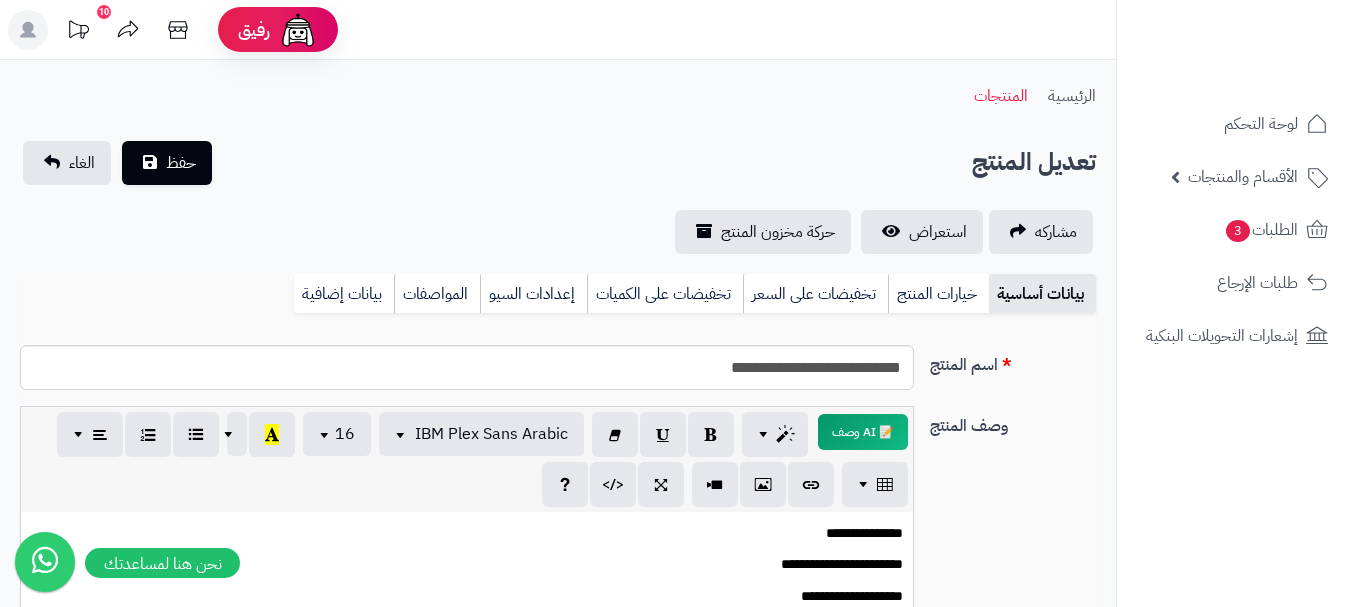 scroll, scrollTop: 0, scrollLeft: 0, axis: both 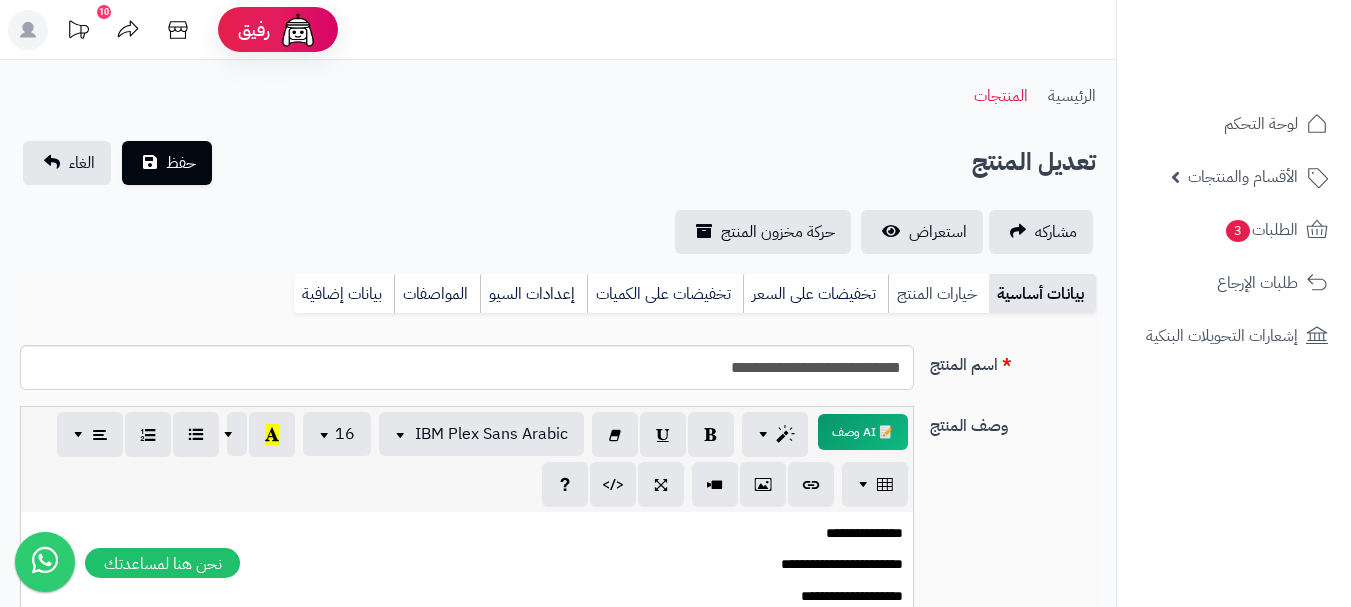 click on "خيارات المنتج" at bounding box center [938, 294] 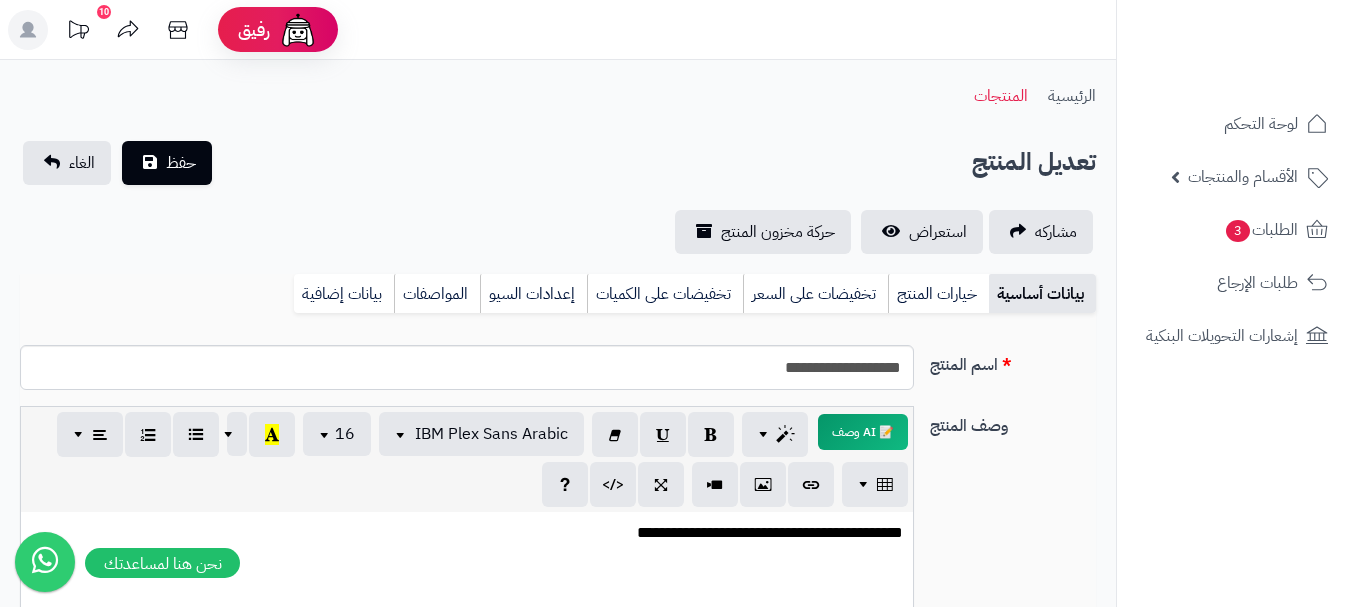 scroll, scrollTop: 0, scrollLeft: 0, axis: both 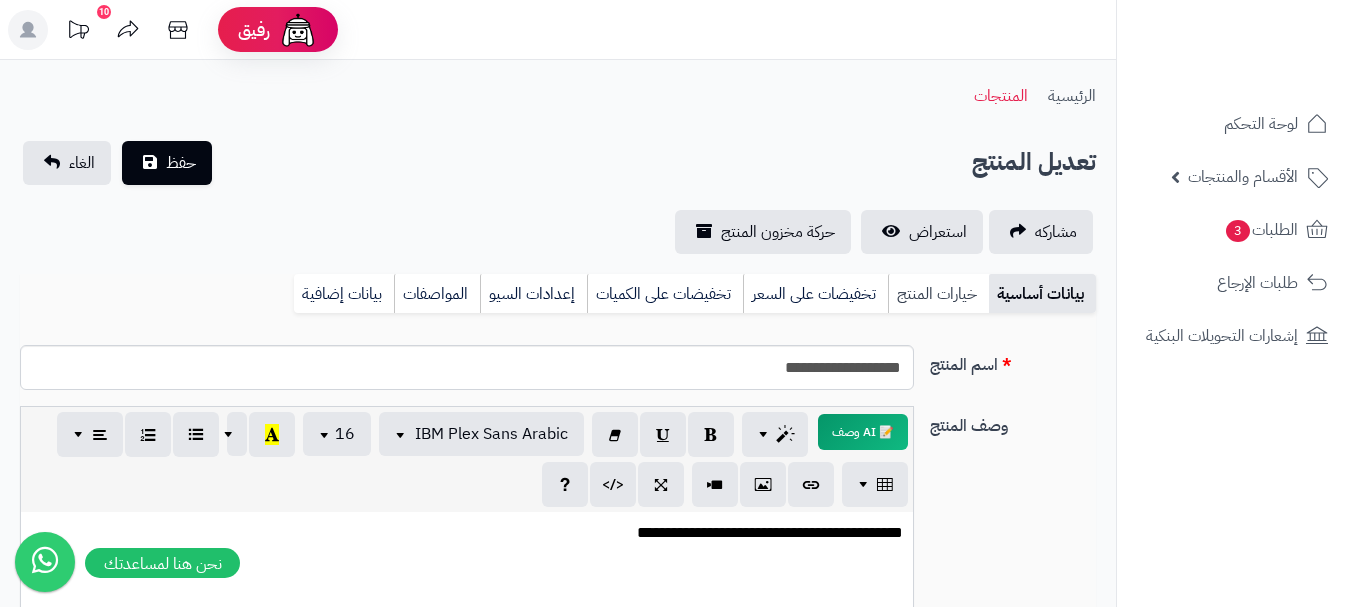 click on "خيارات المنتج" at bounding box center [938, 294] 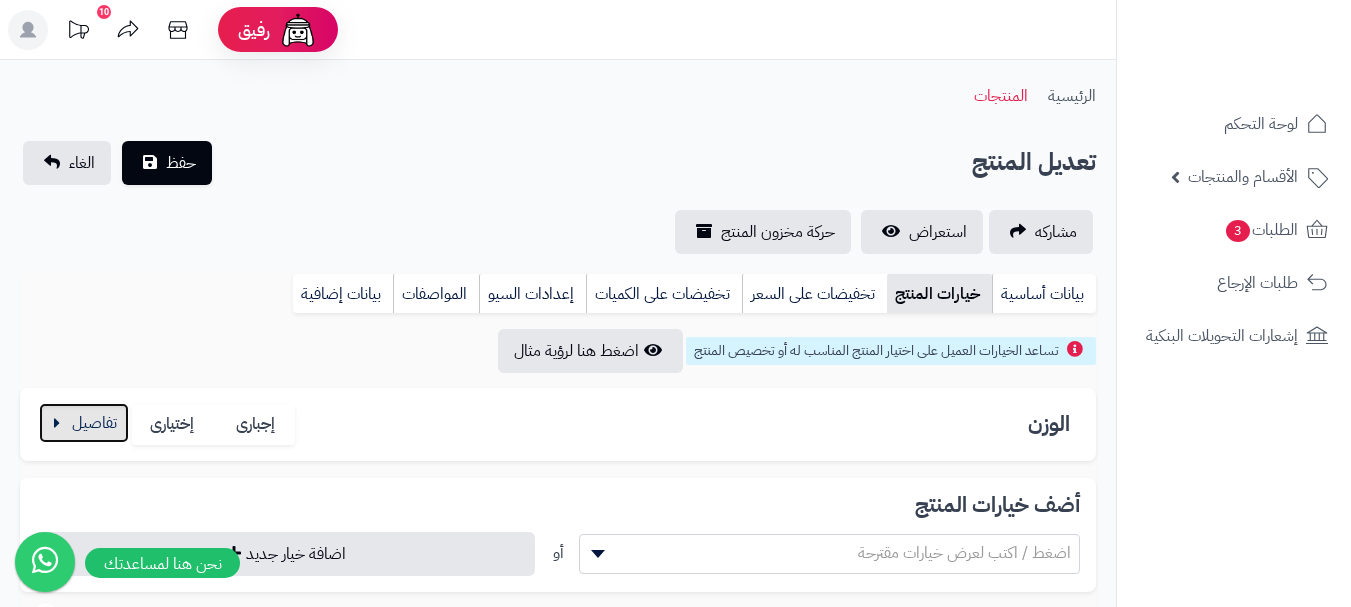 click at bounding box center (84, 423) 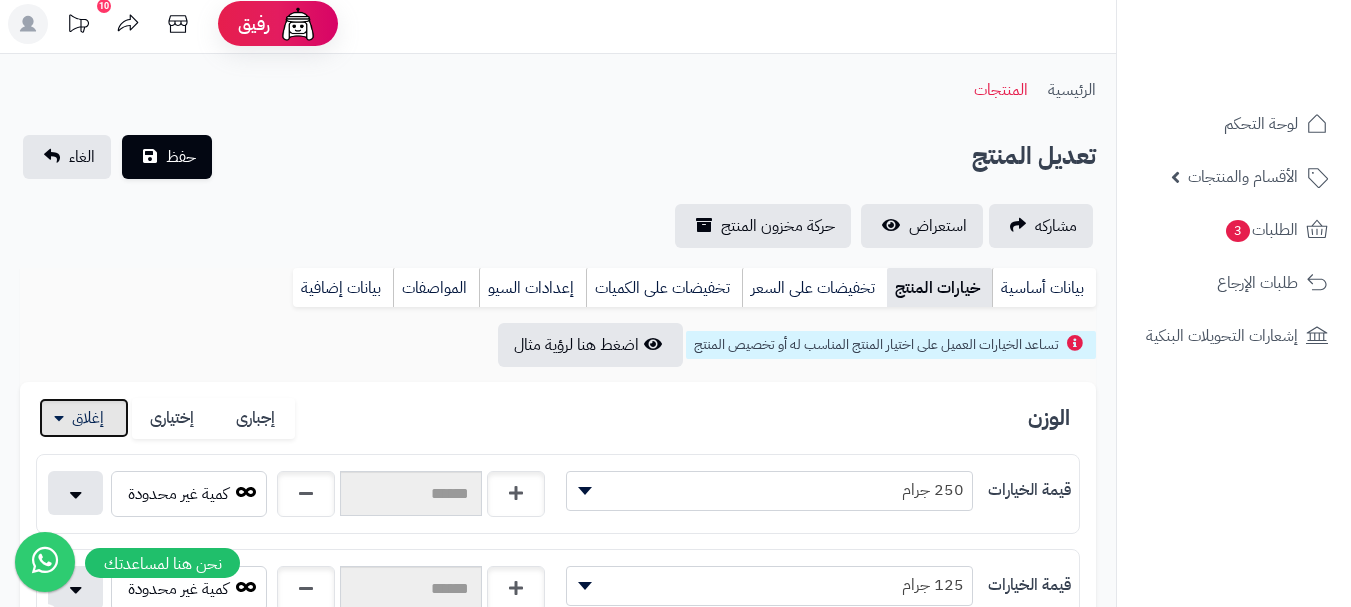 scroll, scrollTop: 400, scrollLeft: 0, axis: vertical 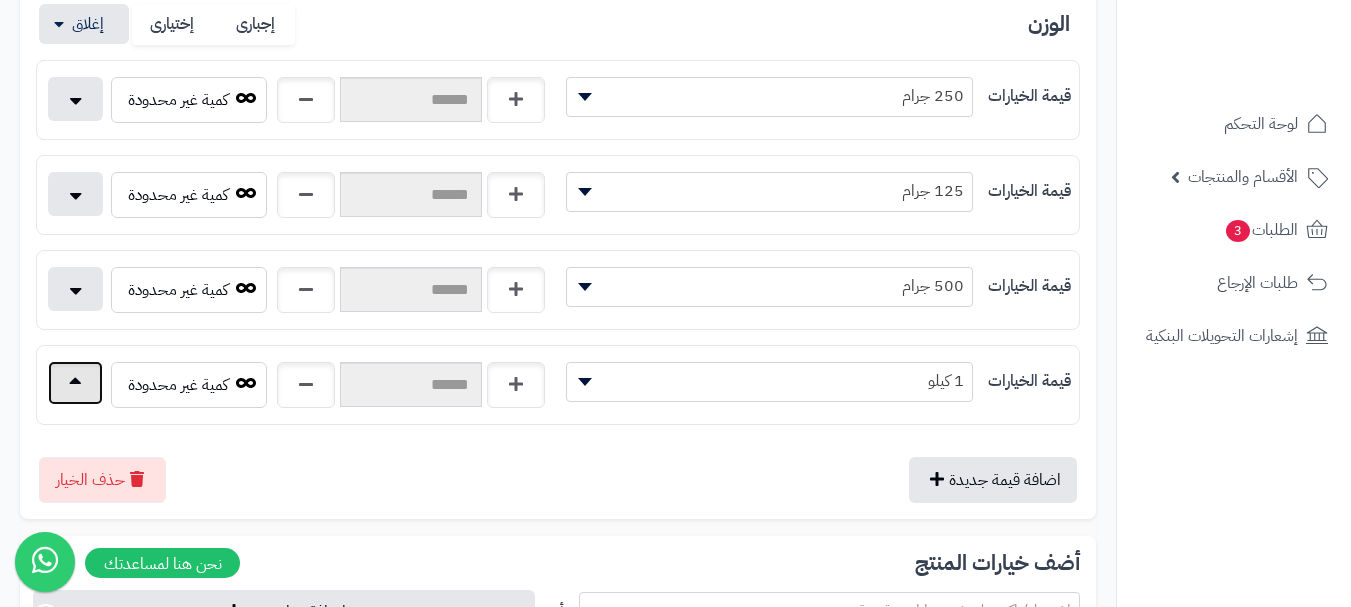 click at bounding box center [75, 383] 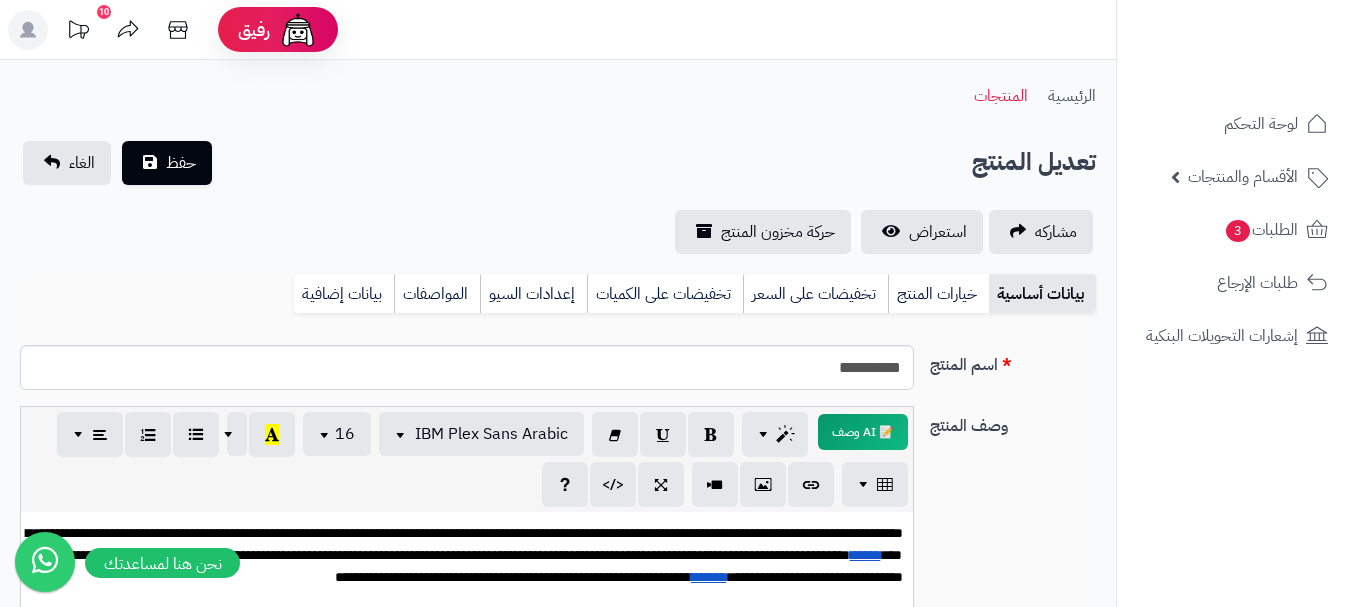 scroll, scrollTop: 0, scrollLeft: 0, axis: both 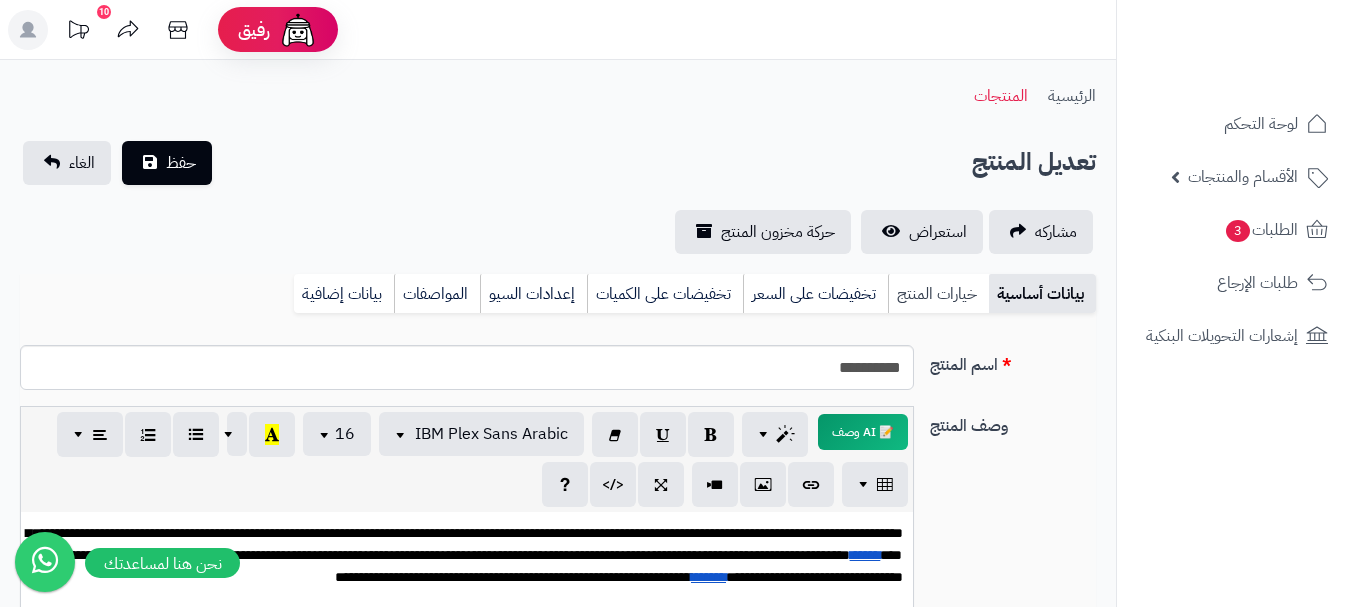 click on "خيارات المنتج" at bounding box center [938, 294] 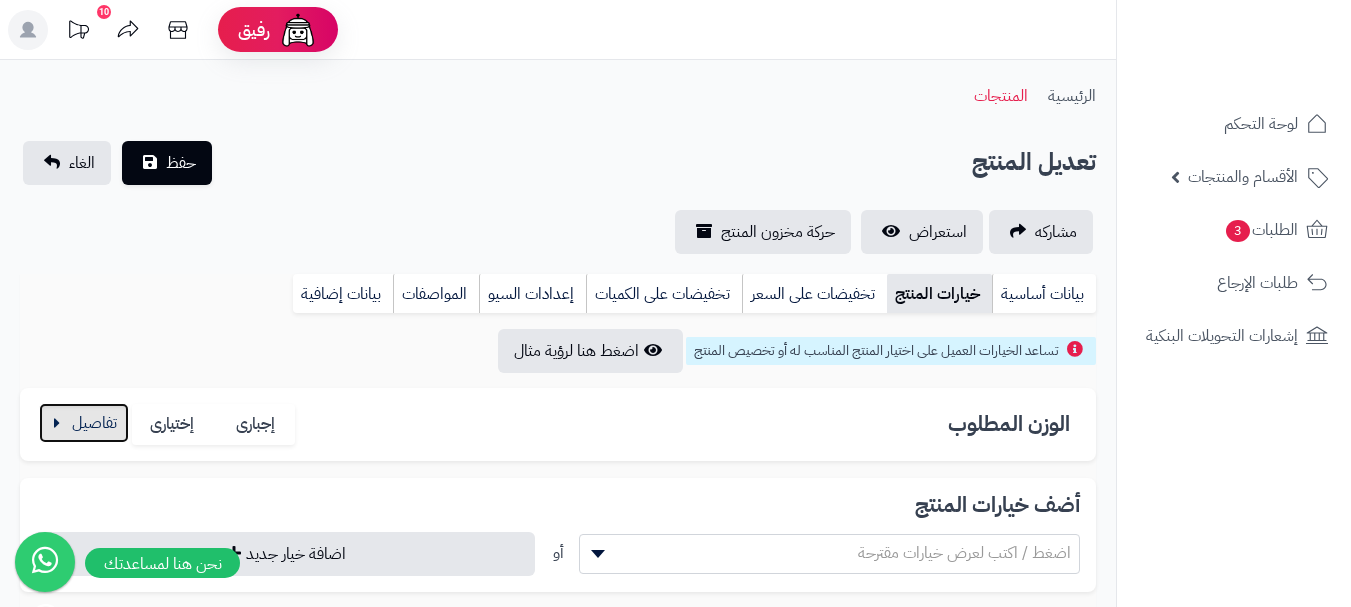 click at bounding box center (84, 423) 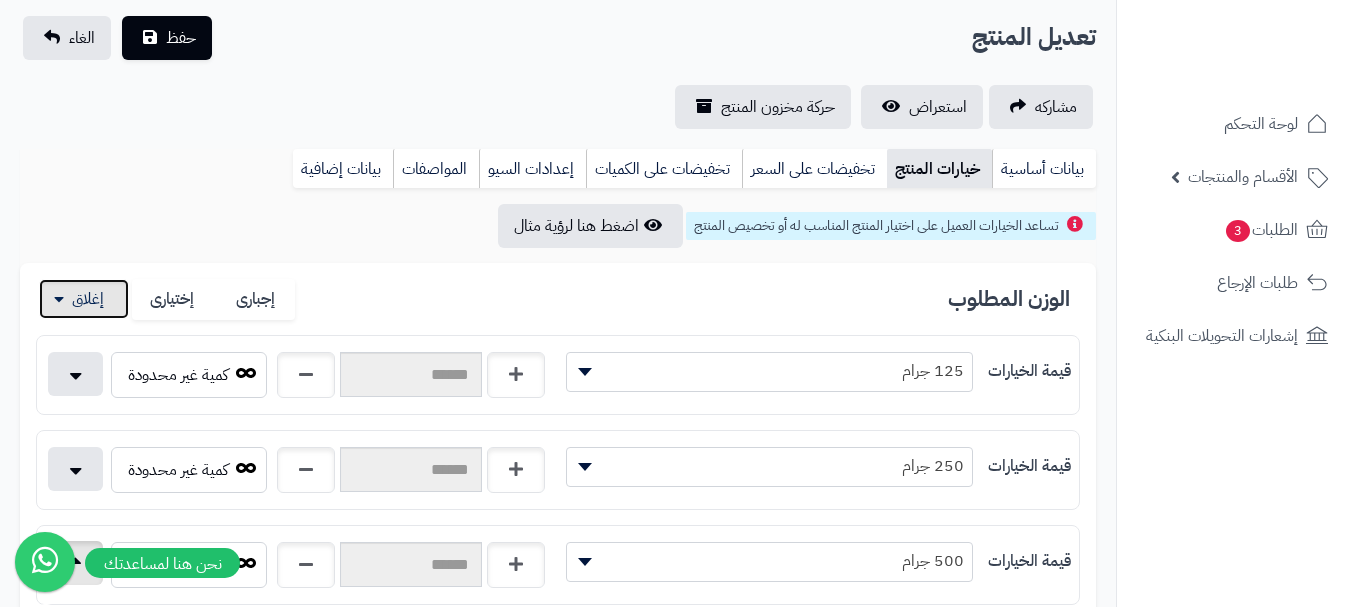 scroll, scrollTop: 300, scrollLeft: 0, axis: vertical 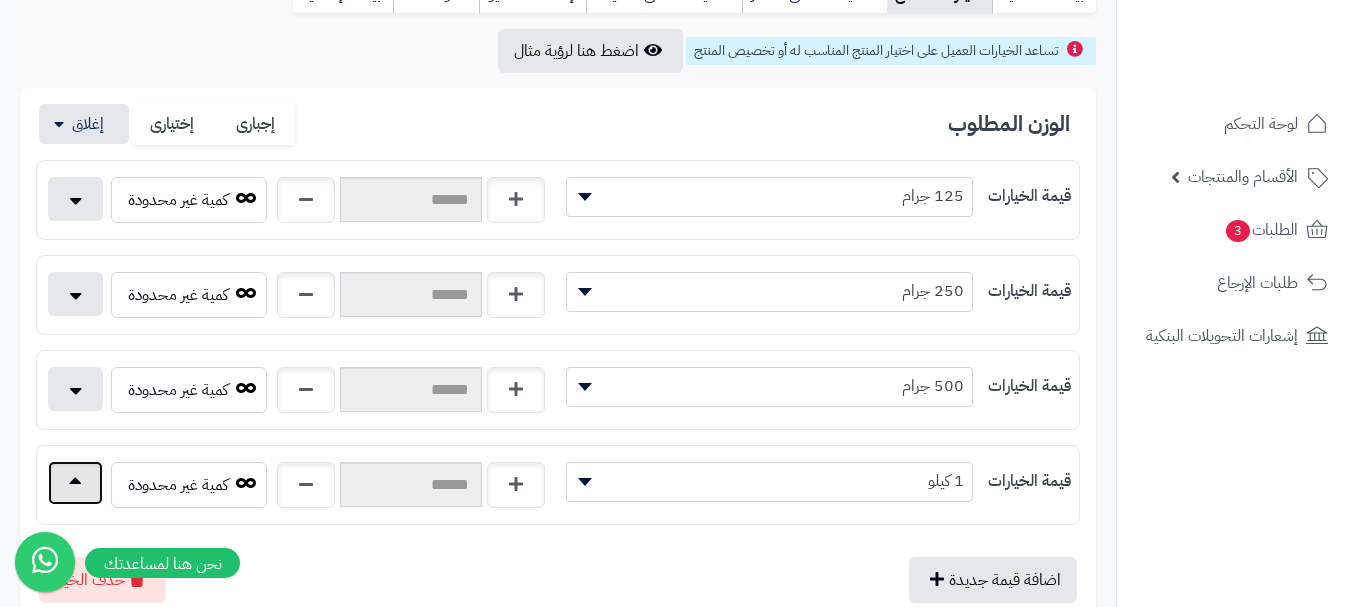 click at bounding box center (75, 483) 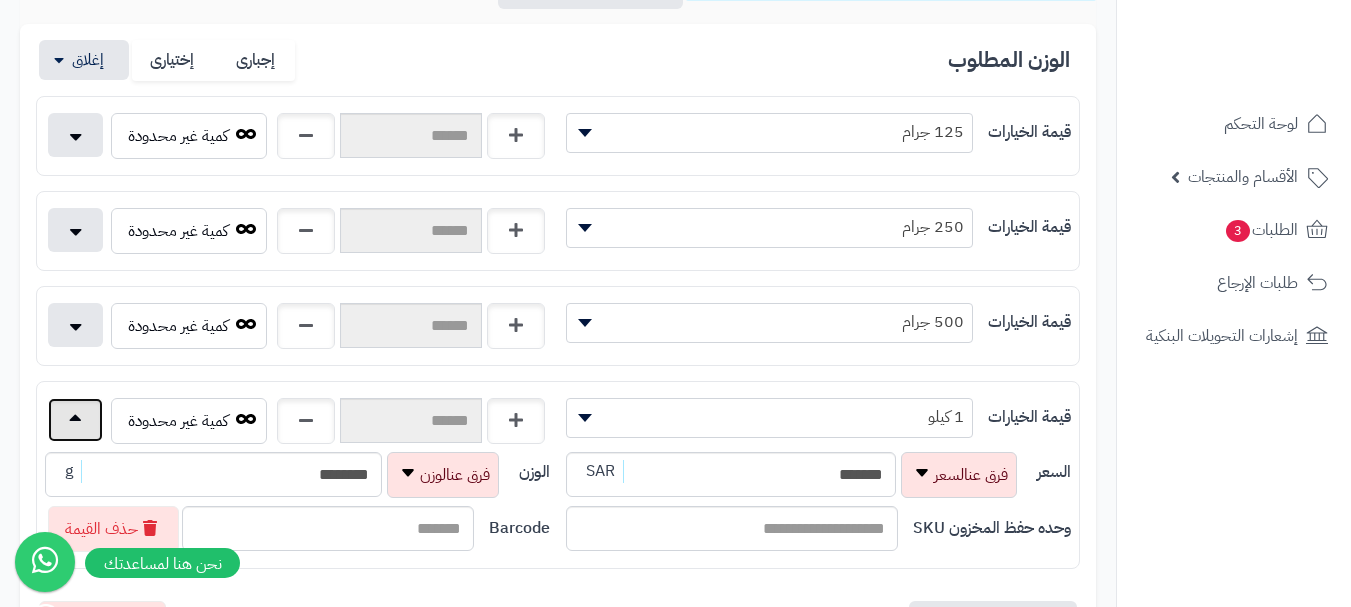 scroll, scrollTop: 400, scrollLeft: 0, axis: vertical 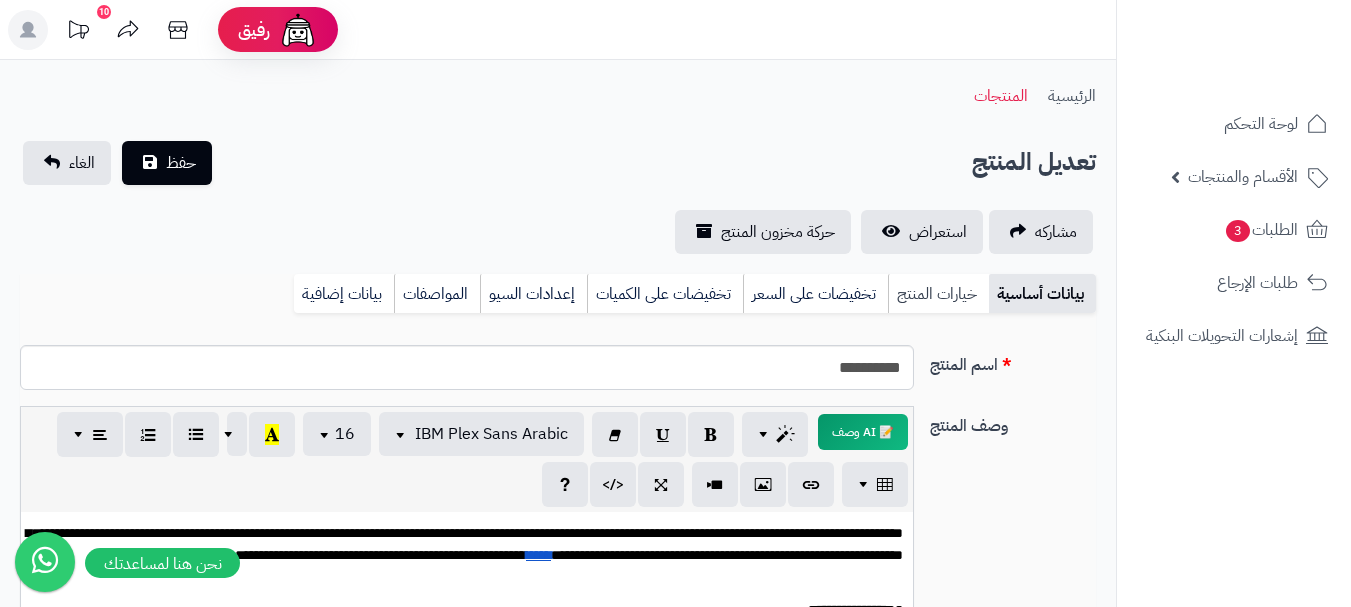 click on "خيارات المنتج" at bounding box center (938, 294) 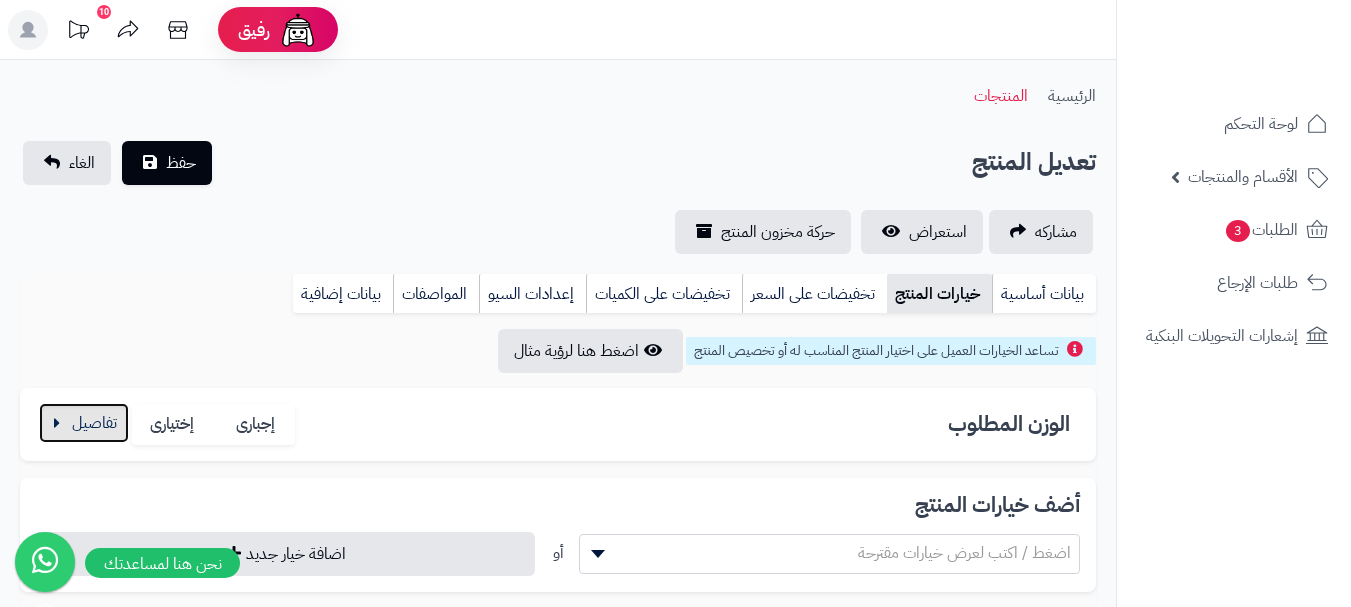 click at bounding box center (84, 423) 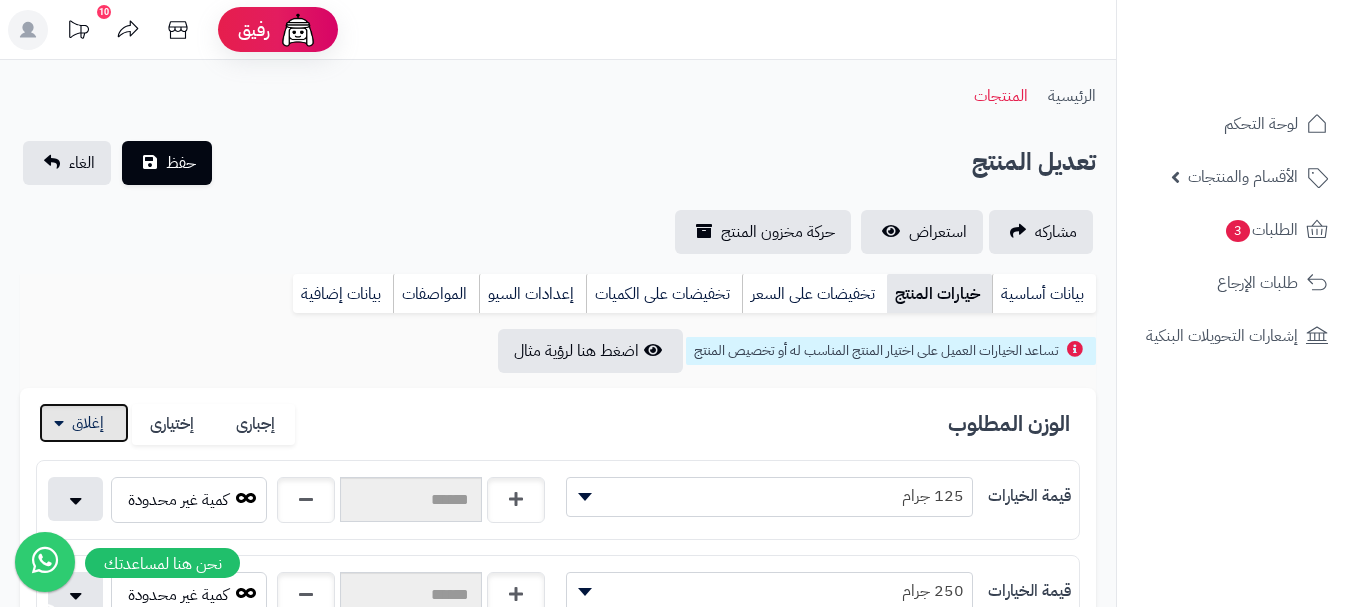 scroll, scrollTop: 400, scrollLeft: 0, axis: vertical 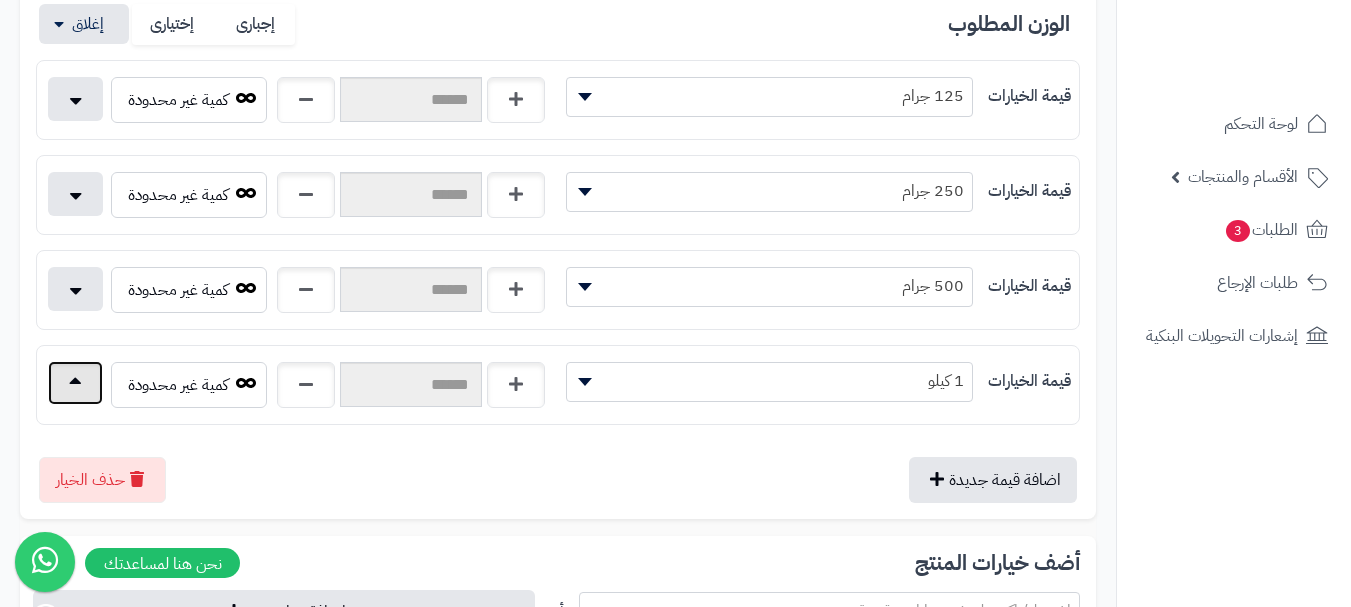 click at bounding box center [75, 383] 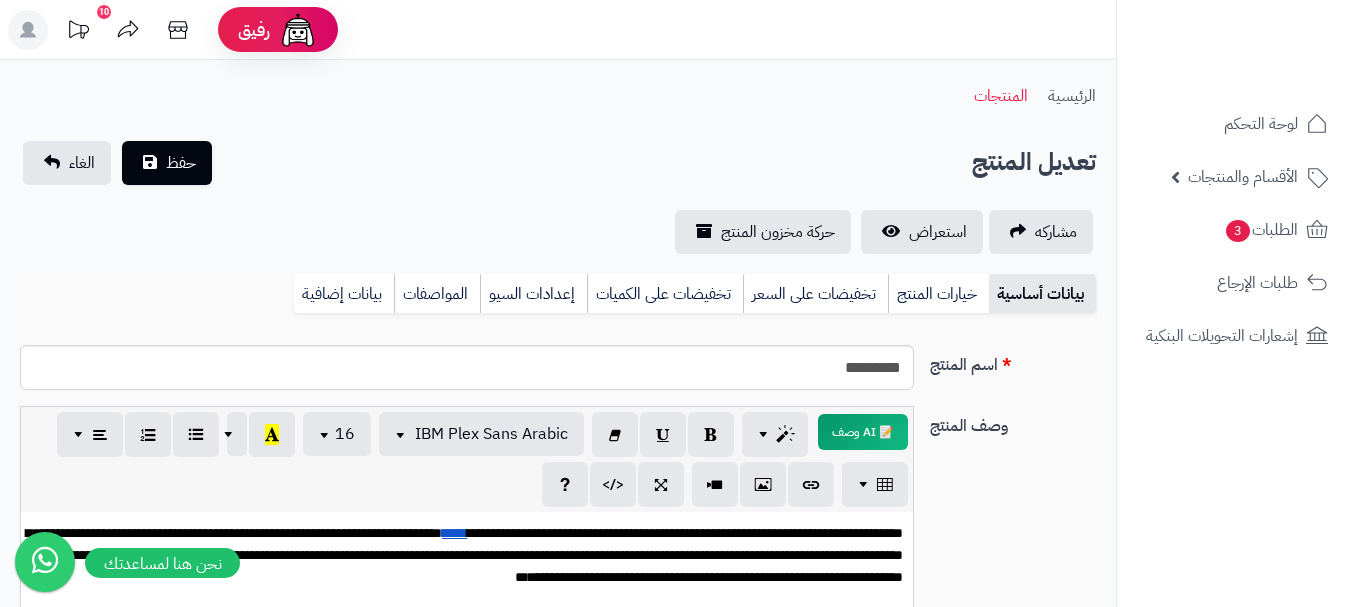 scroll, scrollTop: 0, scrollLeft: 0, axis: both 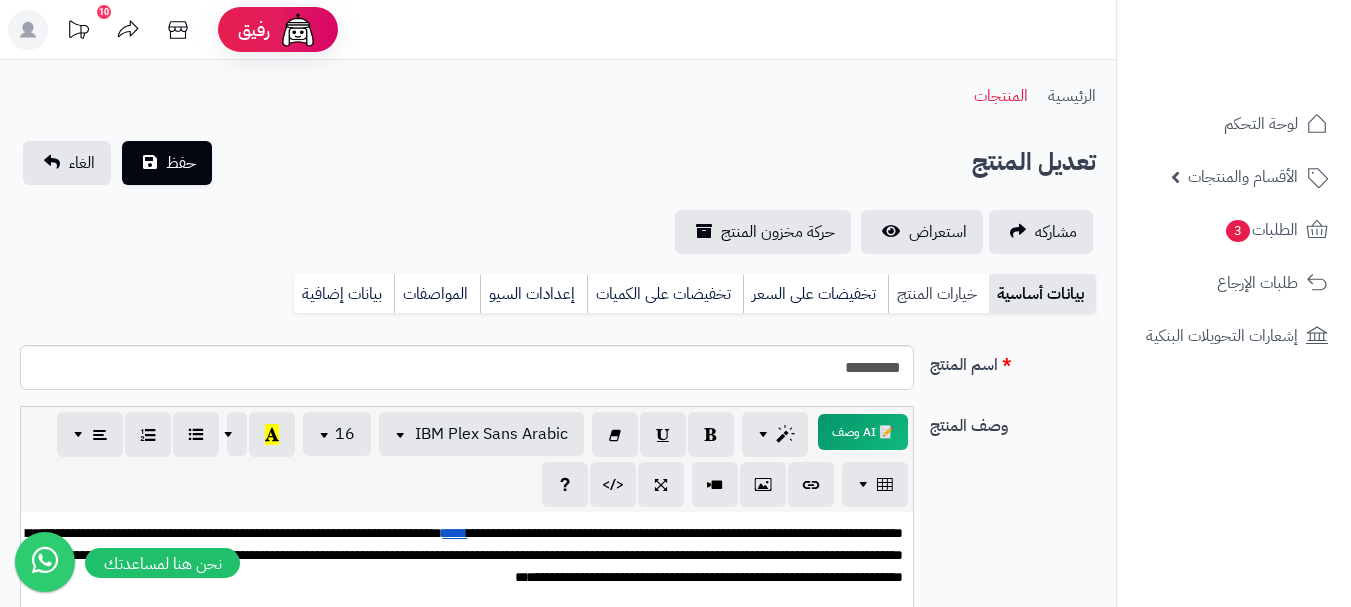 click on "خيارات المنتج" at bounding box center (938, 294) 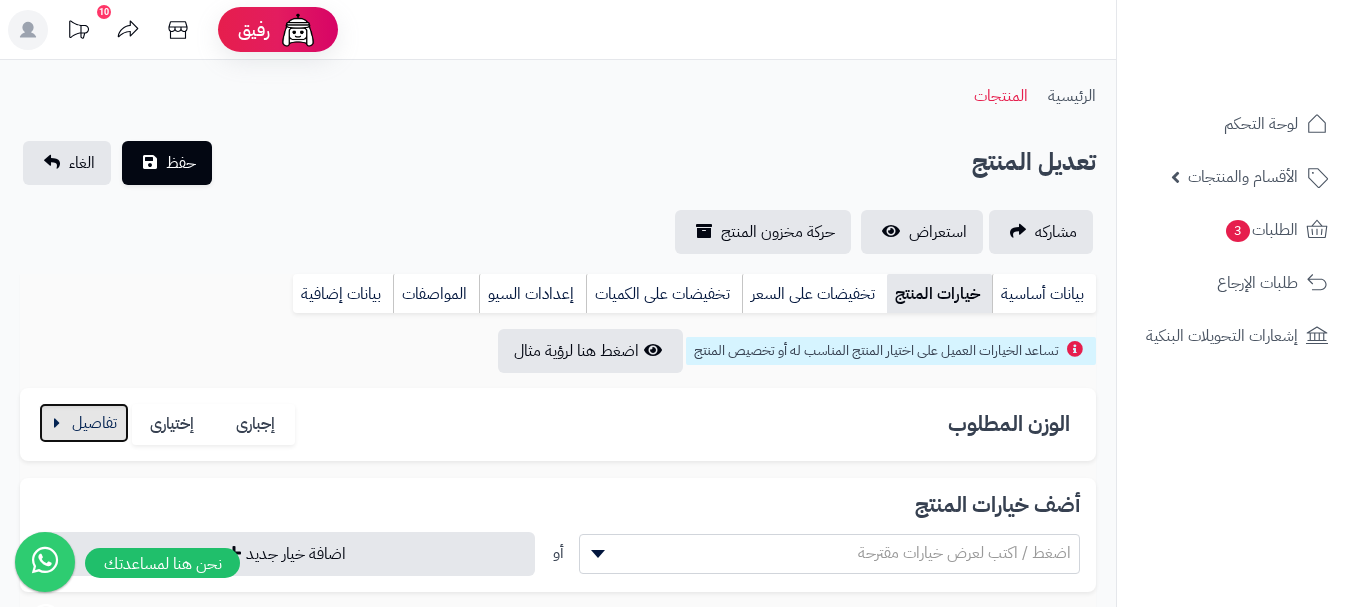 click at bounding box center (84, 423) 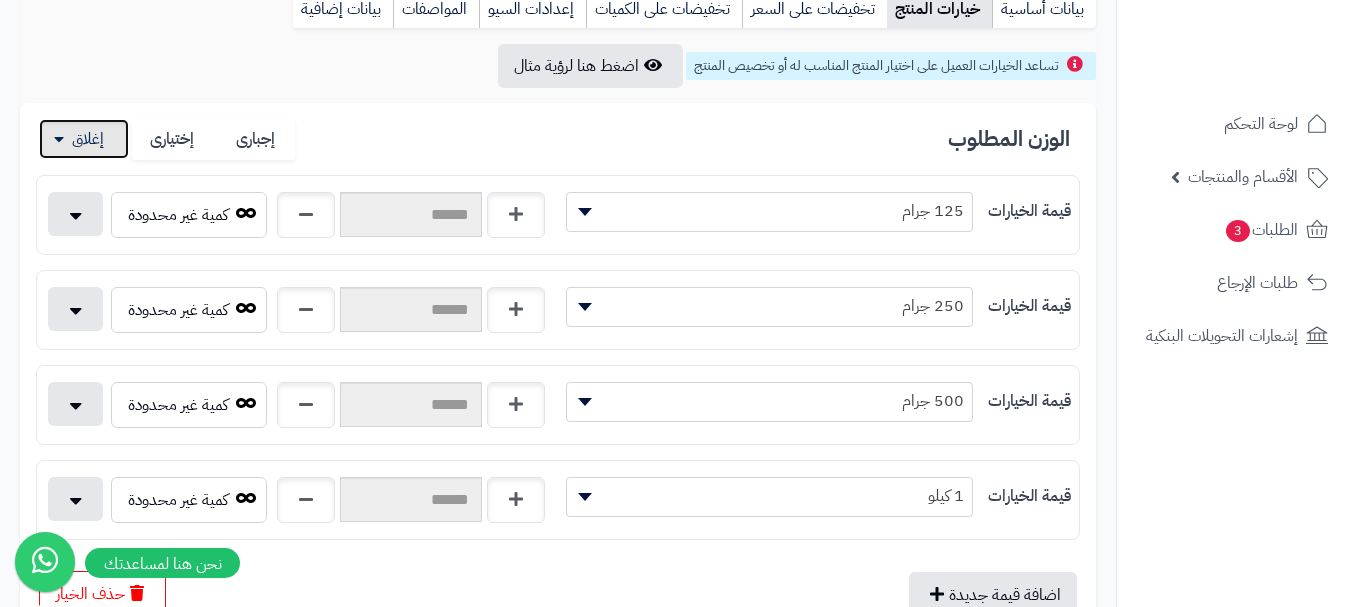 scroll, scrollTop: 400, scrollLeft: 0, axis: vertical 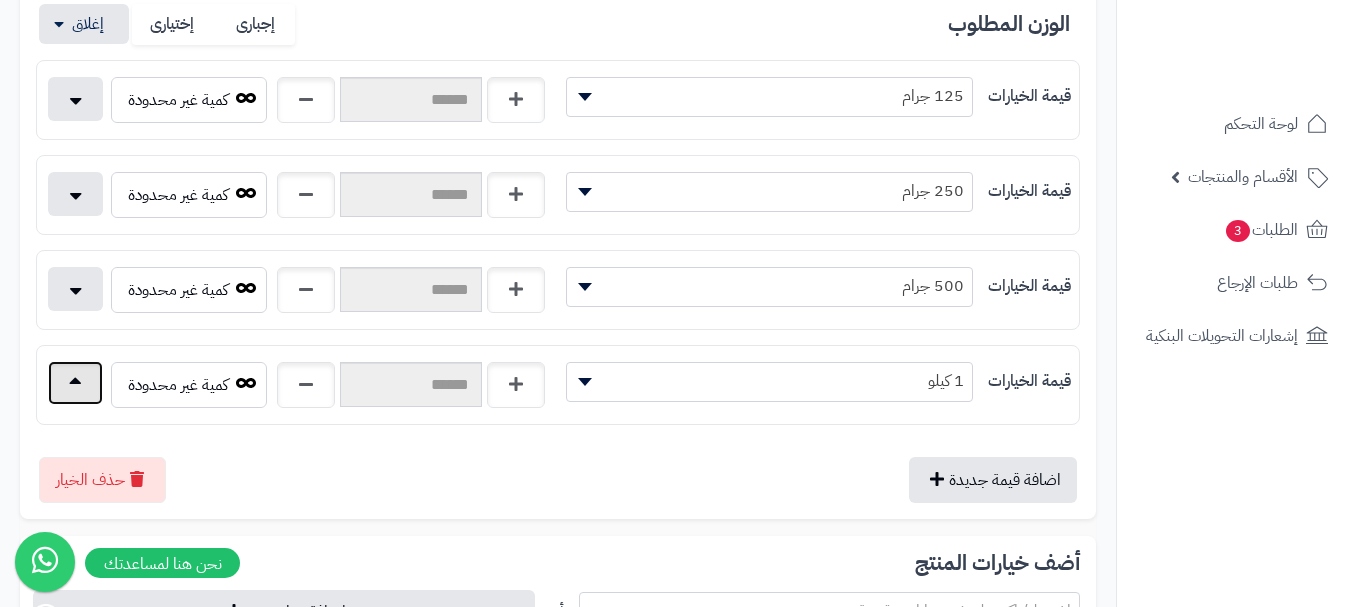 click at bounding box center [75, 383] 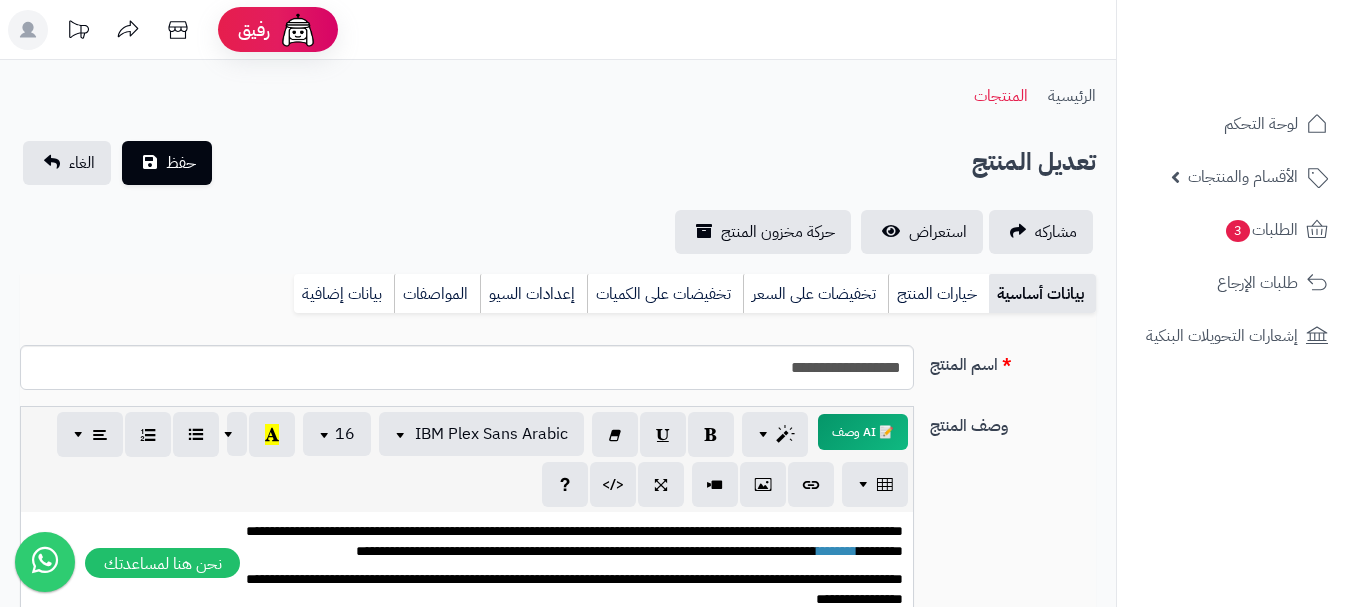 scroll, scrollTop: 0, scrollLeft: 0, axis: both 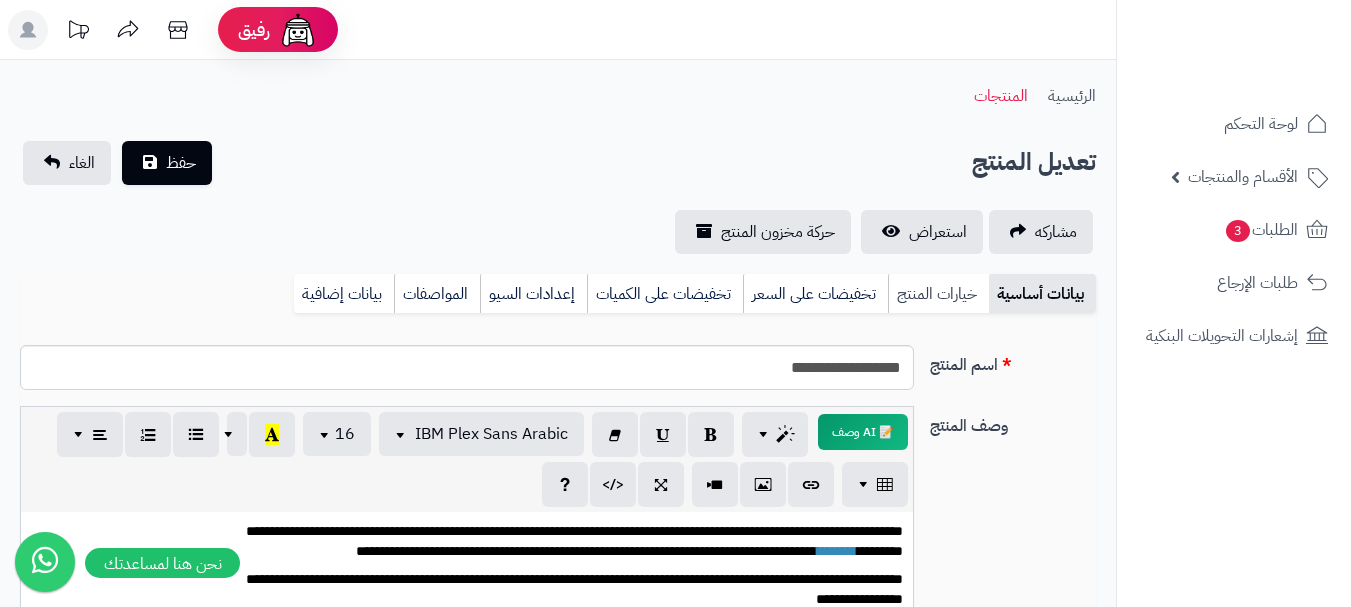 click on "خيارات المنتج" at bounding box center [938, 294] 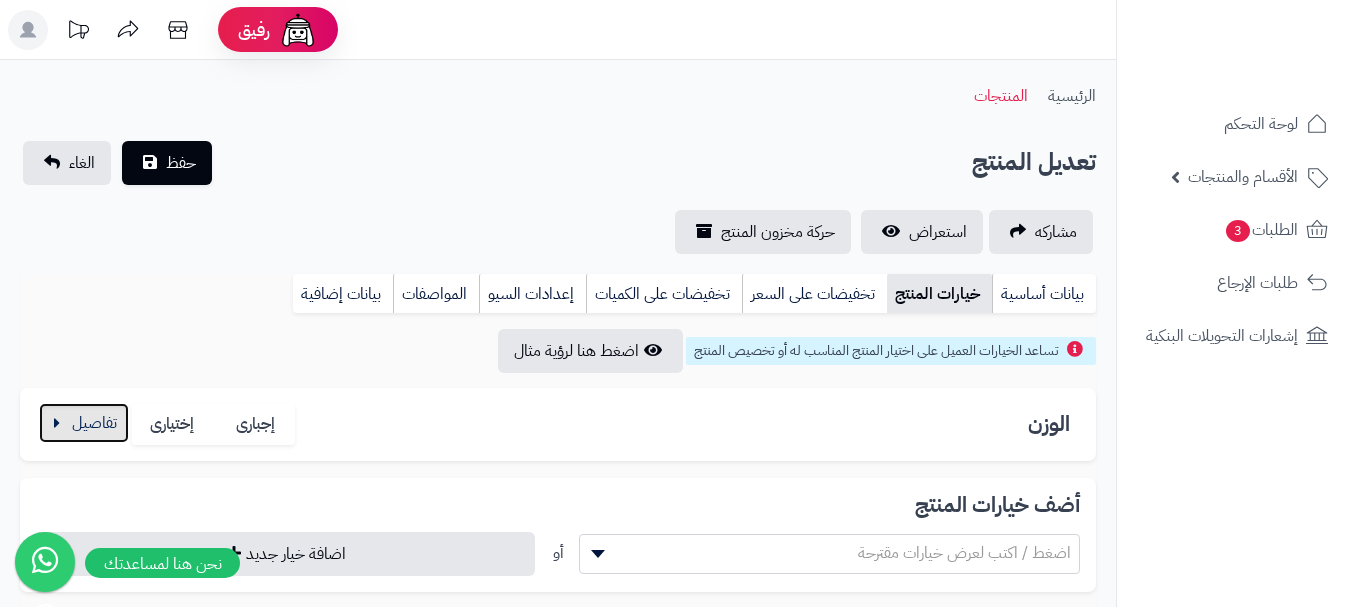 click at bounding box center (84, 423) 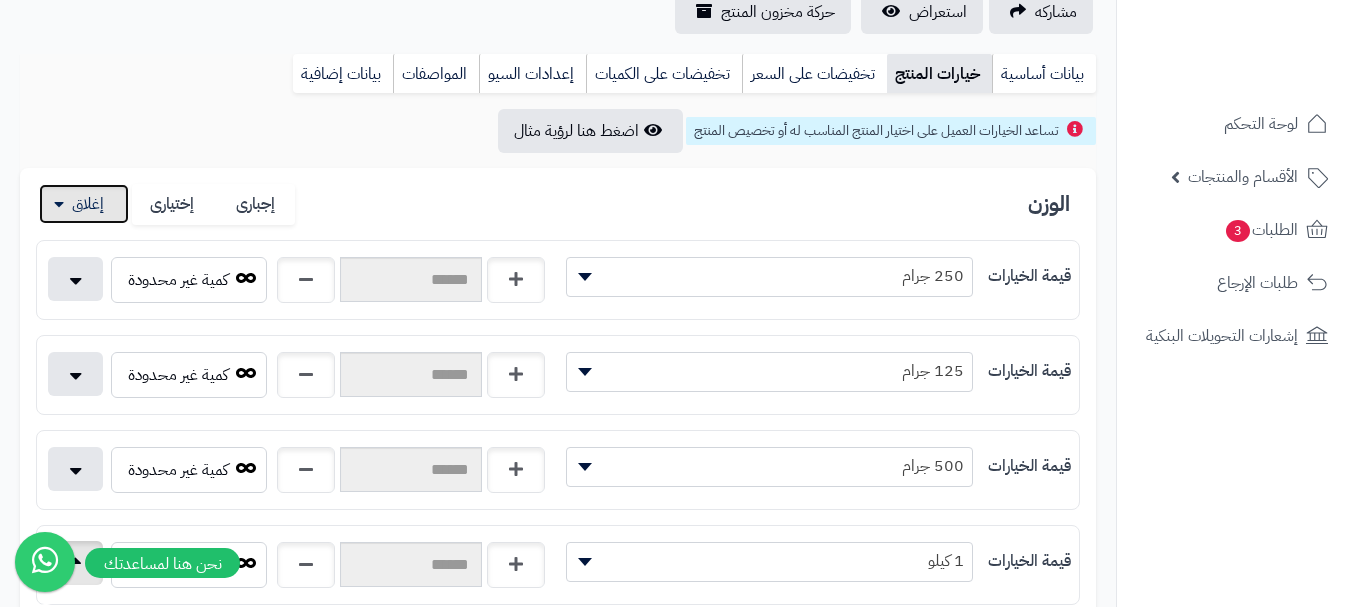 scroll, scrollTop: 400, scrollLeft: 0, axis: vertical 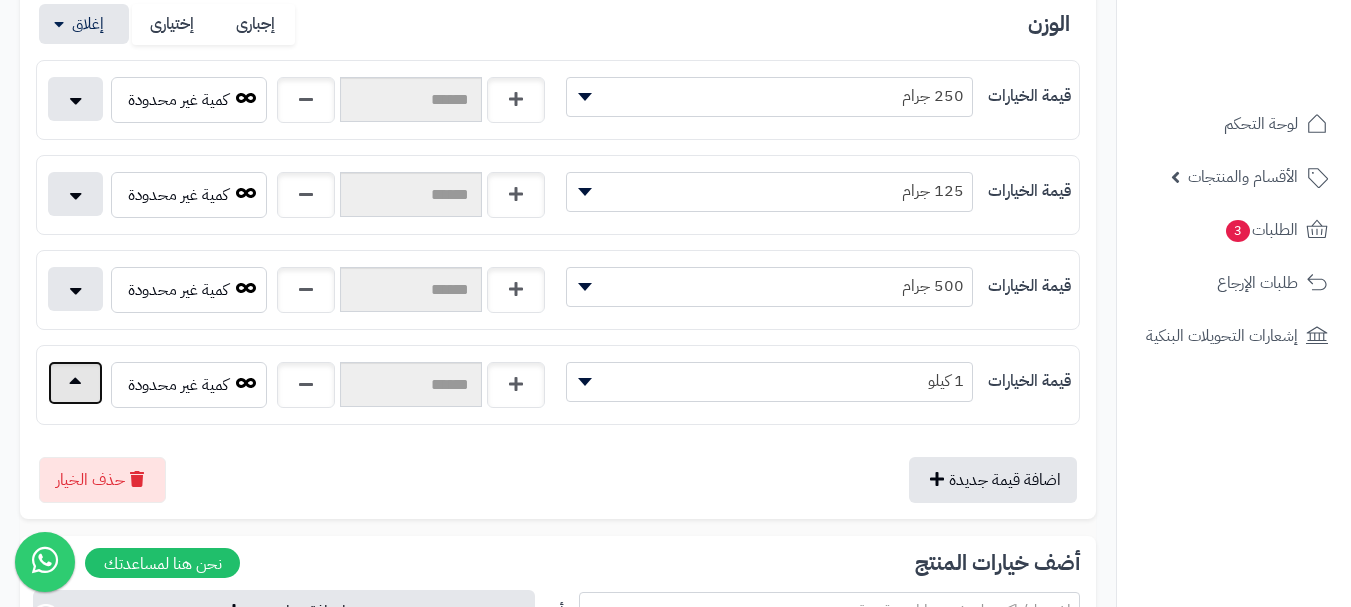 click at bounding box center [75, 383] 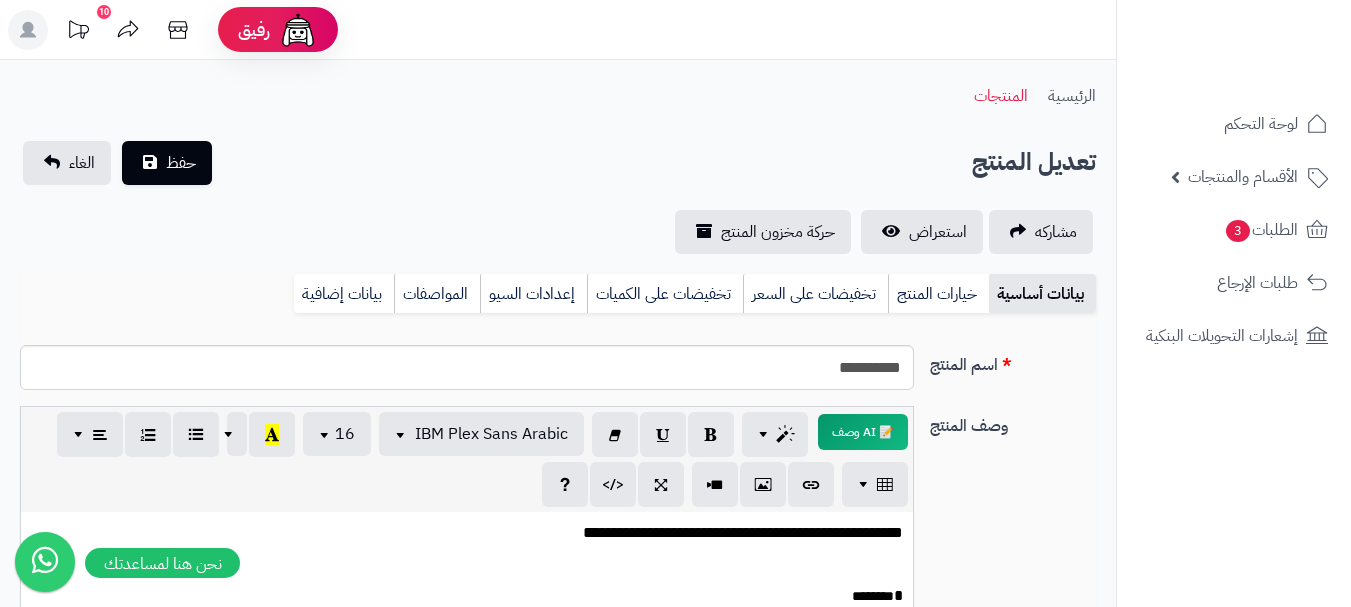 scroll, scrollTop: 0, scrollLeft: 0, axis: both 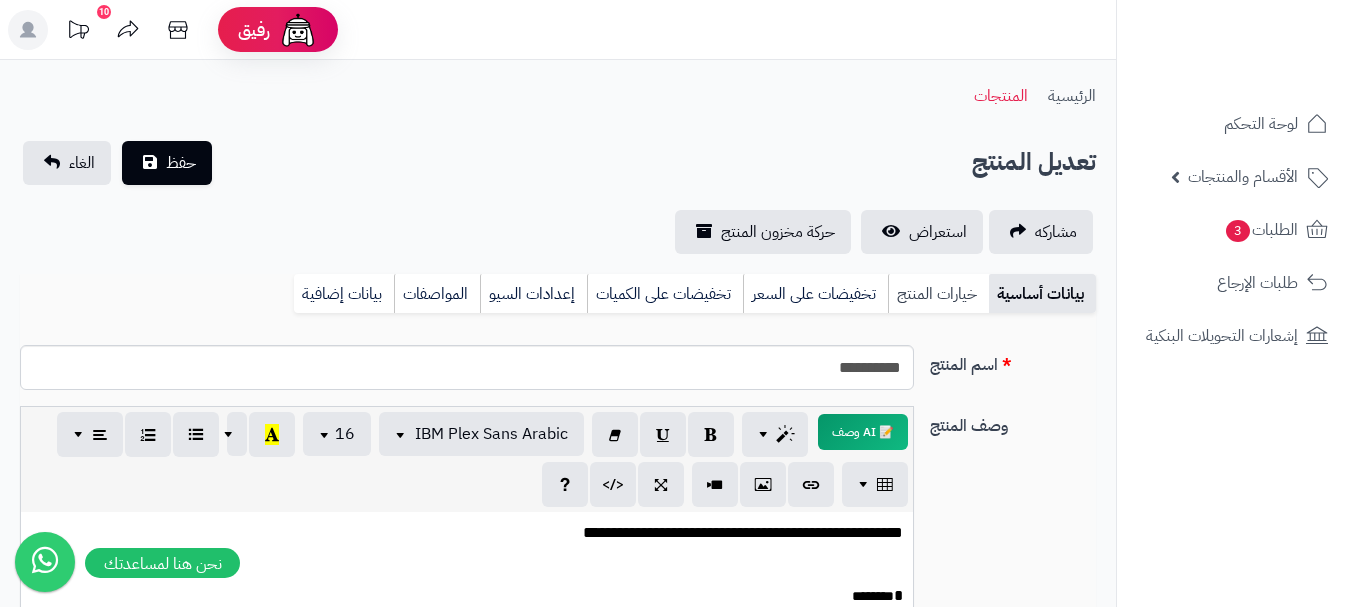 click on "خيارات المنتج" at bounding box center (938, 294) 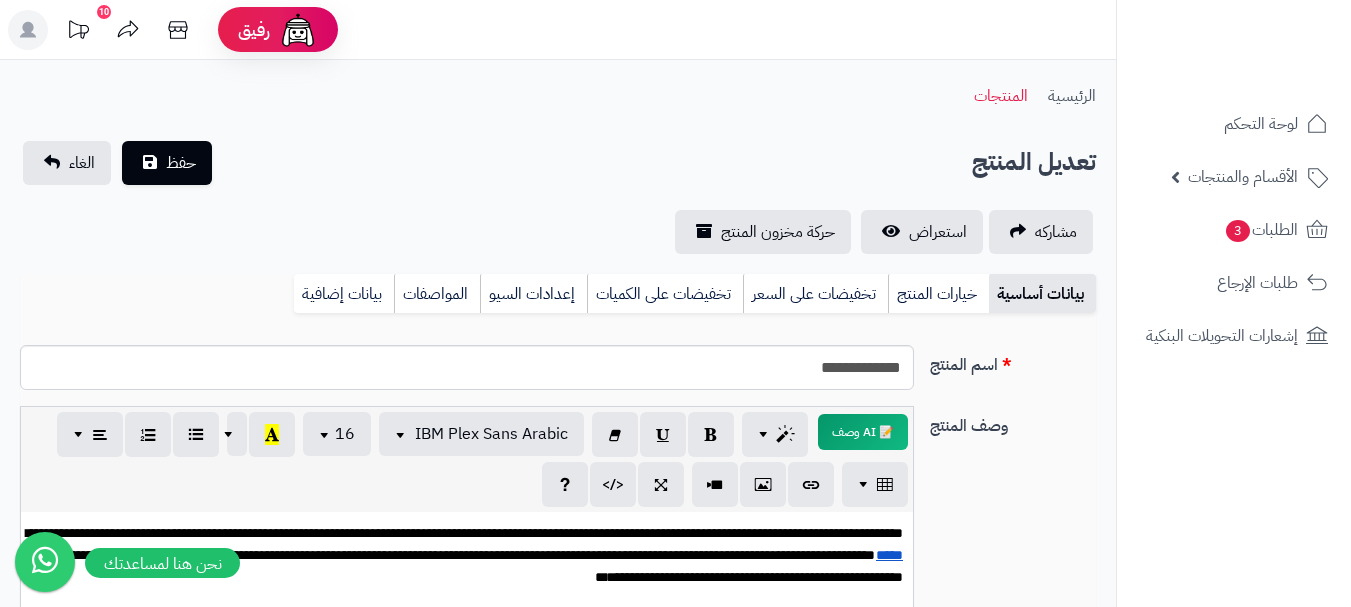 scroll, scrollTop: 0, scrollLeft: 0, axis: both 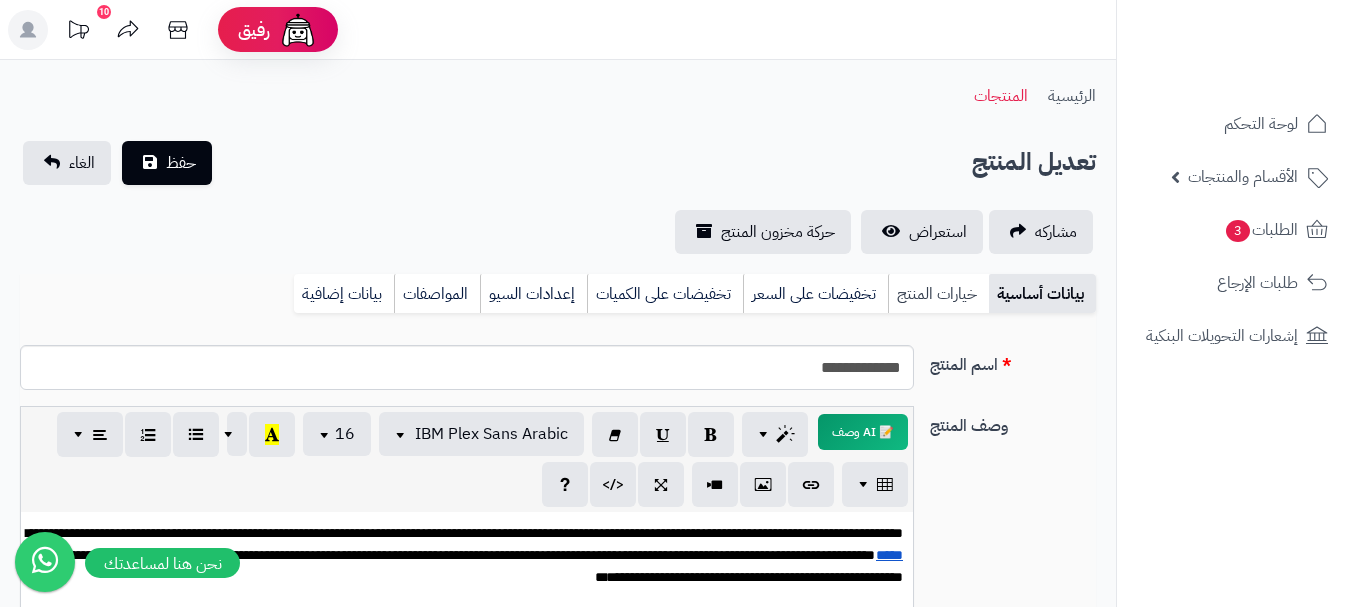 click on "خيارات المنتج" at bounding box center (938, 294) 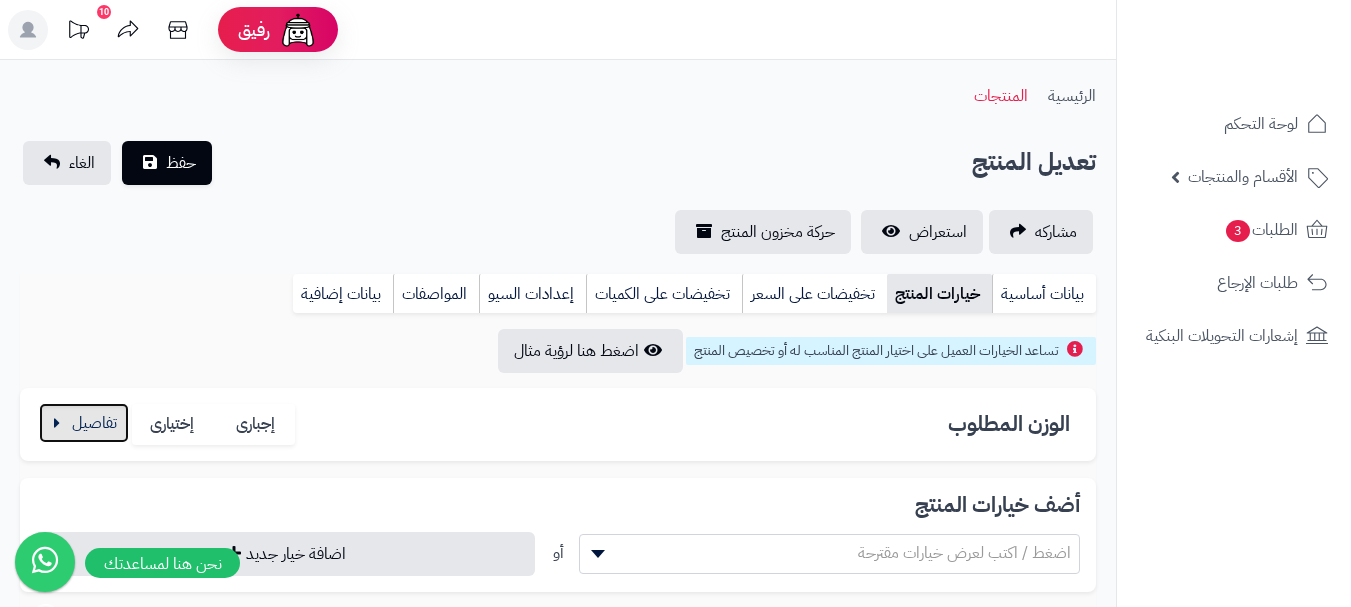 click at bounding box center [84, 423] 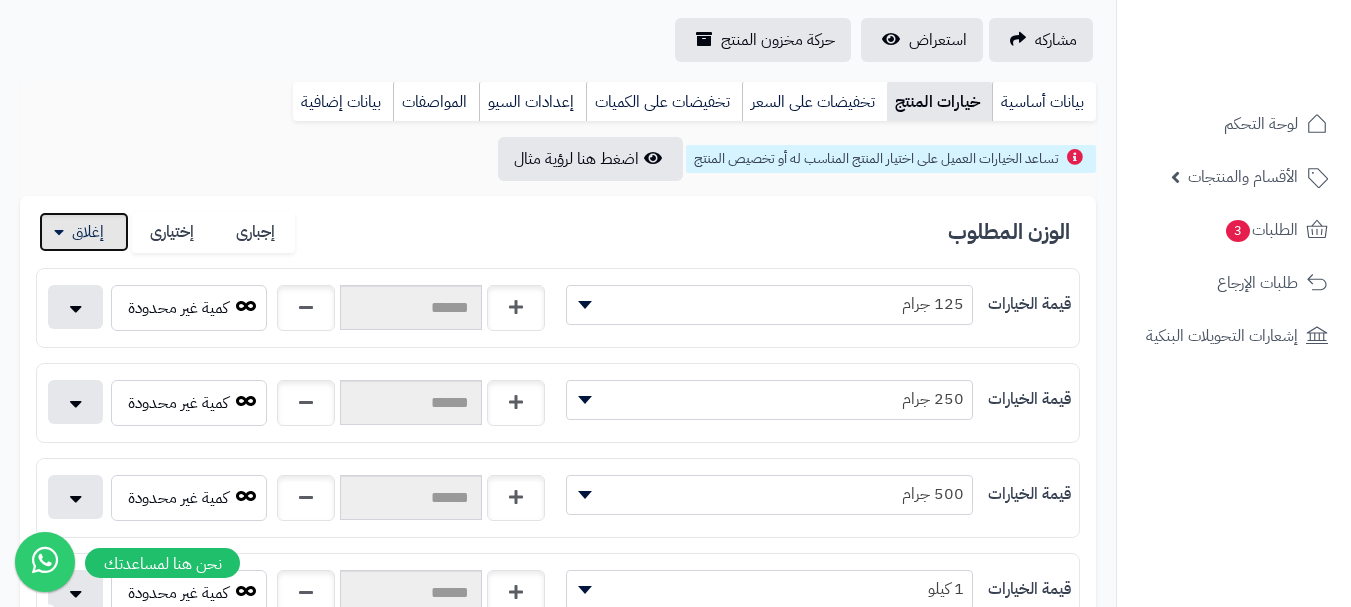 scroll, scrollTop: 400, scrollLeft: 0, axis: vertical 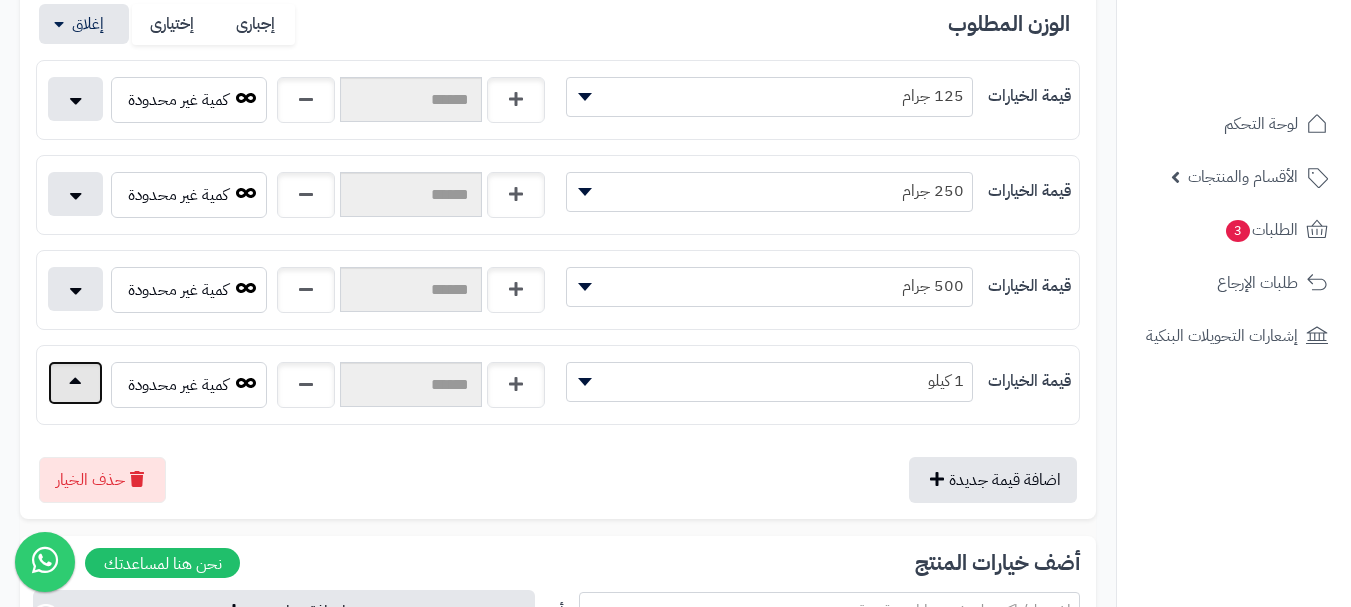 click at bounding box center (75, 383) 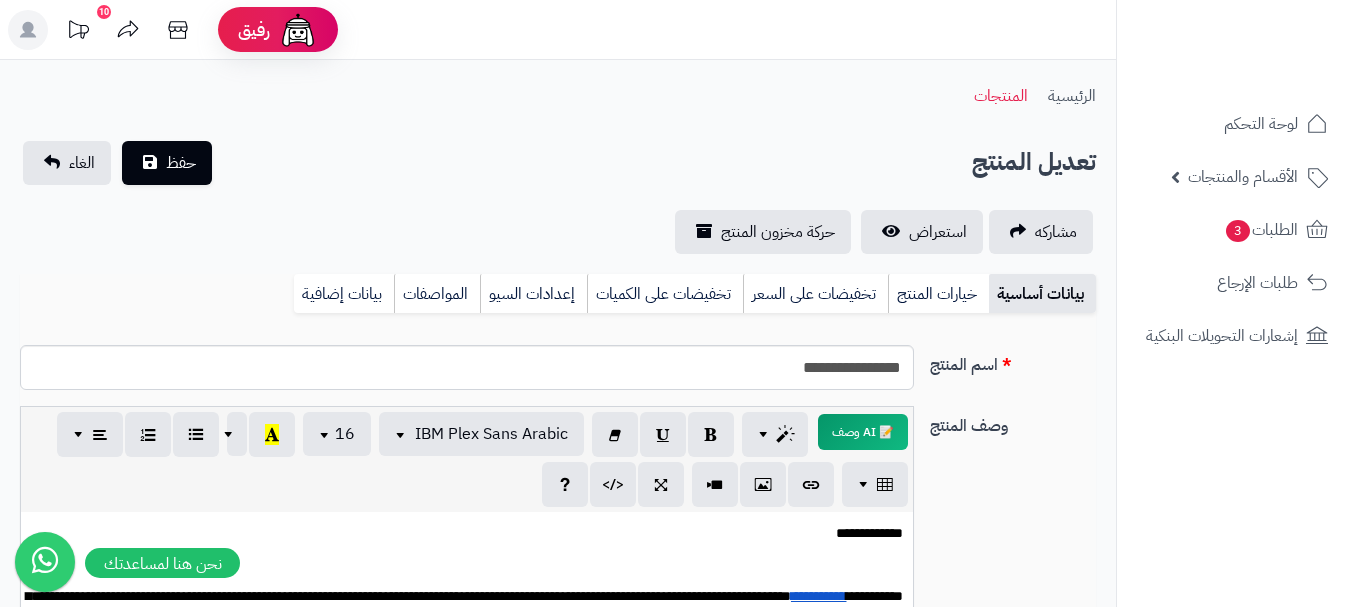 scroll, scrollTop: 0, scrollLeft: 0, axis: both 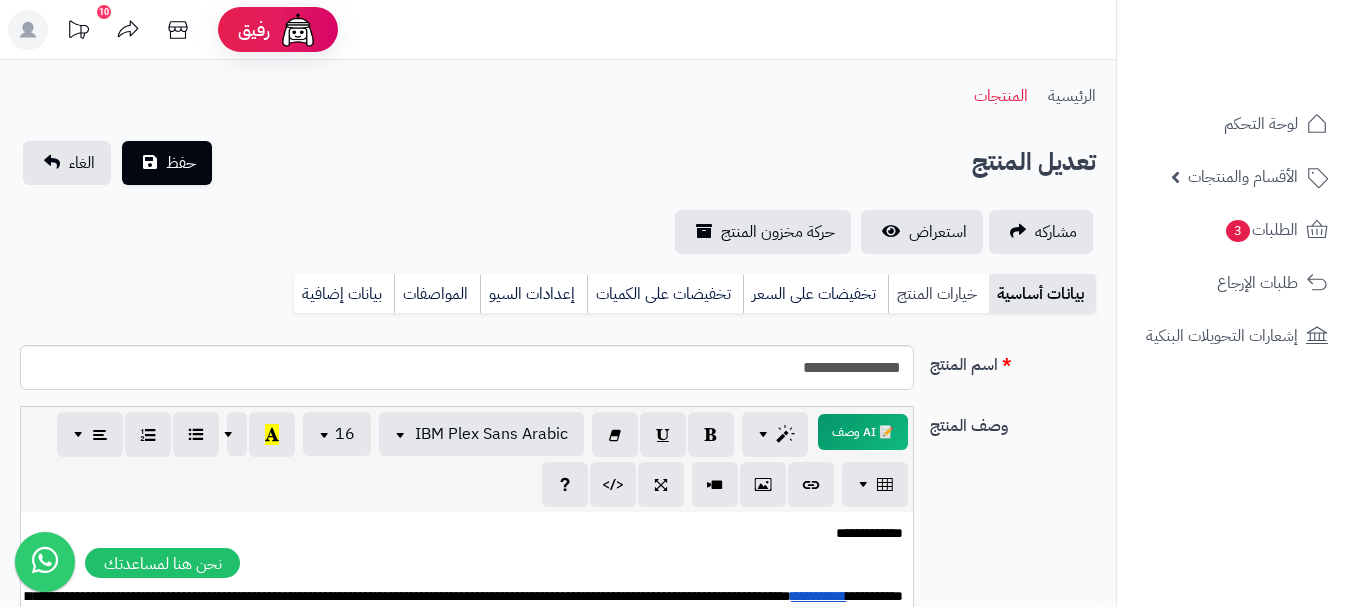 click on "خيارات المنتج" at bounding box center (938, 294) 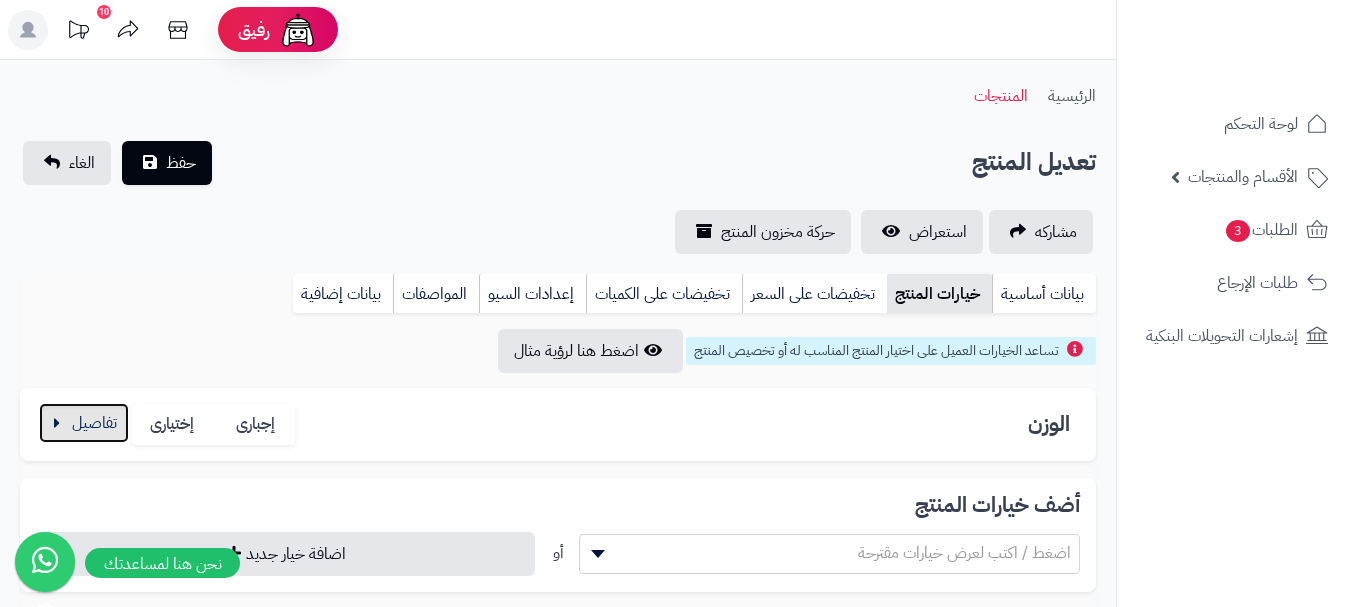 click at bounding box center (84, 423) 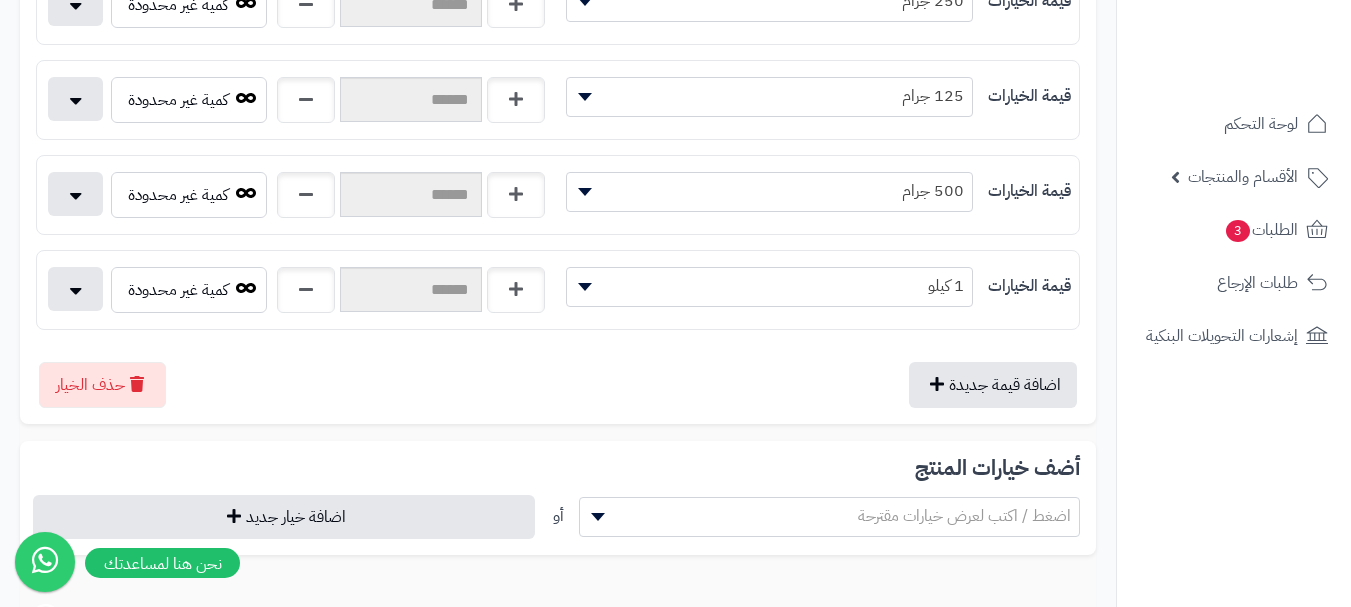 scroll, scrollTop: 500, scrollLeft: 0, axis: vertical 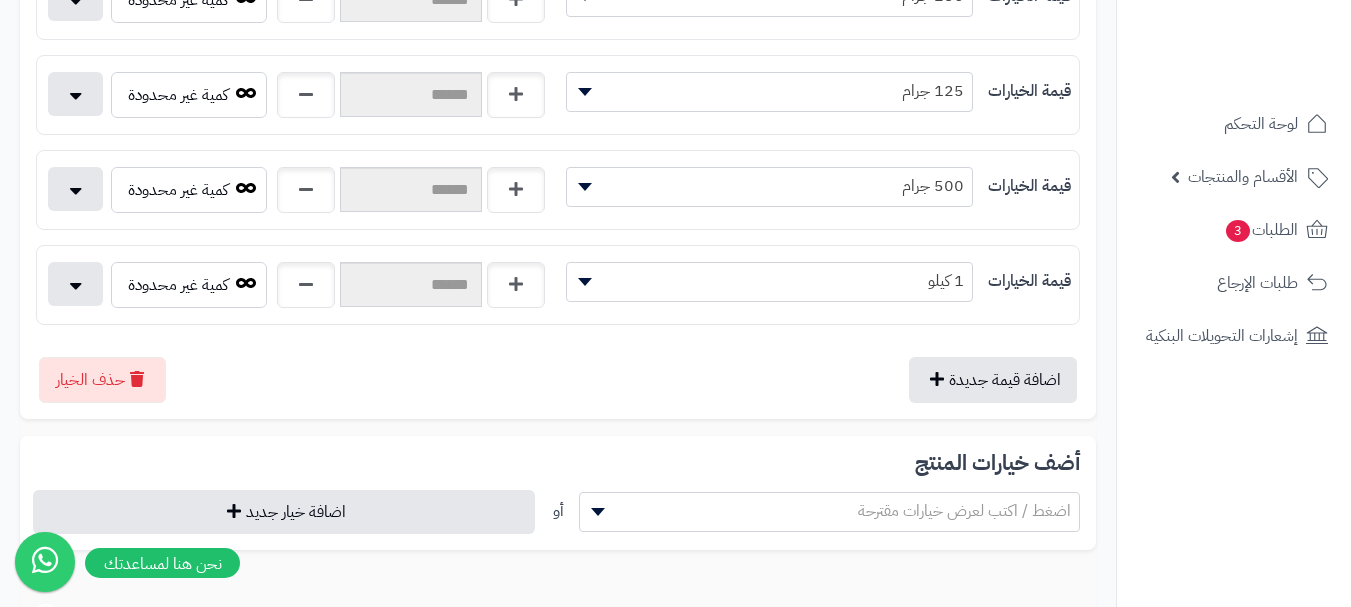 click on "كمية غير محدودة" at bounding box center [297, 289] 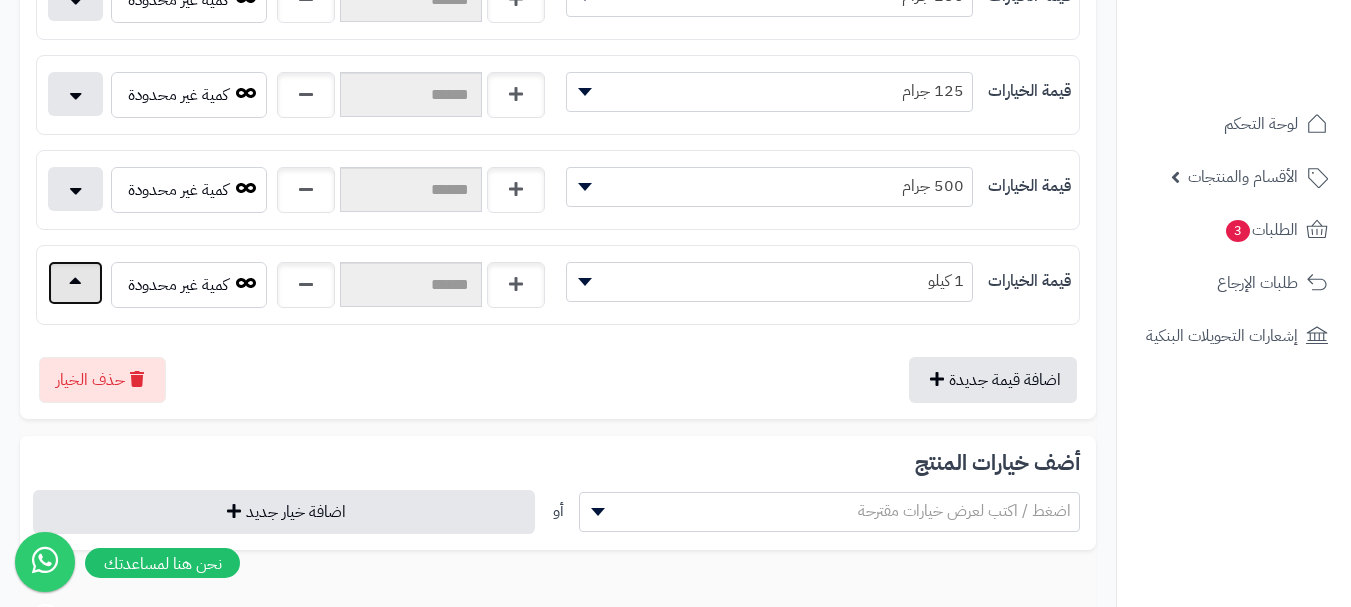 click at bounding box center (75, 283) 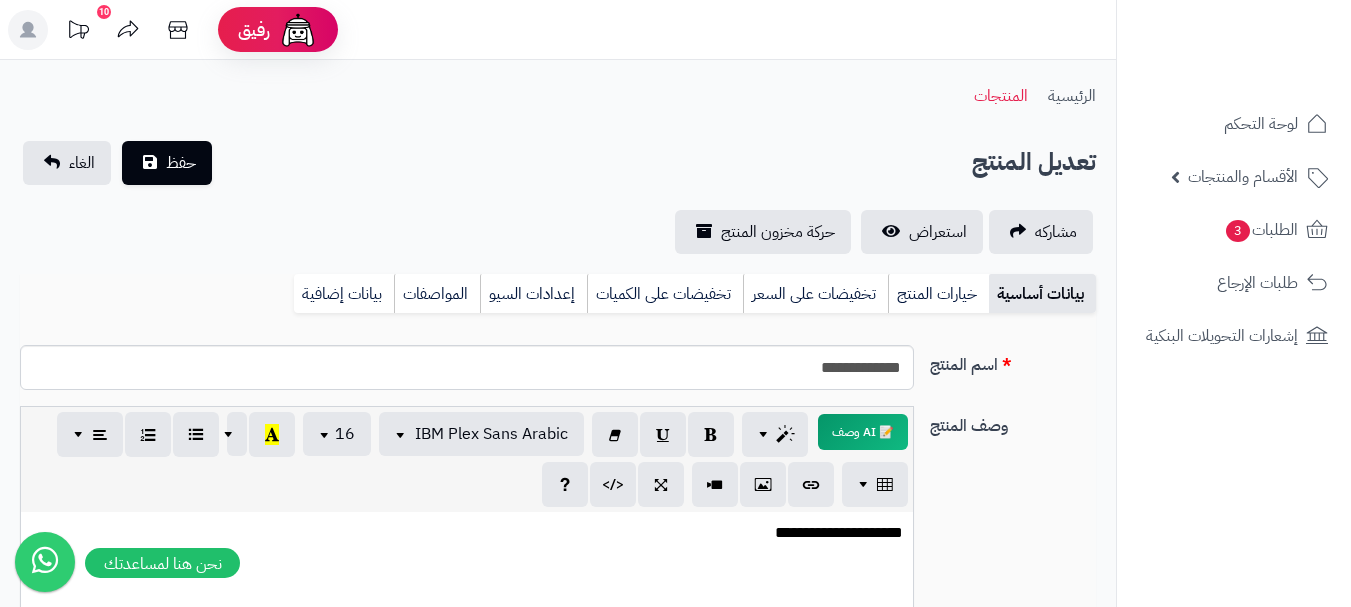 scroll, scrollTop: 0, scrollLeft: 0, axis: both 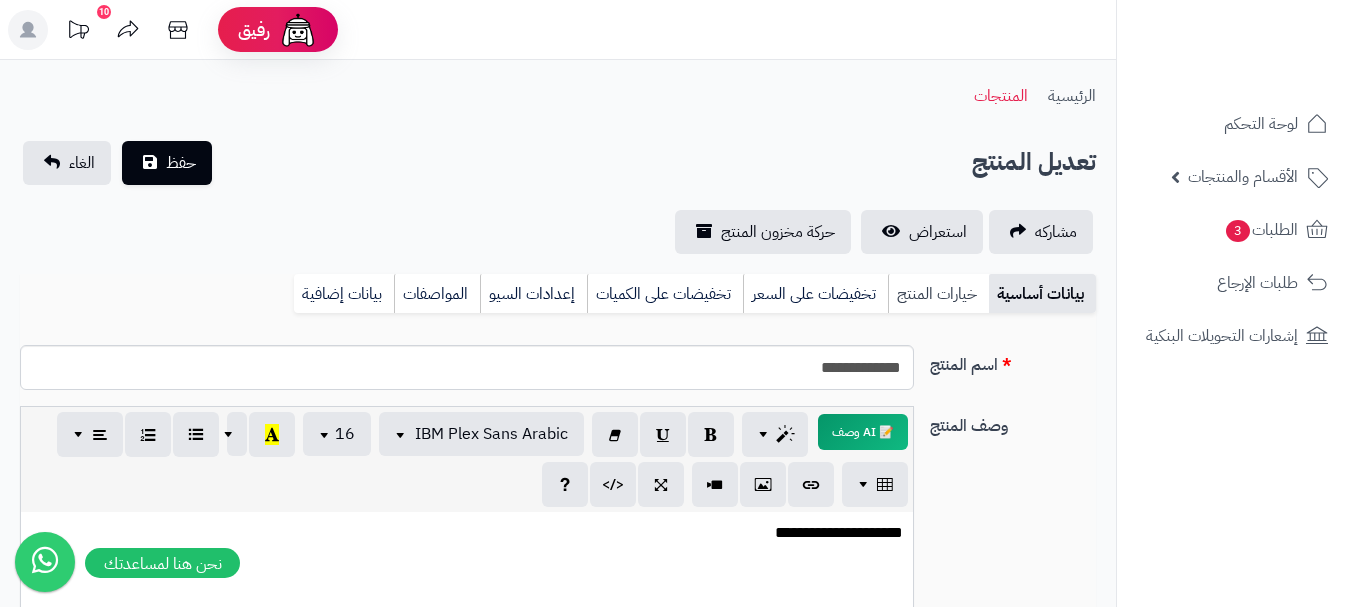 click on "خيارات المنتج" at bounding box center [938, 294] 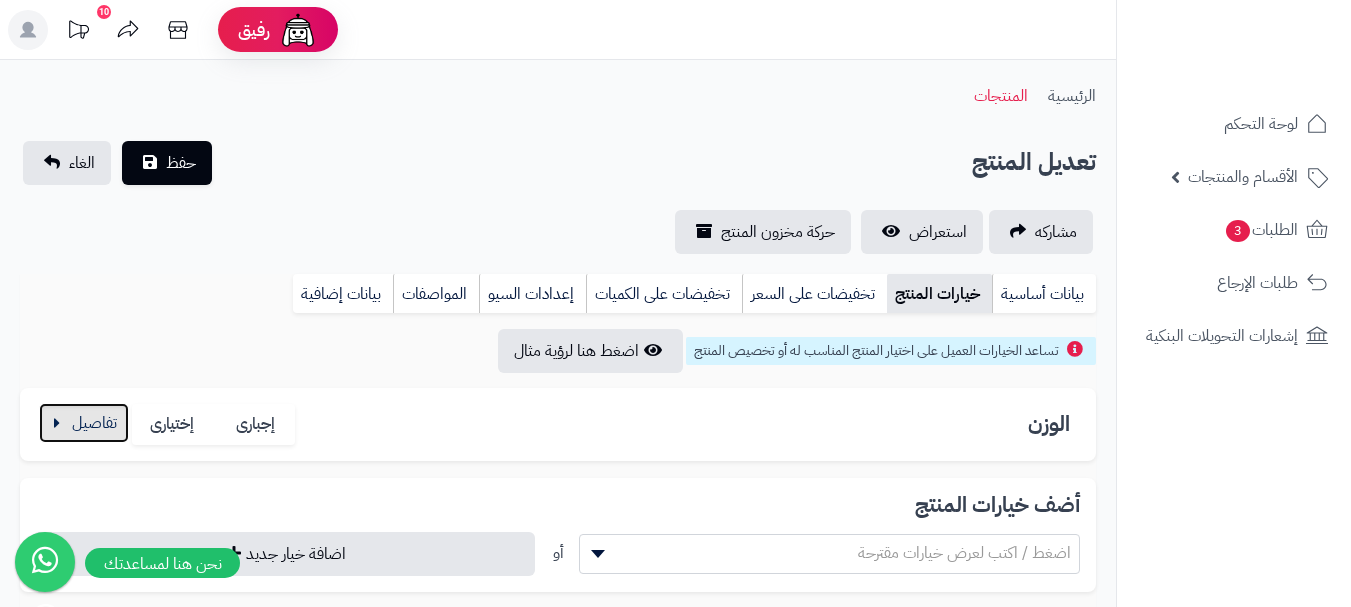 click at bounding box center (84, 423) 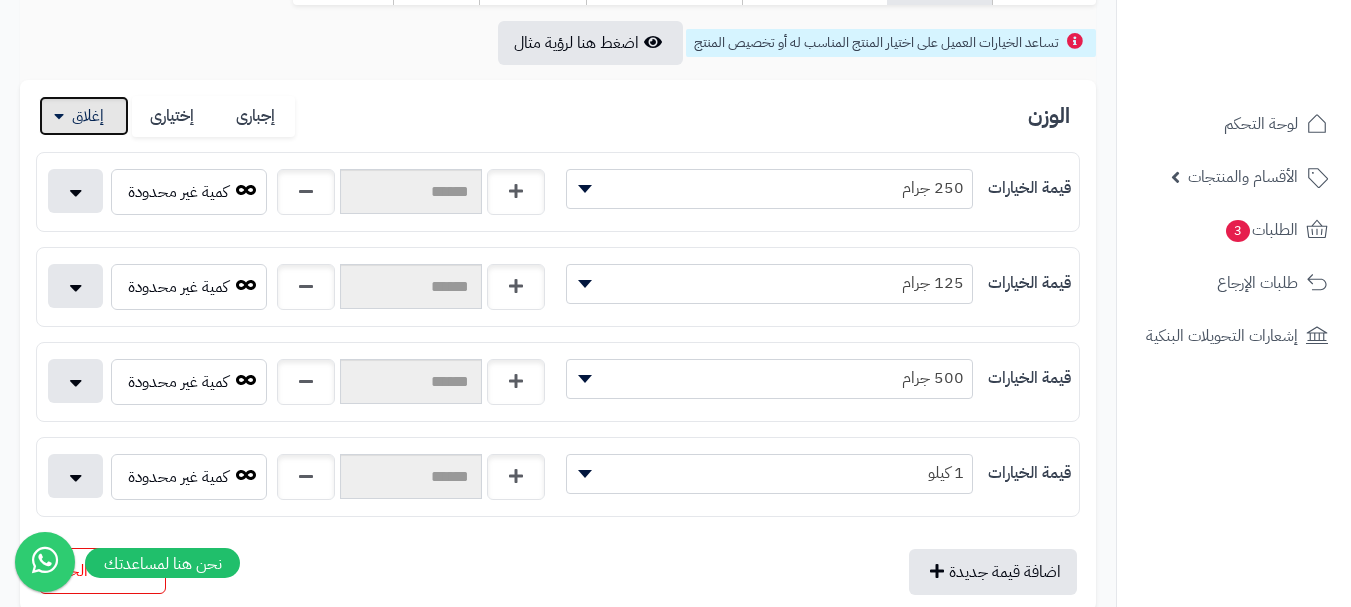 scroll, scrollTop: 500, scrollLeft: 0, axis: vertical 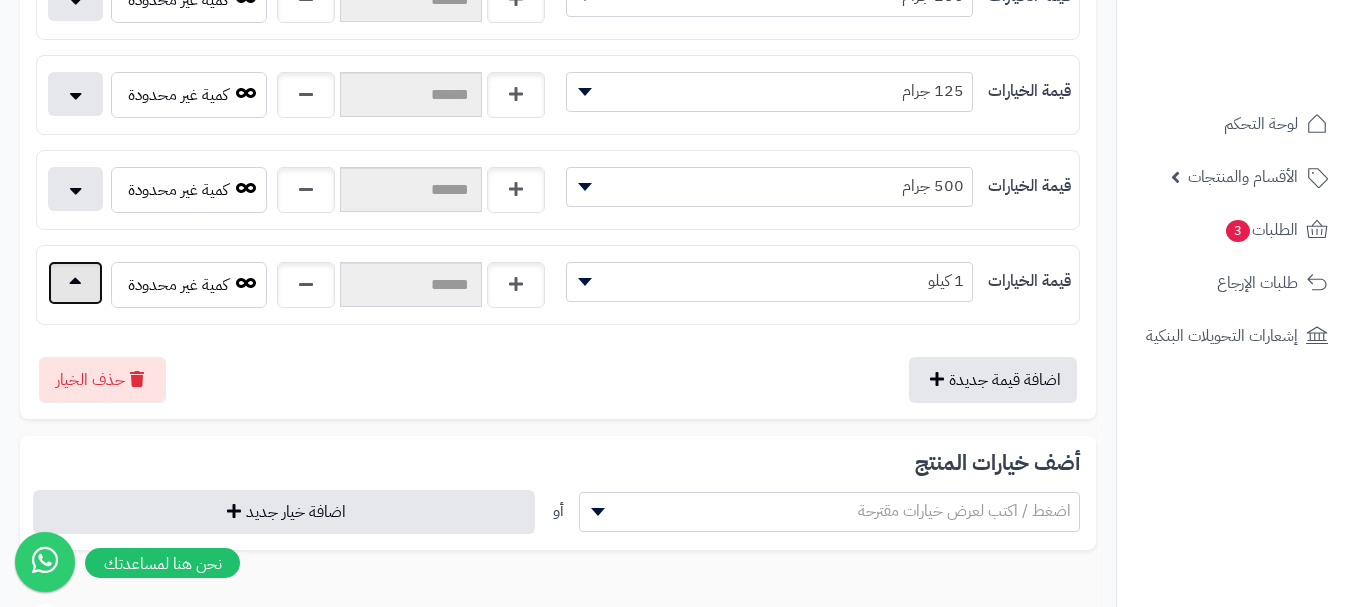 click at bounding box center [75, 283] 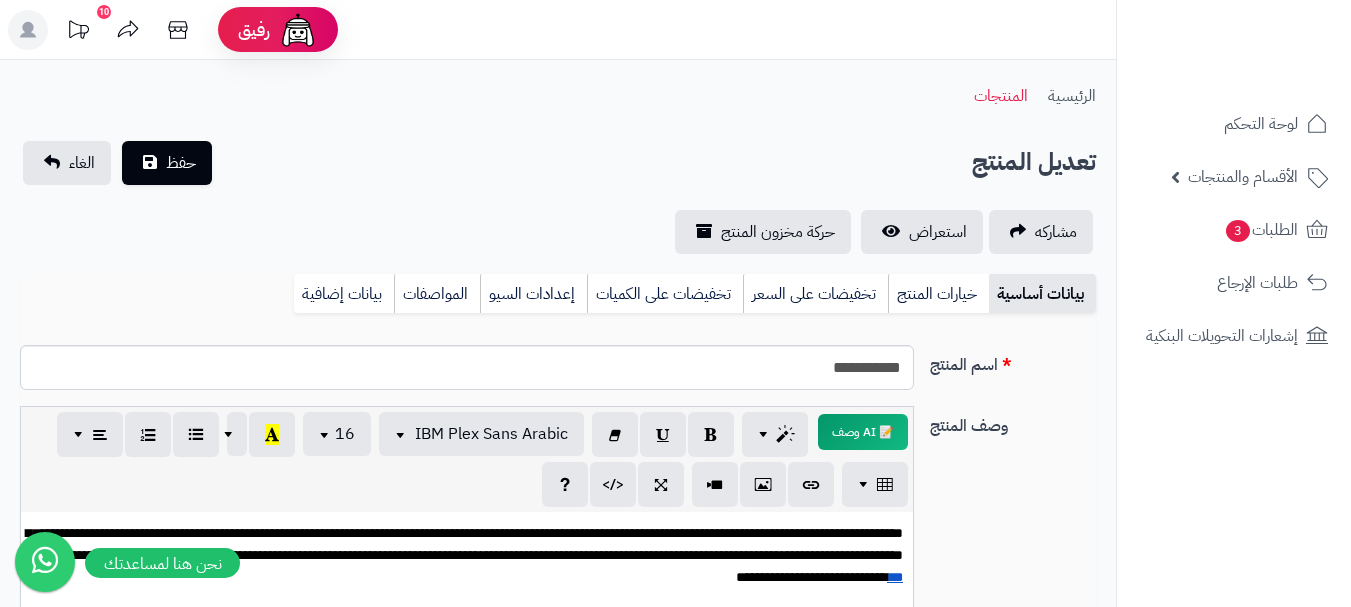 scroll, scrollTop: 0, scrollLeft: 0, axis: both 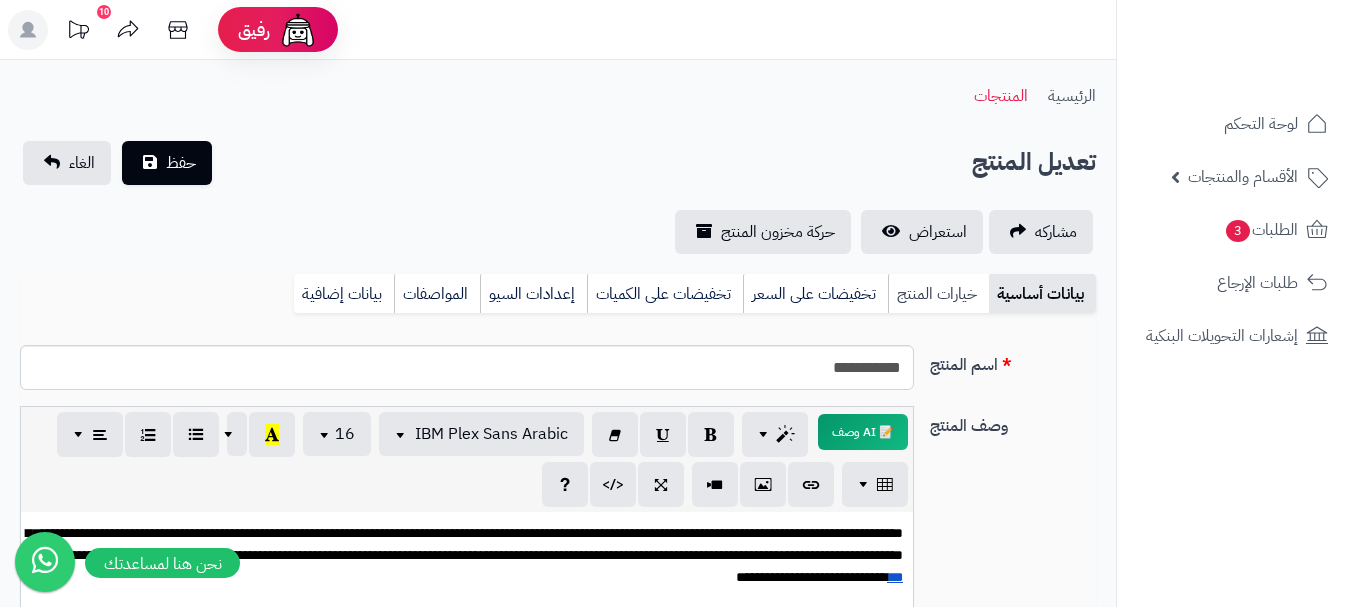 click on "خيارات المنتج" at bounding box center [938, 294] 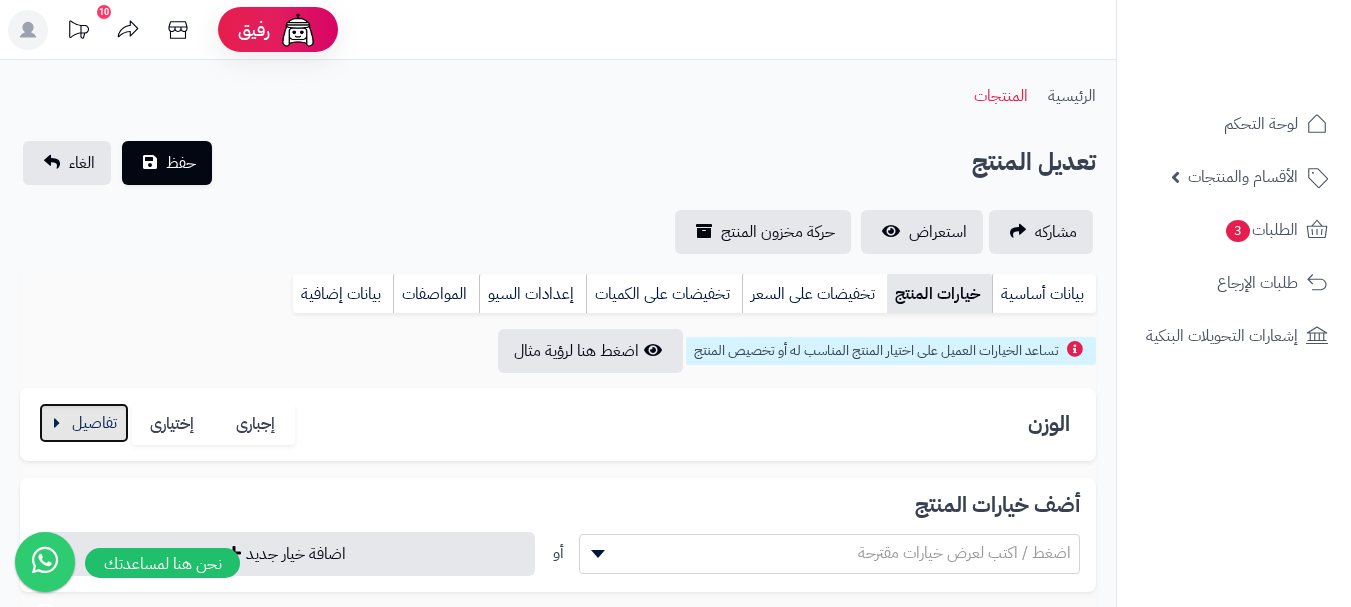 click at bounding box center [84, 423] 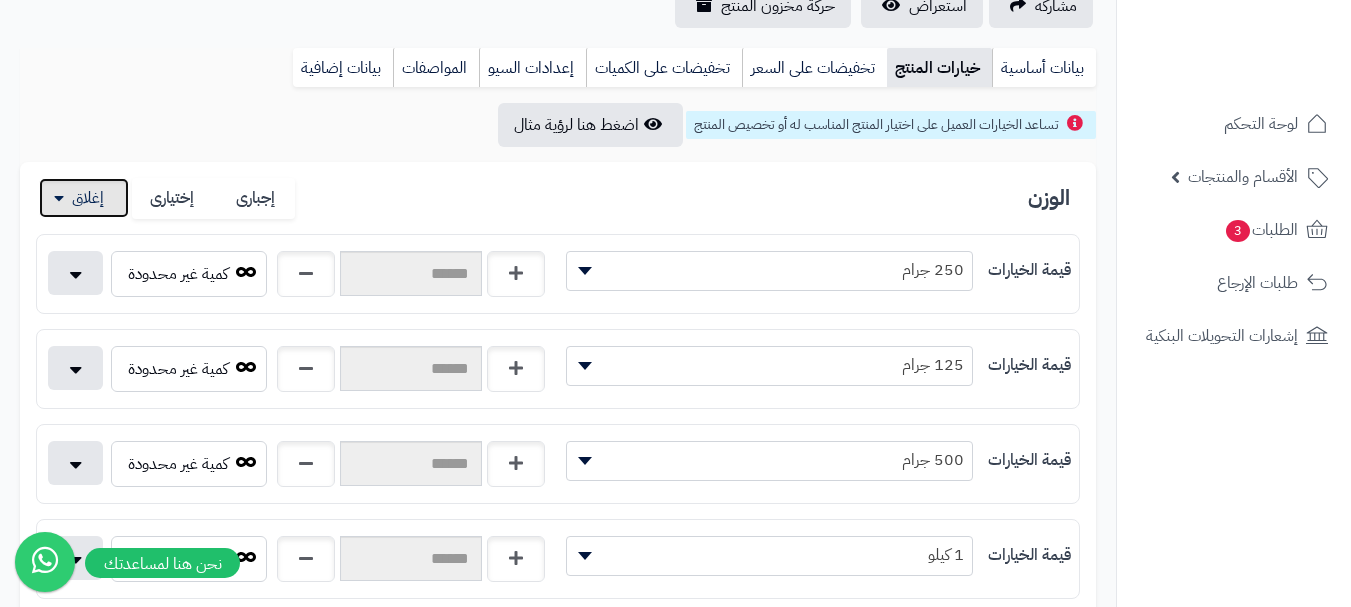 scroll, scrollTop: 400, scrollLeft: 0, axis: vertical 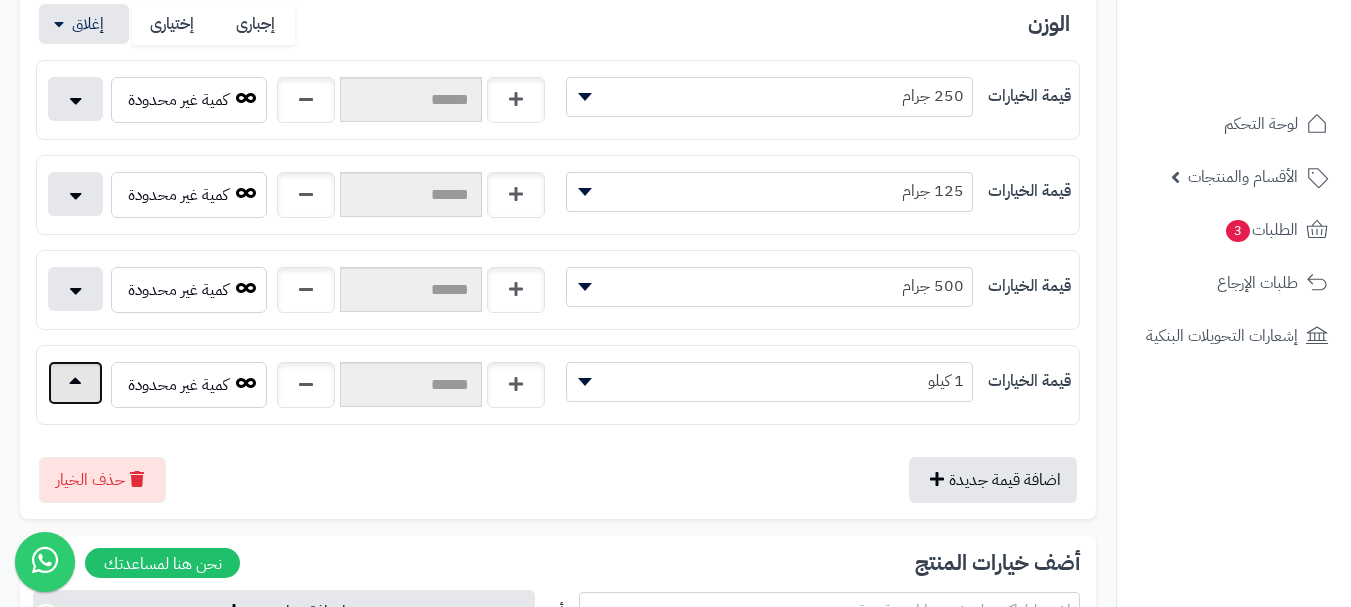 click at bounding box center [75, 383] 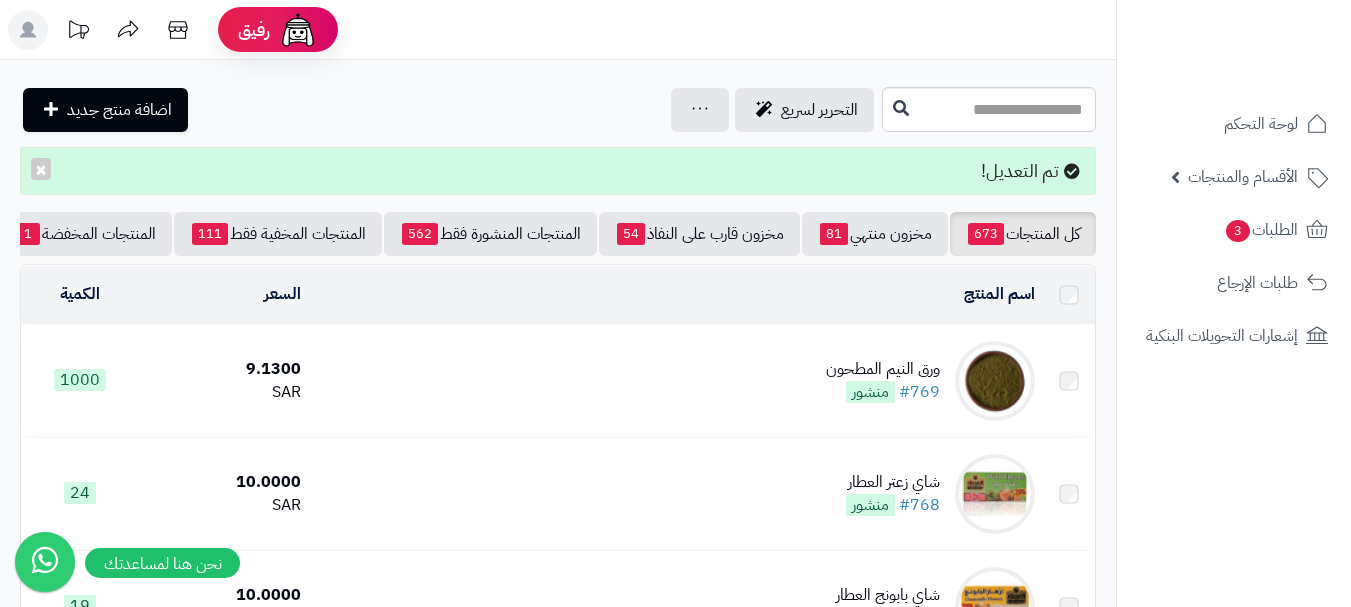 scroll, scrollTop: 0, scrollLeft: 0, axis: both 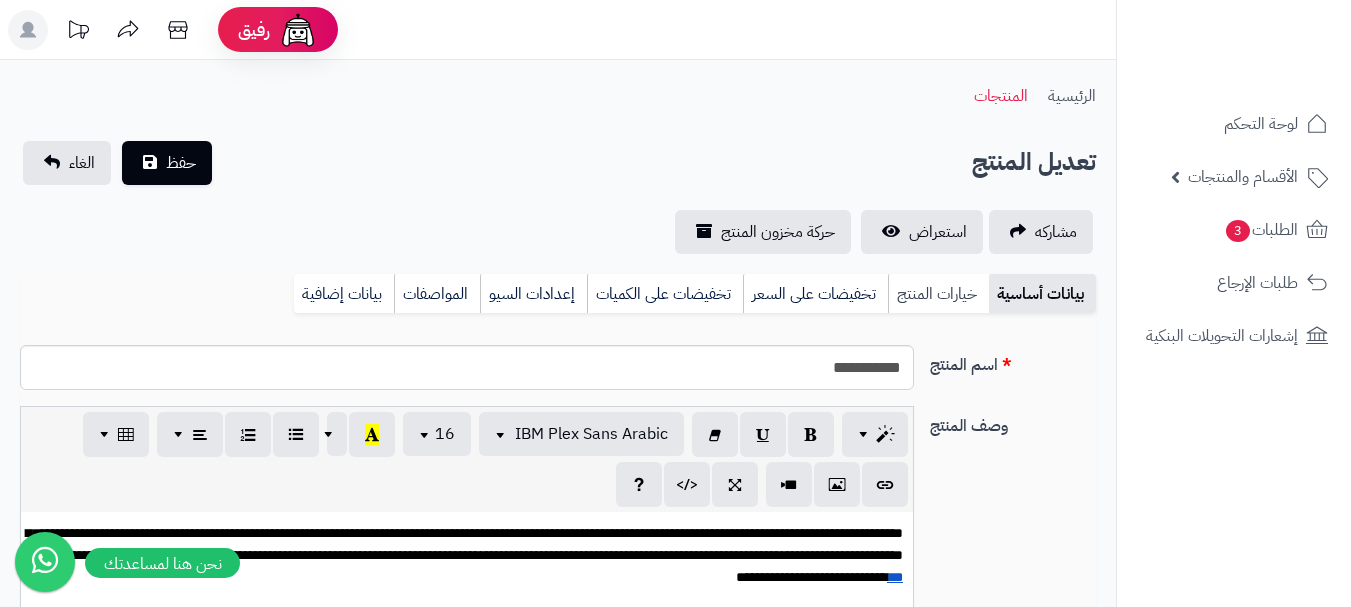 click on "خيارات المنتج" at bounding box center (938, 294) 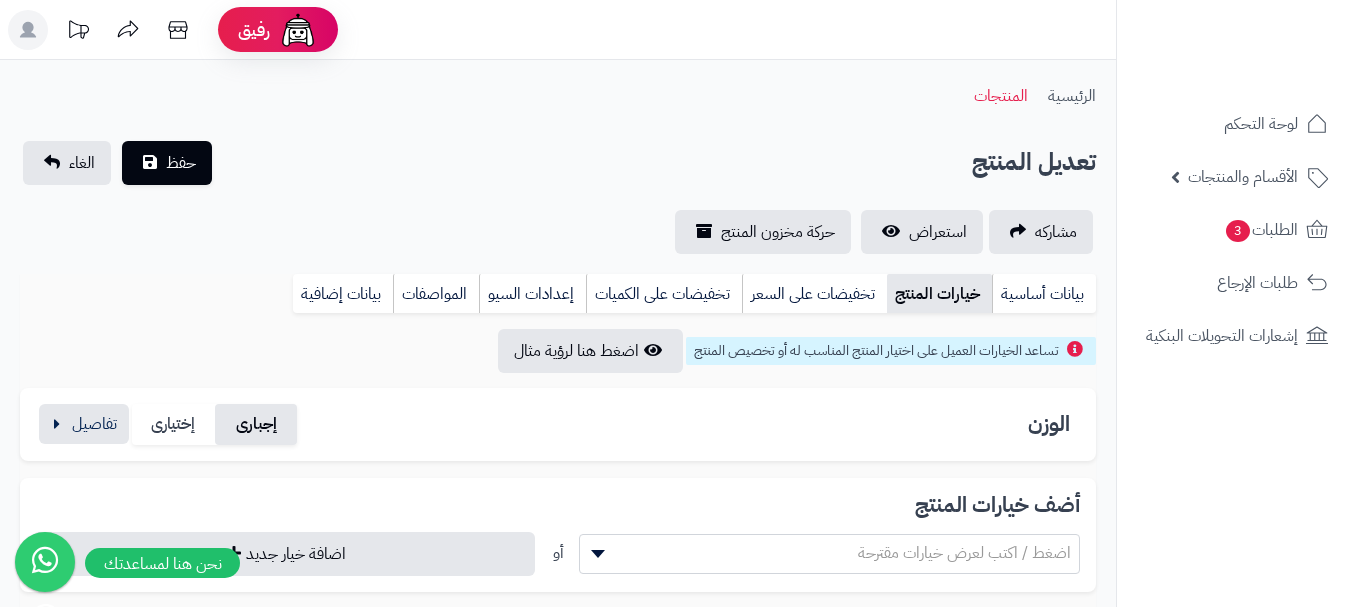 scroll, scrollTop: 0, scrollLeft: 0, axis: both 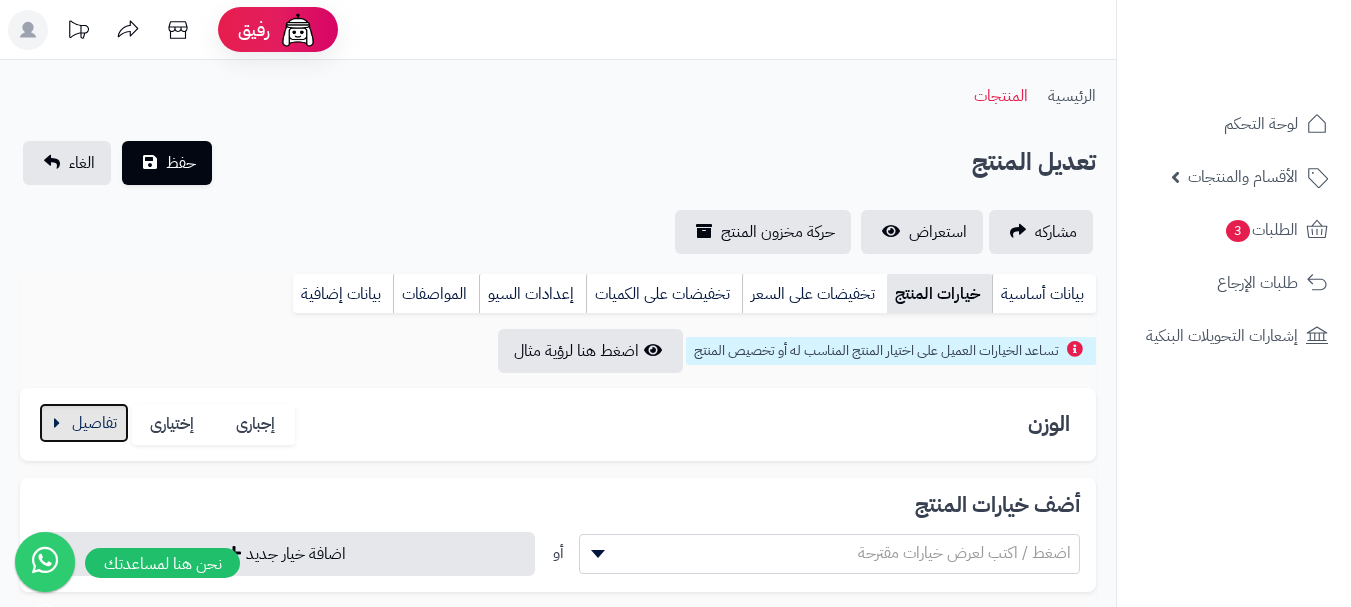 click at bounding box center (84, 423) 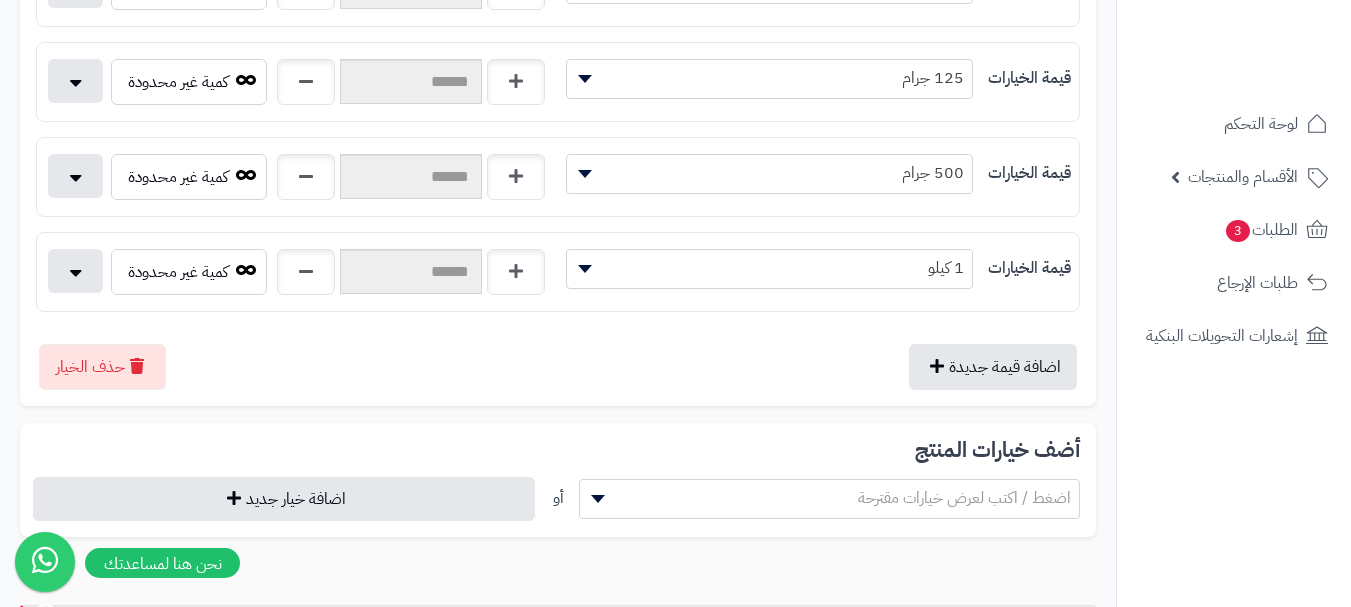 scroll, scrollTop: 600, scrollLeft: 0, axis: vertical 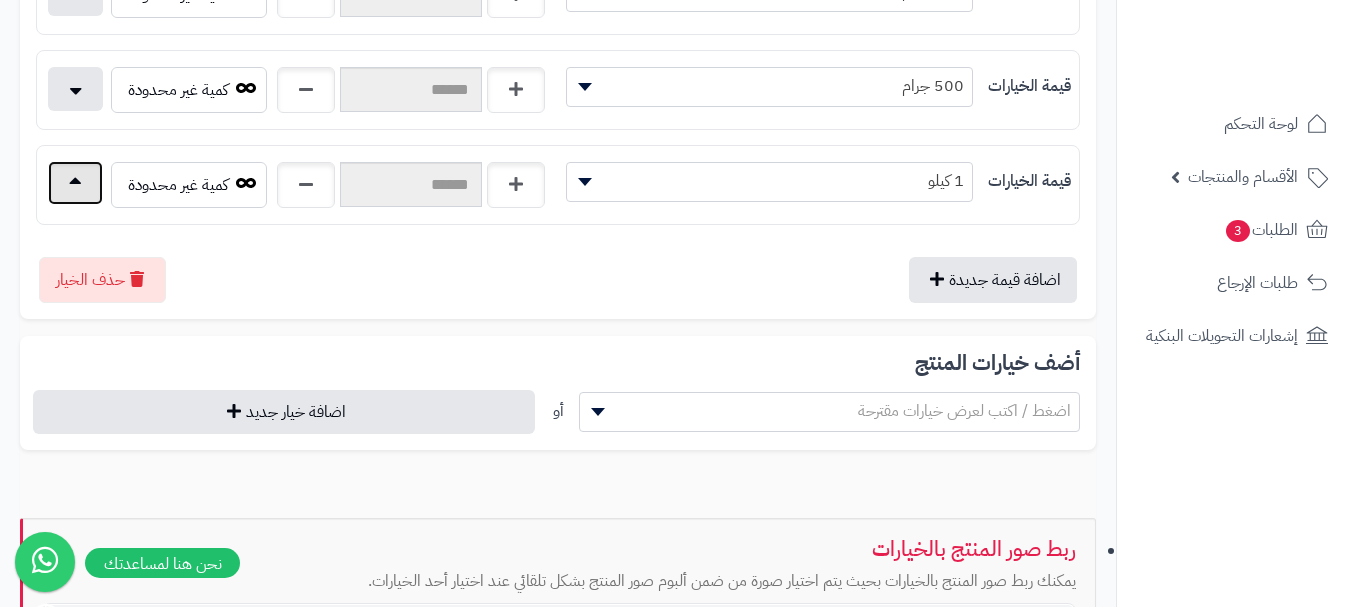 click at bounding box center (75, 183) 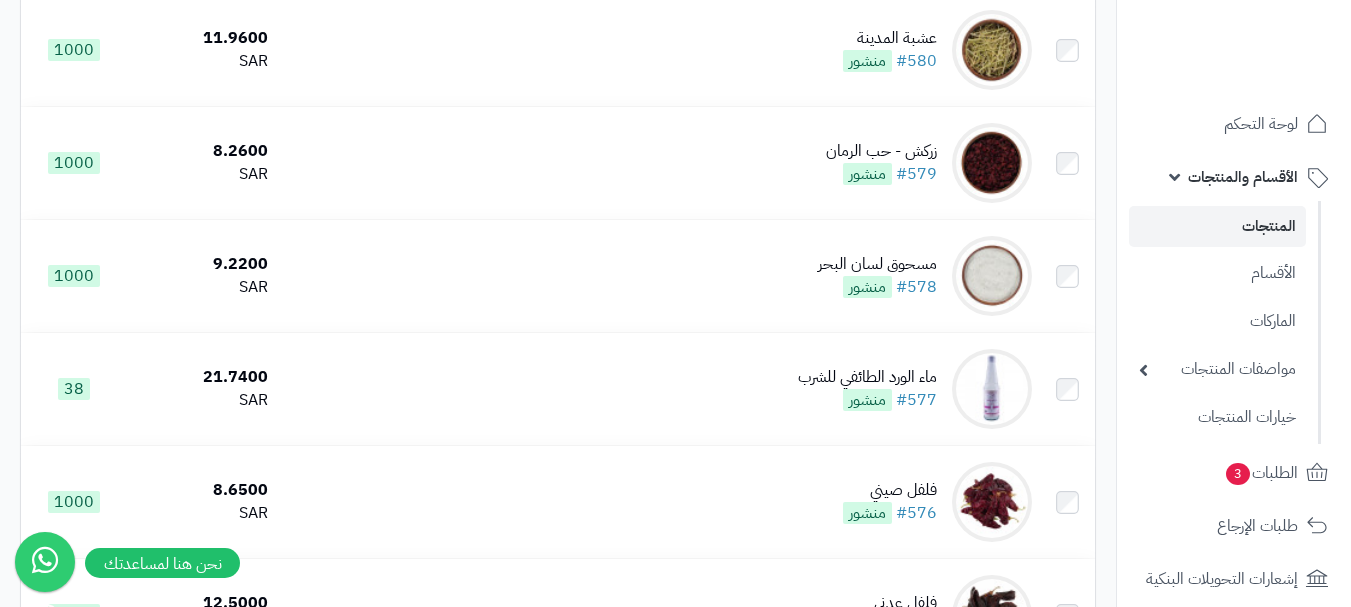 scroll, scrollTop: 9186, scrollLeft: 0, axis: vertical 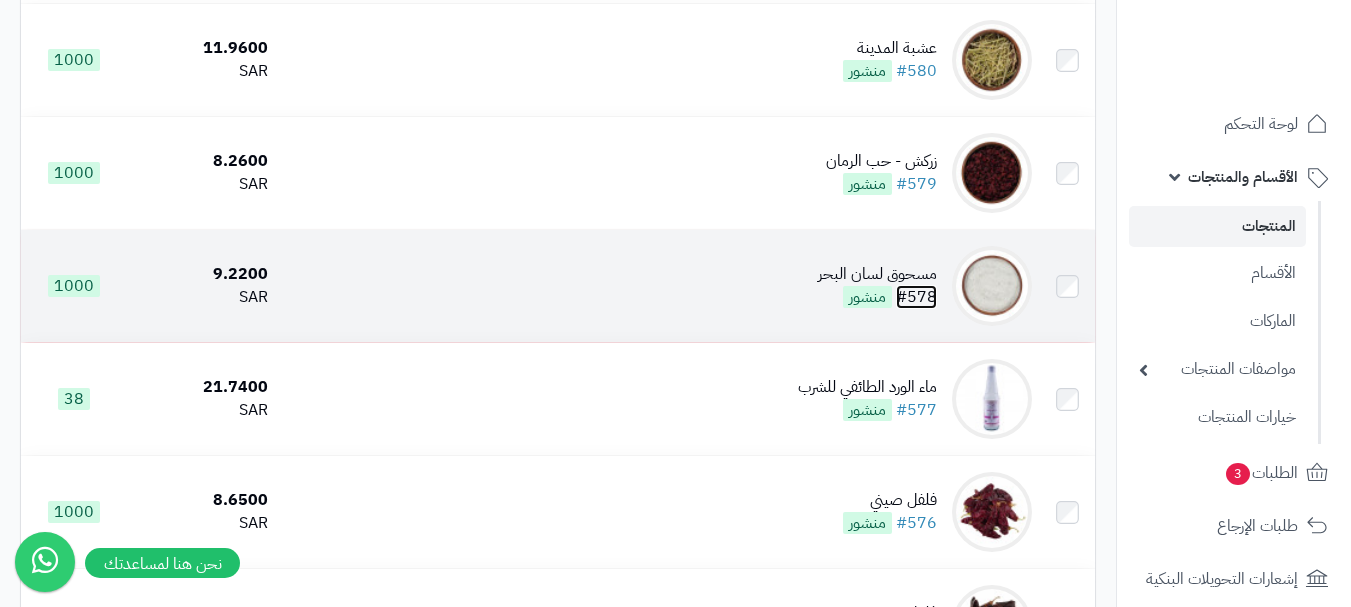 drag, startPoint x: 913, startPoint y: 290, endPoint x: 936, endPoint y: 306, distance: 28.01785 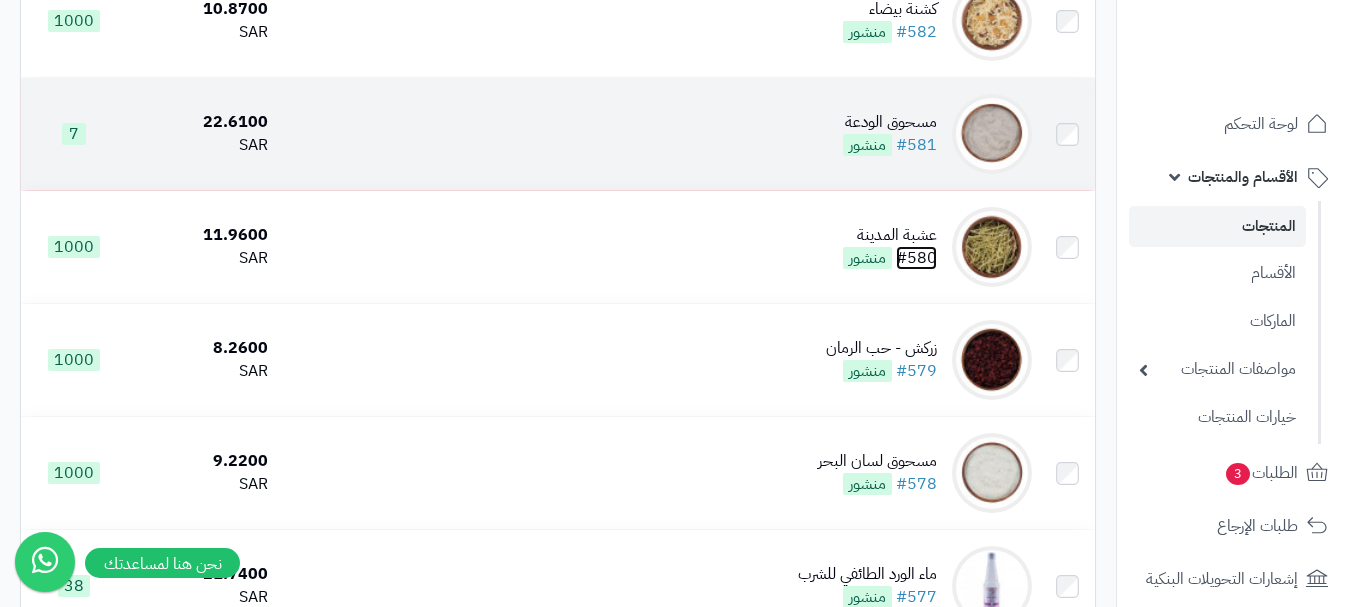 scroll, scrollTop: 8986, scrollLeft: 0, axis: vertical 